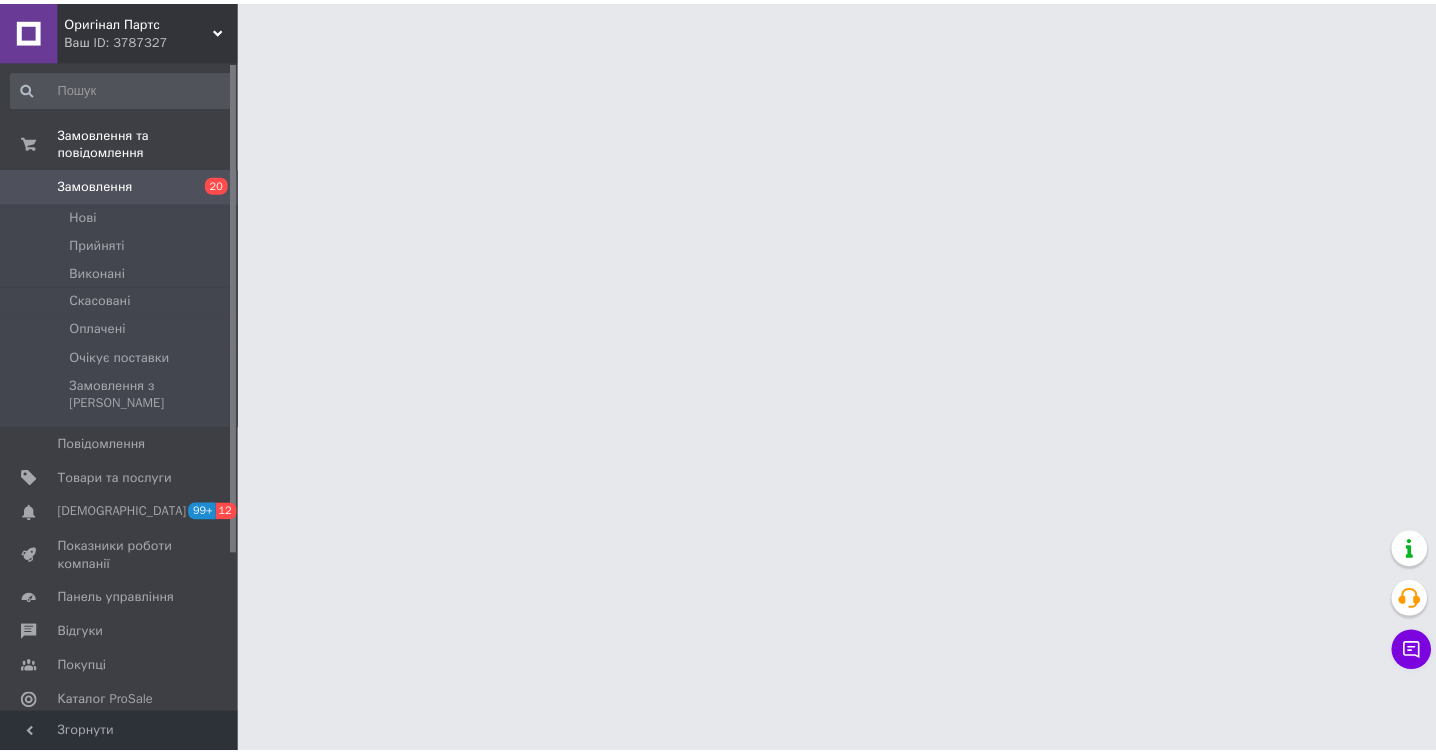 scroll, scrollTop: 0, scrollLeft: 0, axis: both 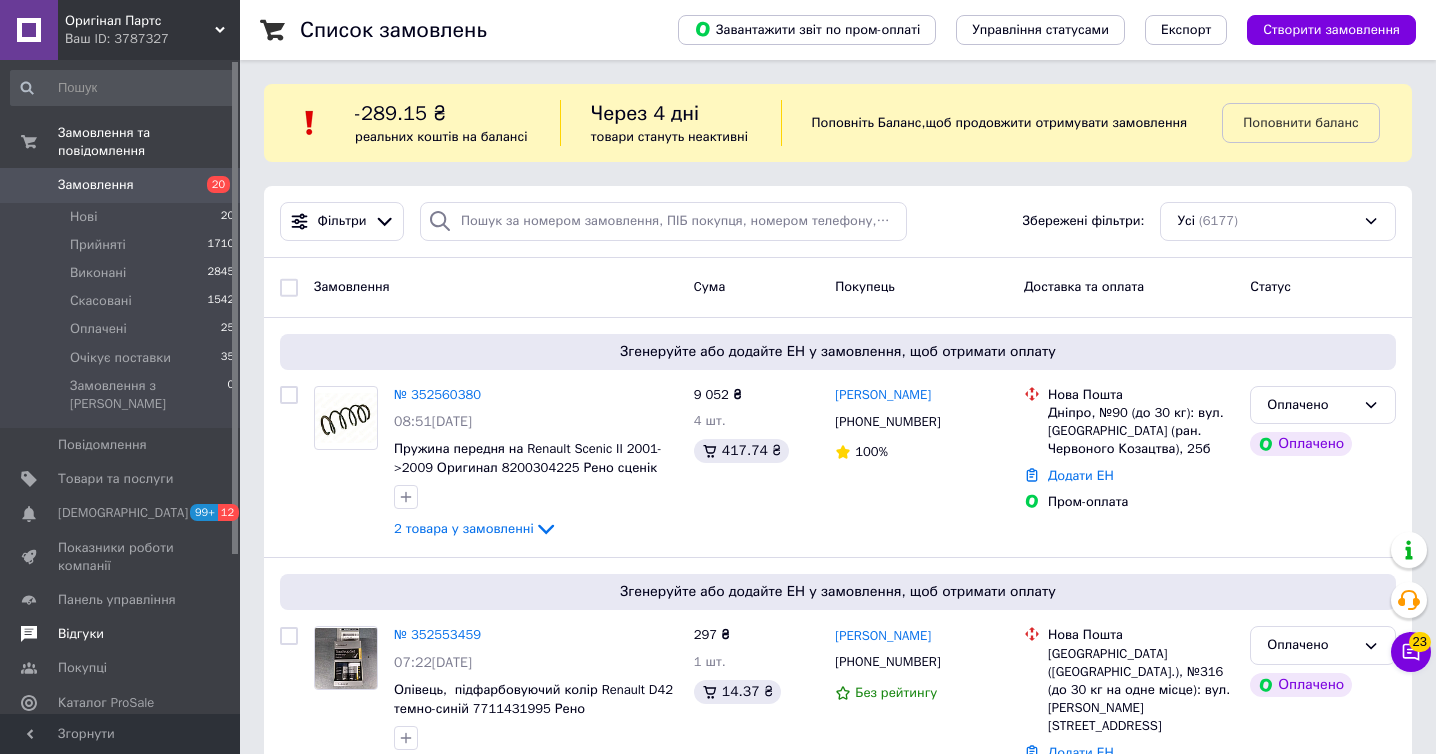 click at bounding box center [212, 634] 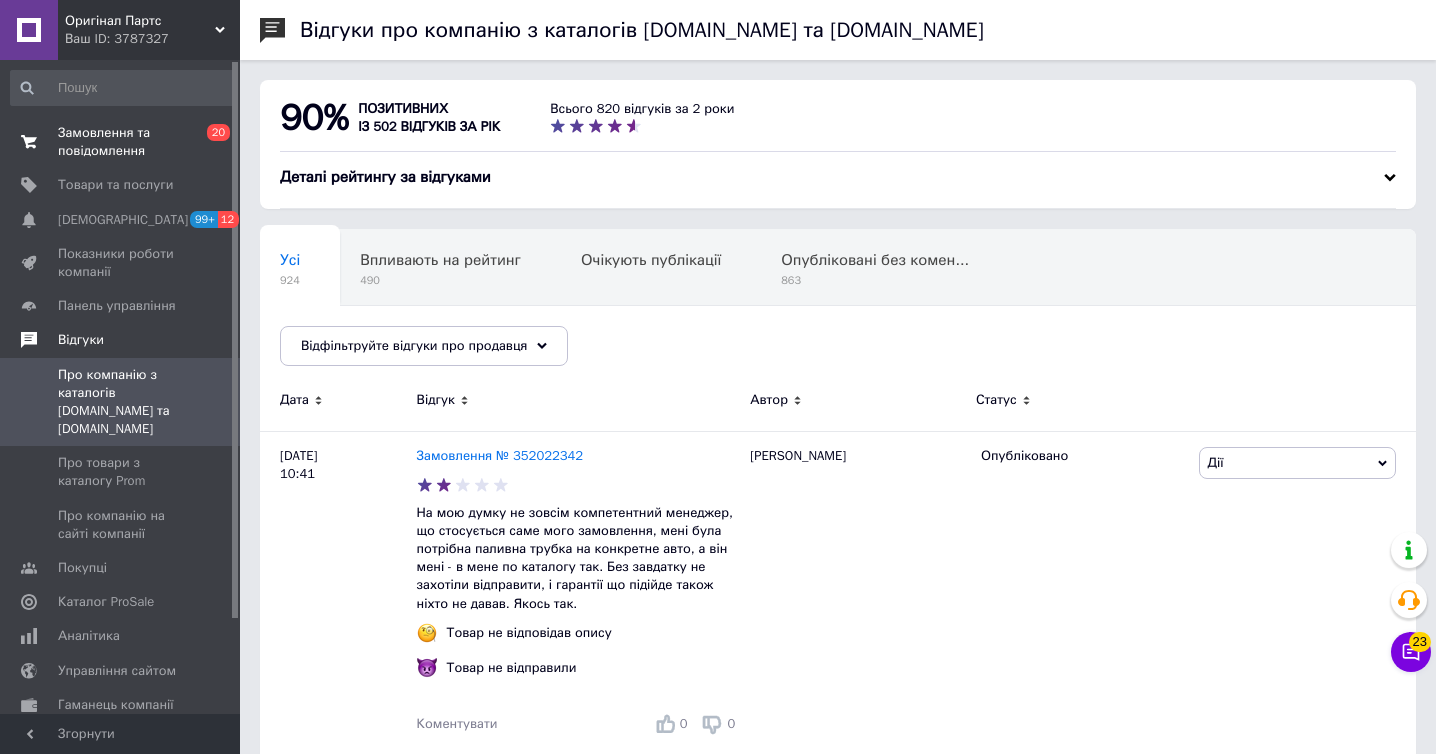 click at bounding box center (29, 142) 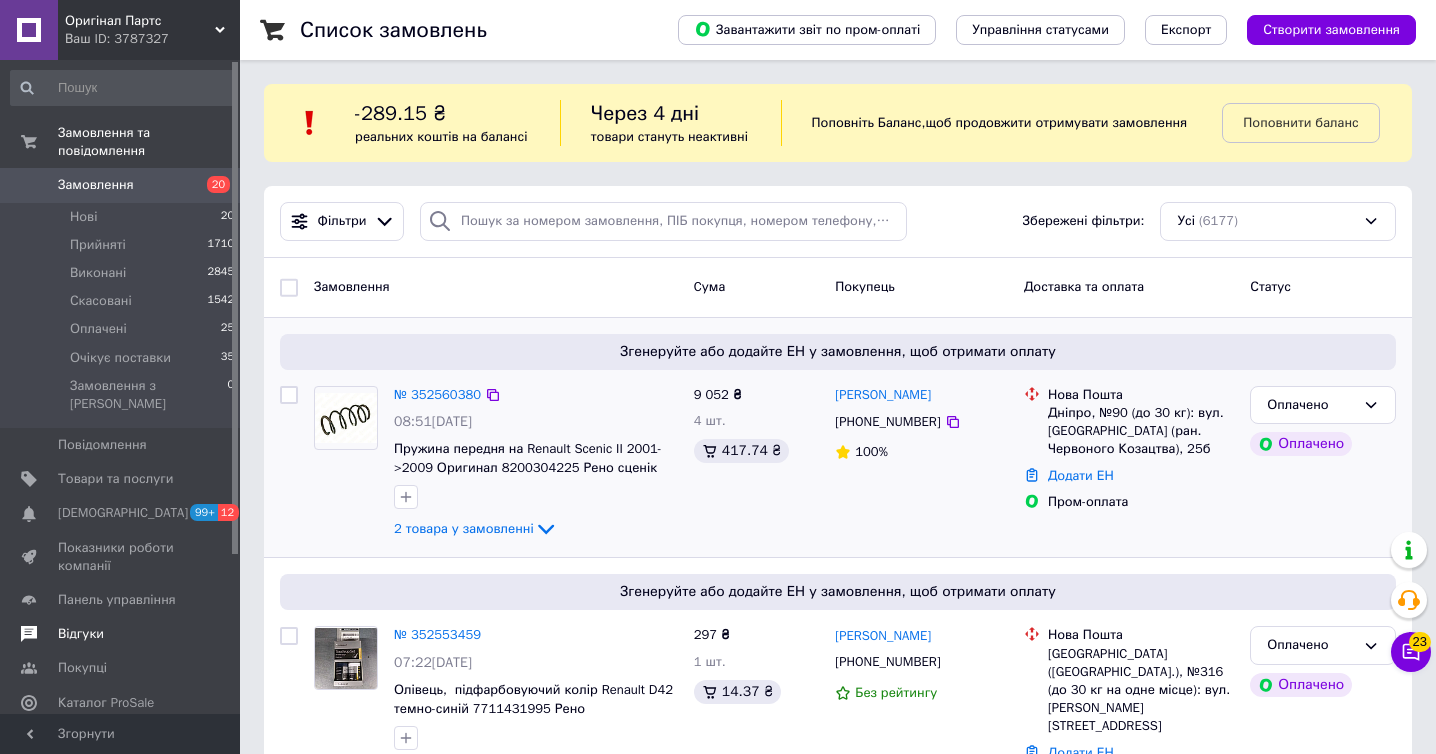 click on "2 товара у замовленні" 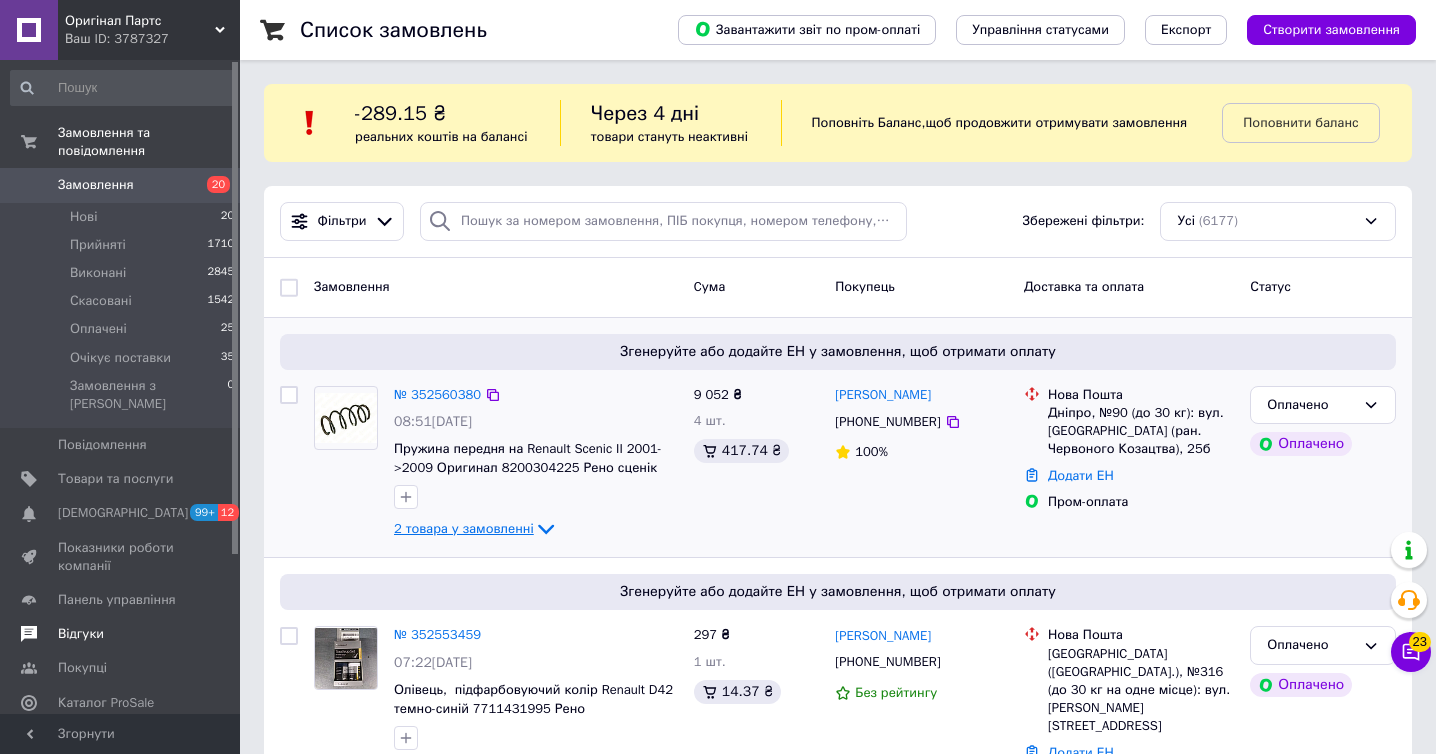click on "2 товара у замовленні" at bounding box center (464, 528) 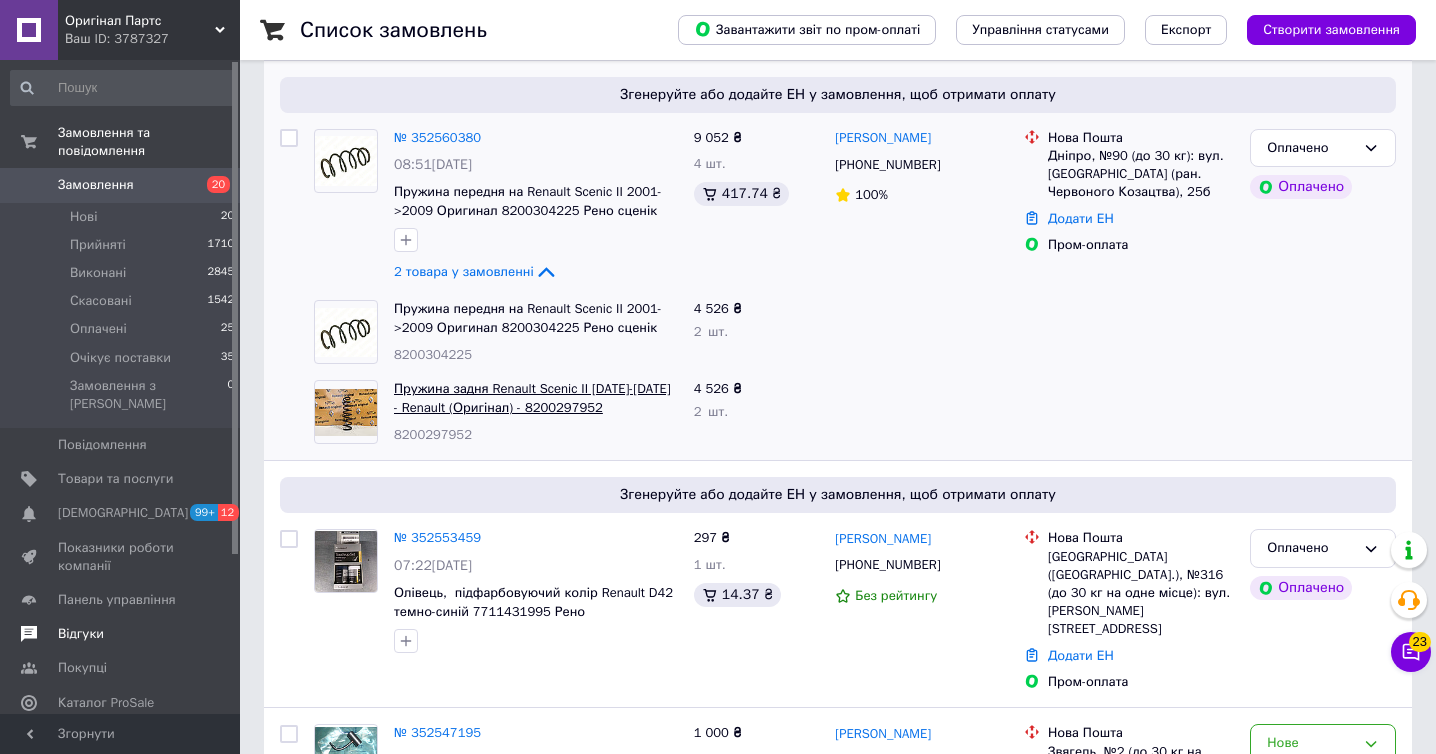 scroll, scrollTop: 259, scrollLeft: 0, axis: vertical 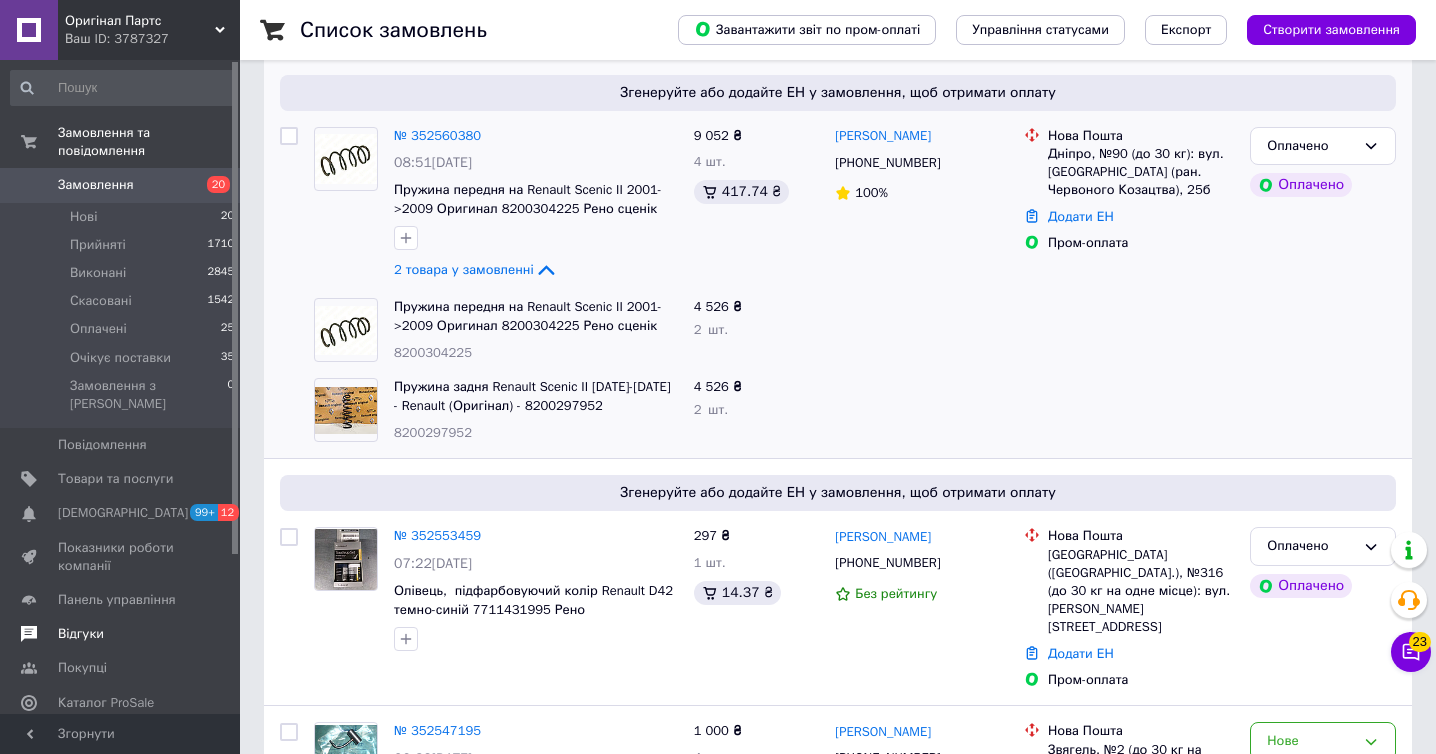 click on "8200304225" at bounding box center (433, 352) 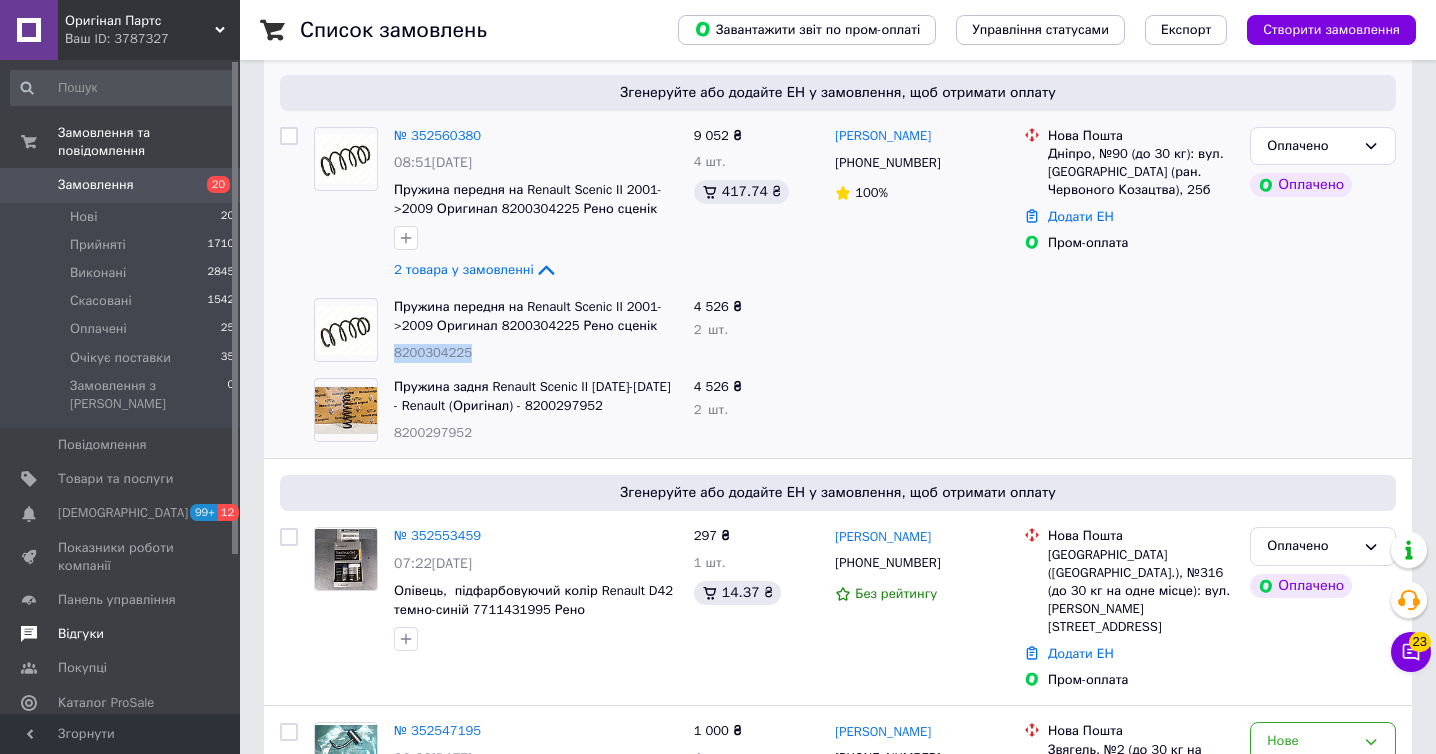 click on "8200304225" at bounding box center (433, 352) 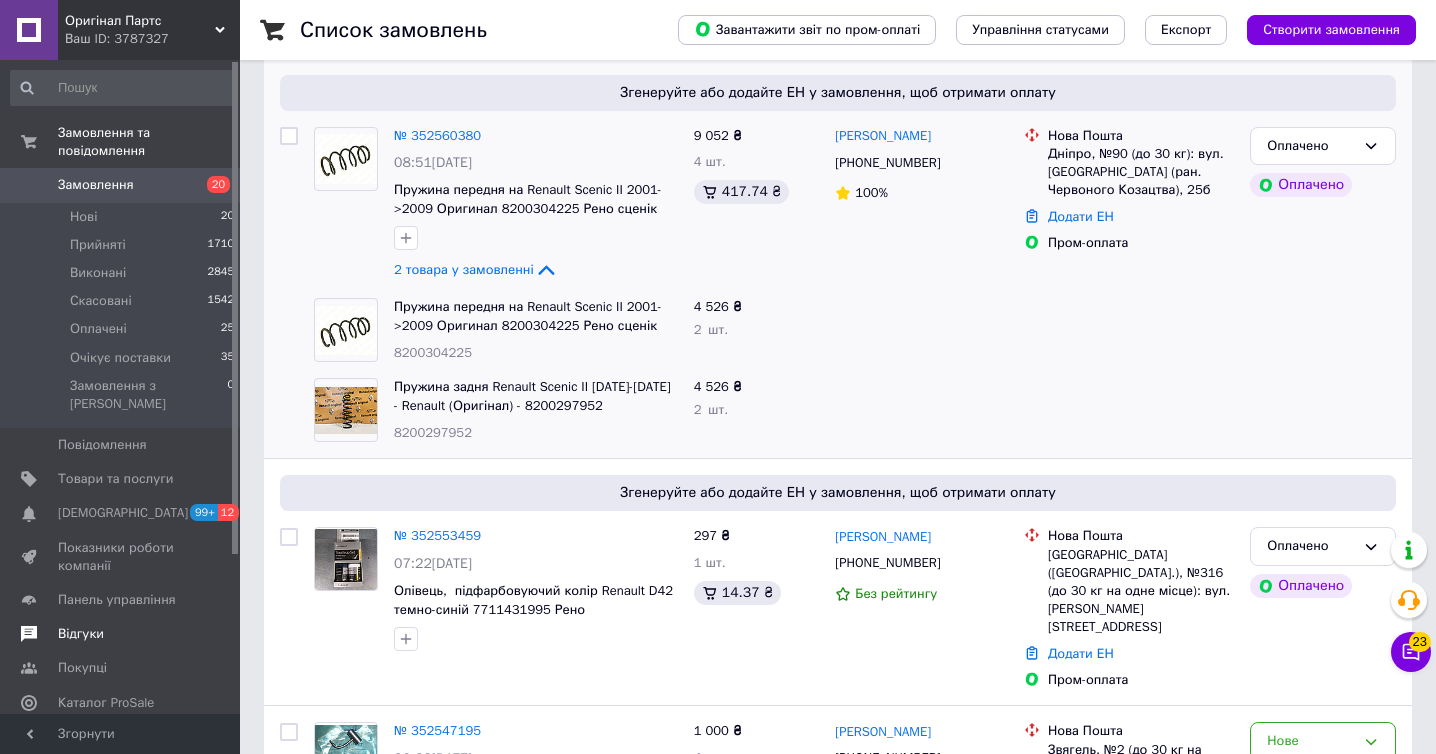 click on "8200297952" at bounding box center [433, 432] 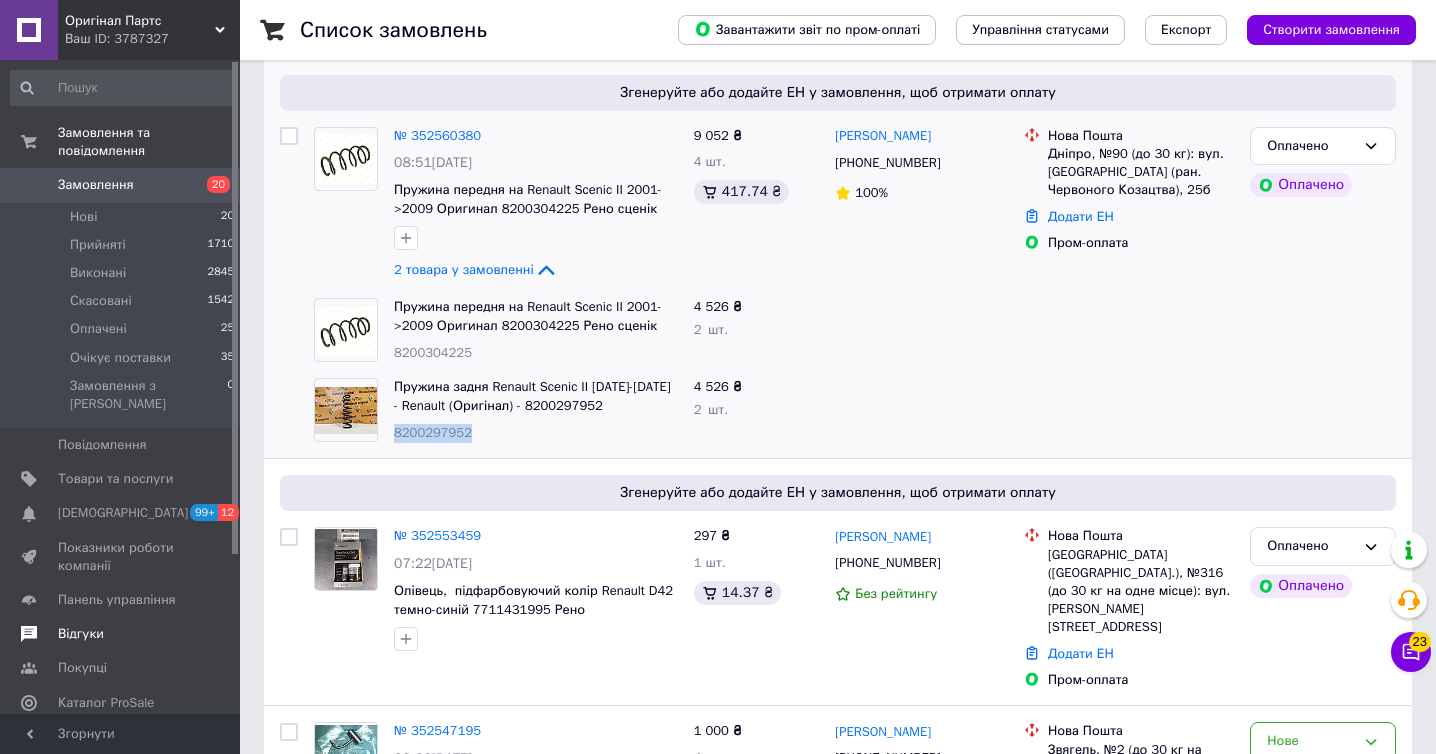 click on "8200297952" at bounding box center (433, 432) 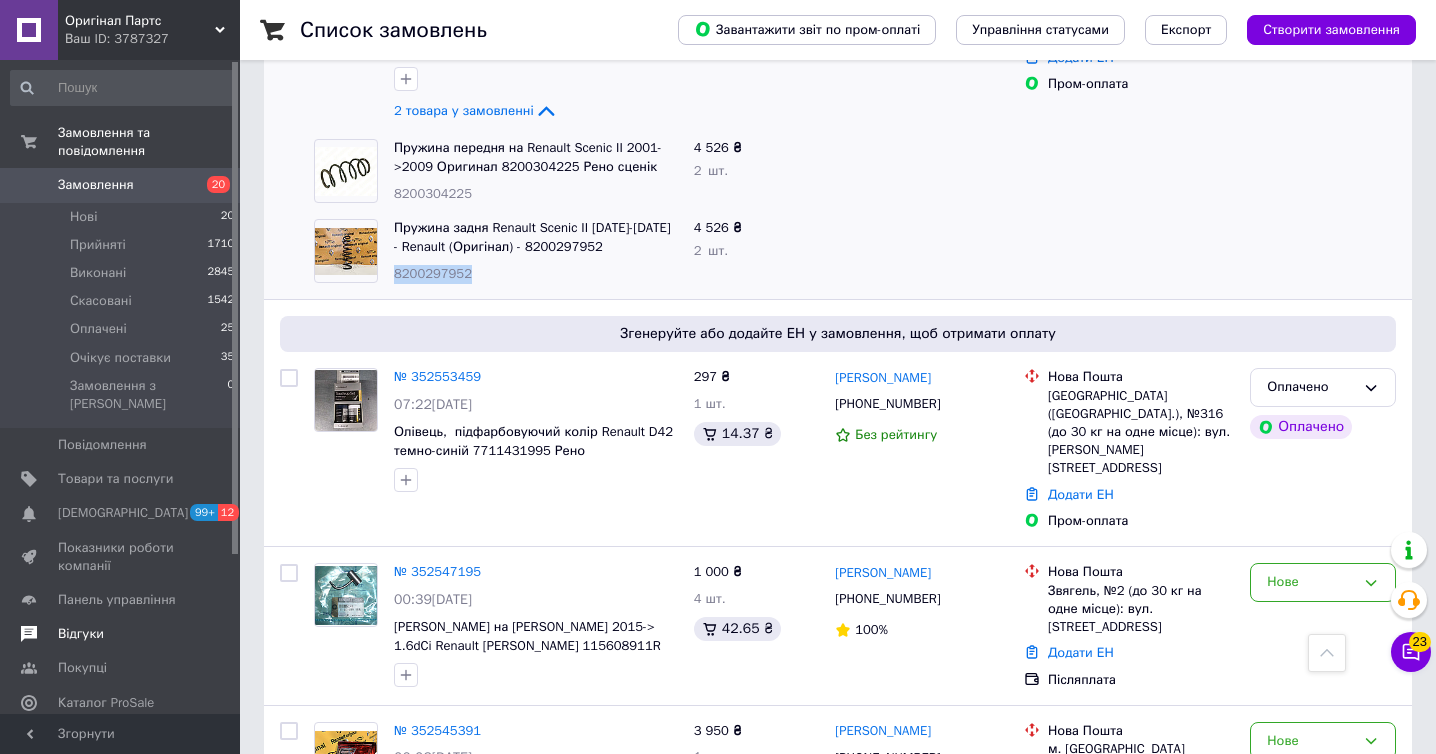 scroll, scrollTop: 370, scrollLeft: 0, axis: vertical 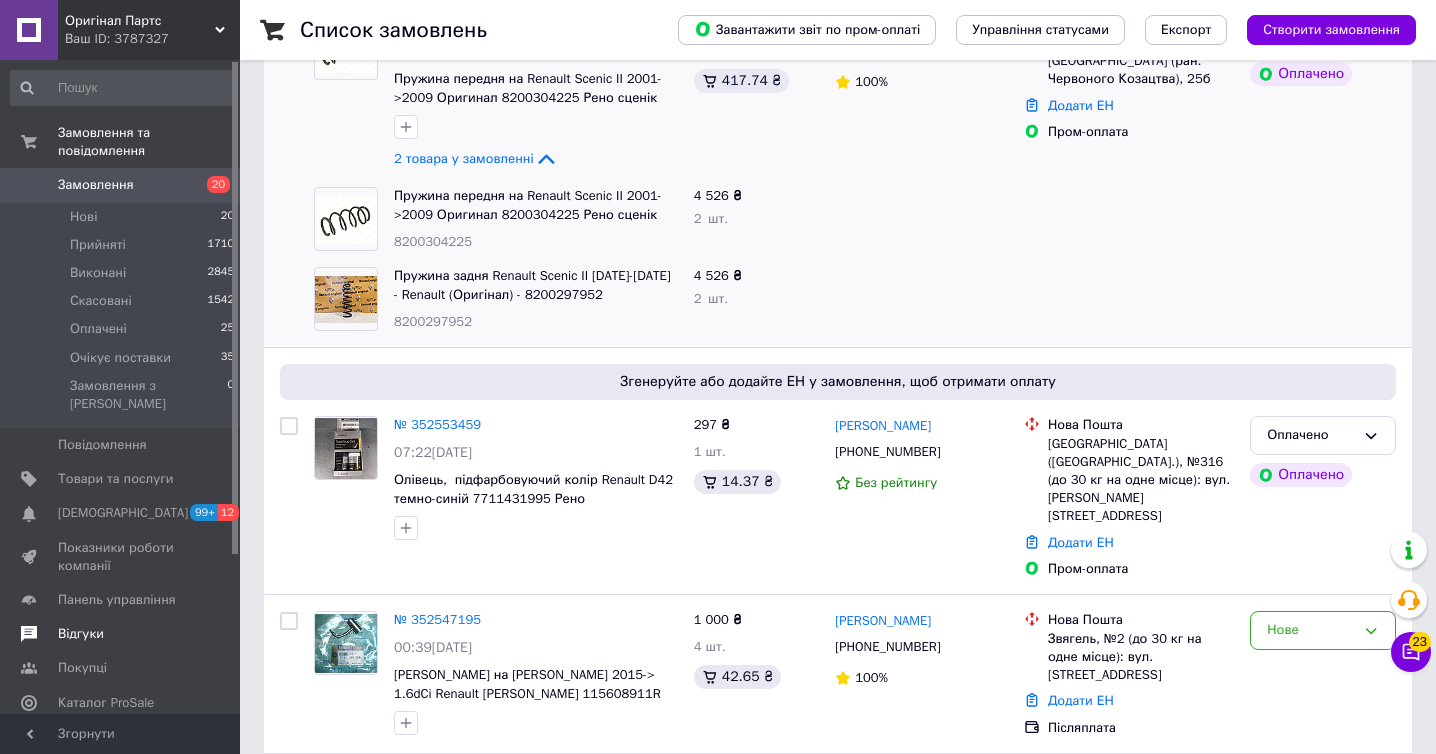 click on "8200304225" at bounding box center [433, 241] 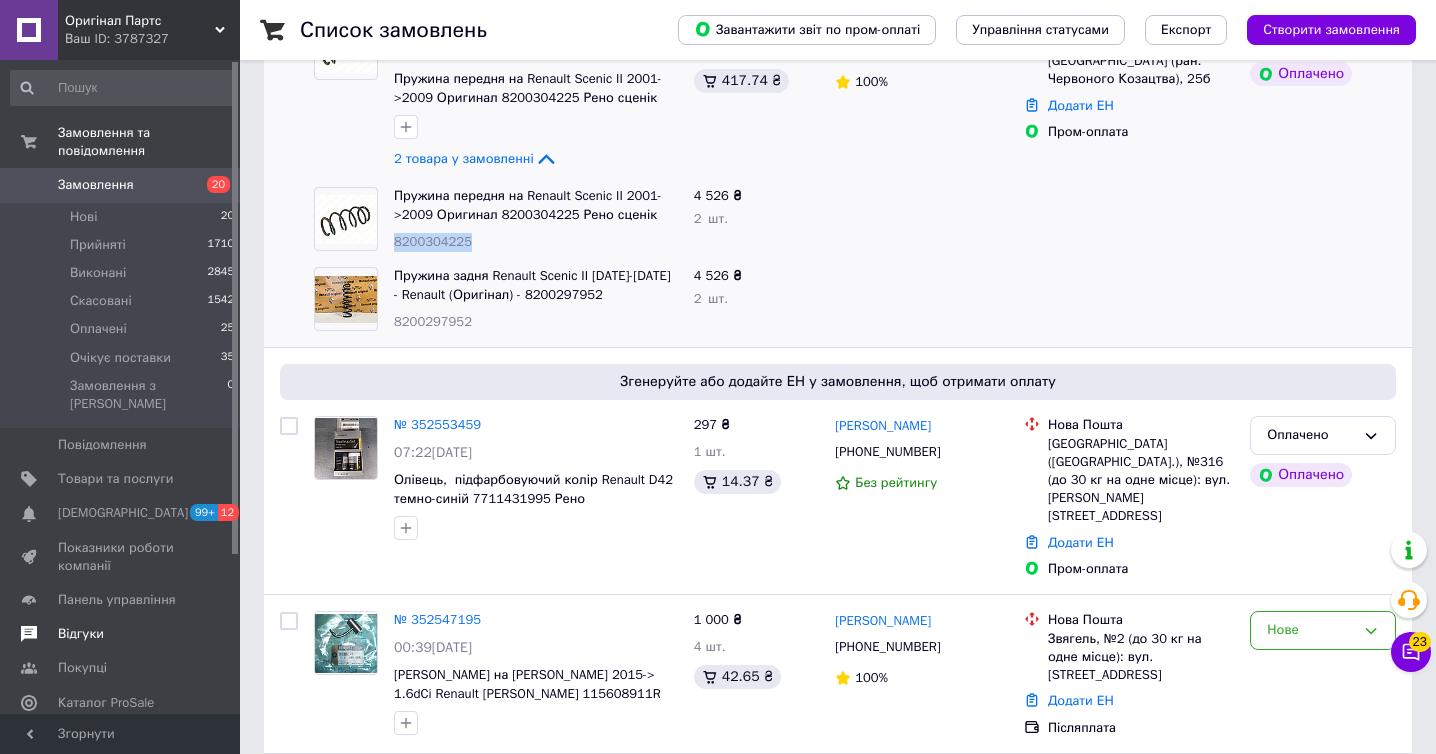 click on "8200304225" at bounding box center [433, 241] 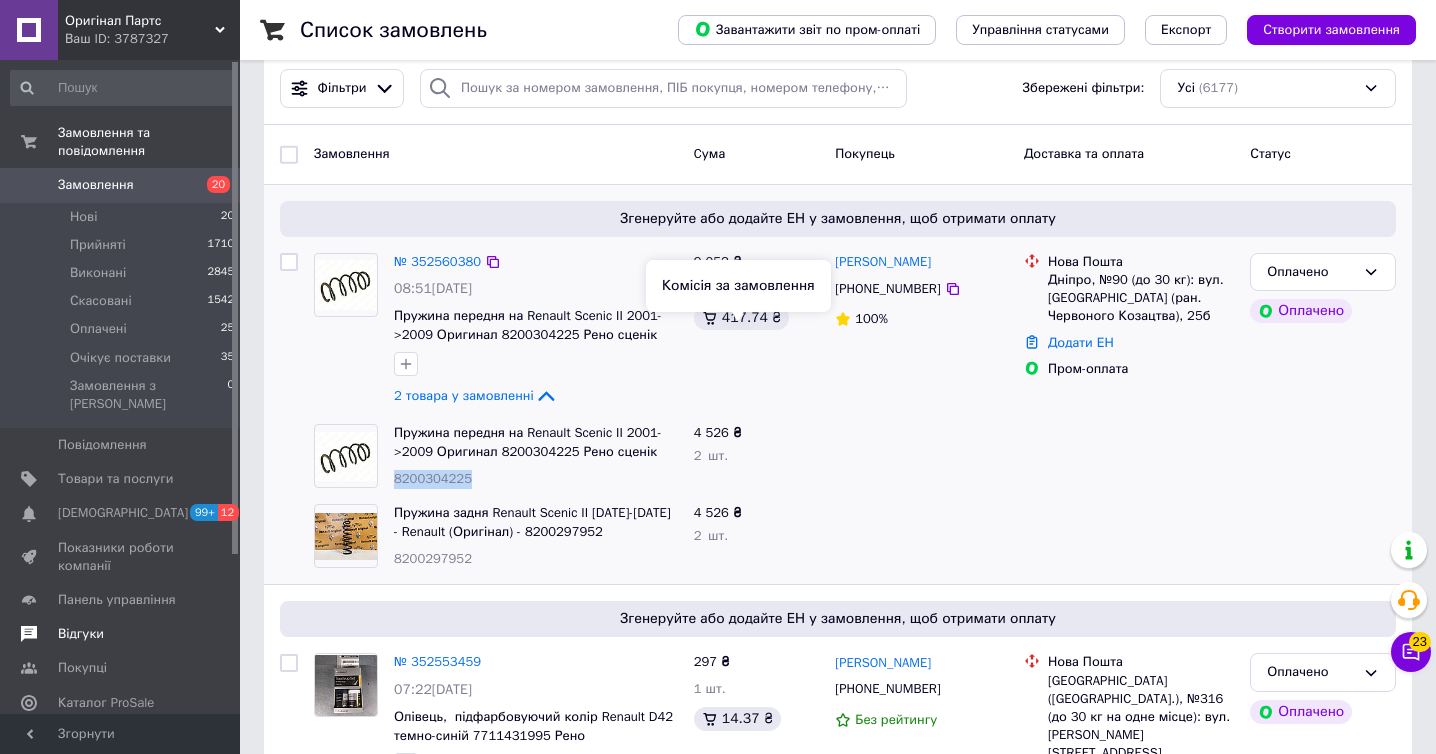 scroll, scrollTop: 141, scrollLeft: 0, axis: vertical 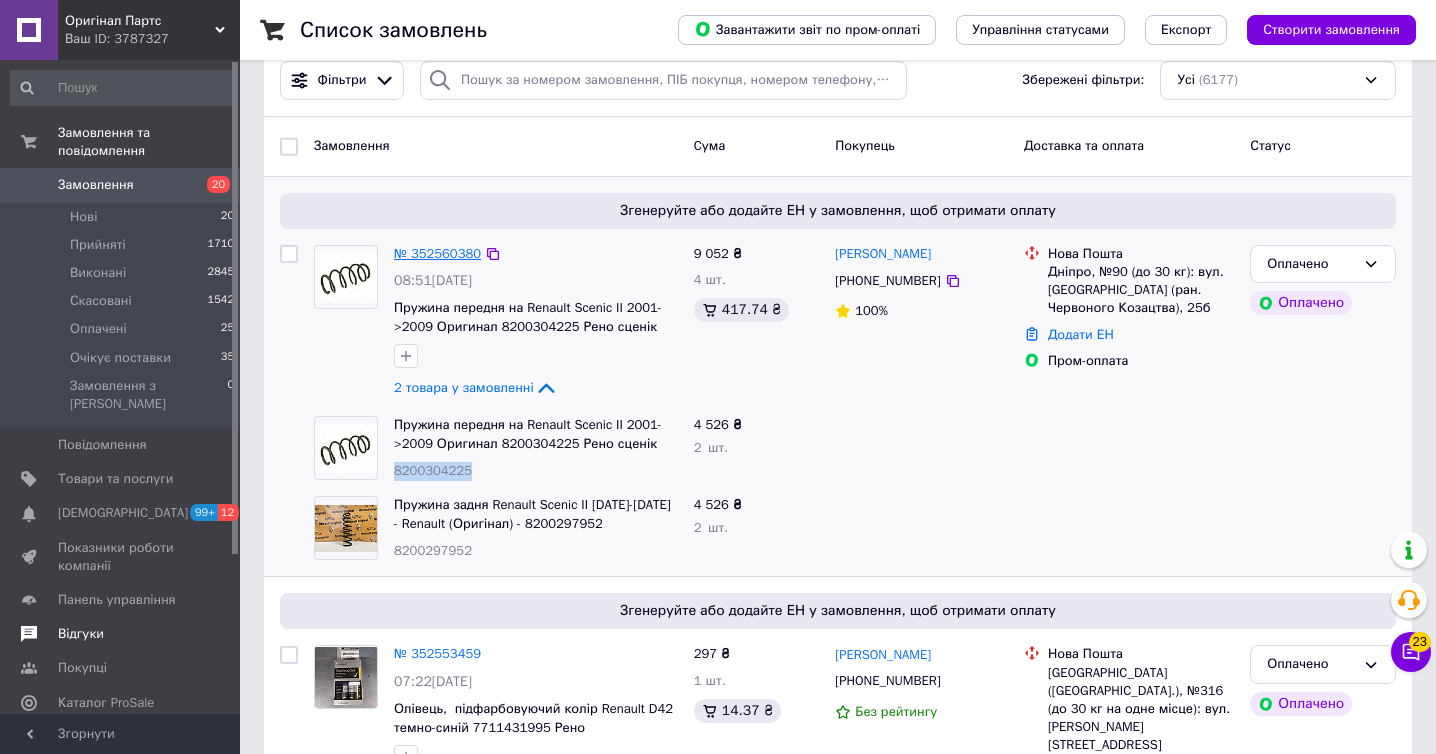 click on "№ 352560380" at bounding box center (437, 253) 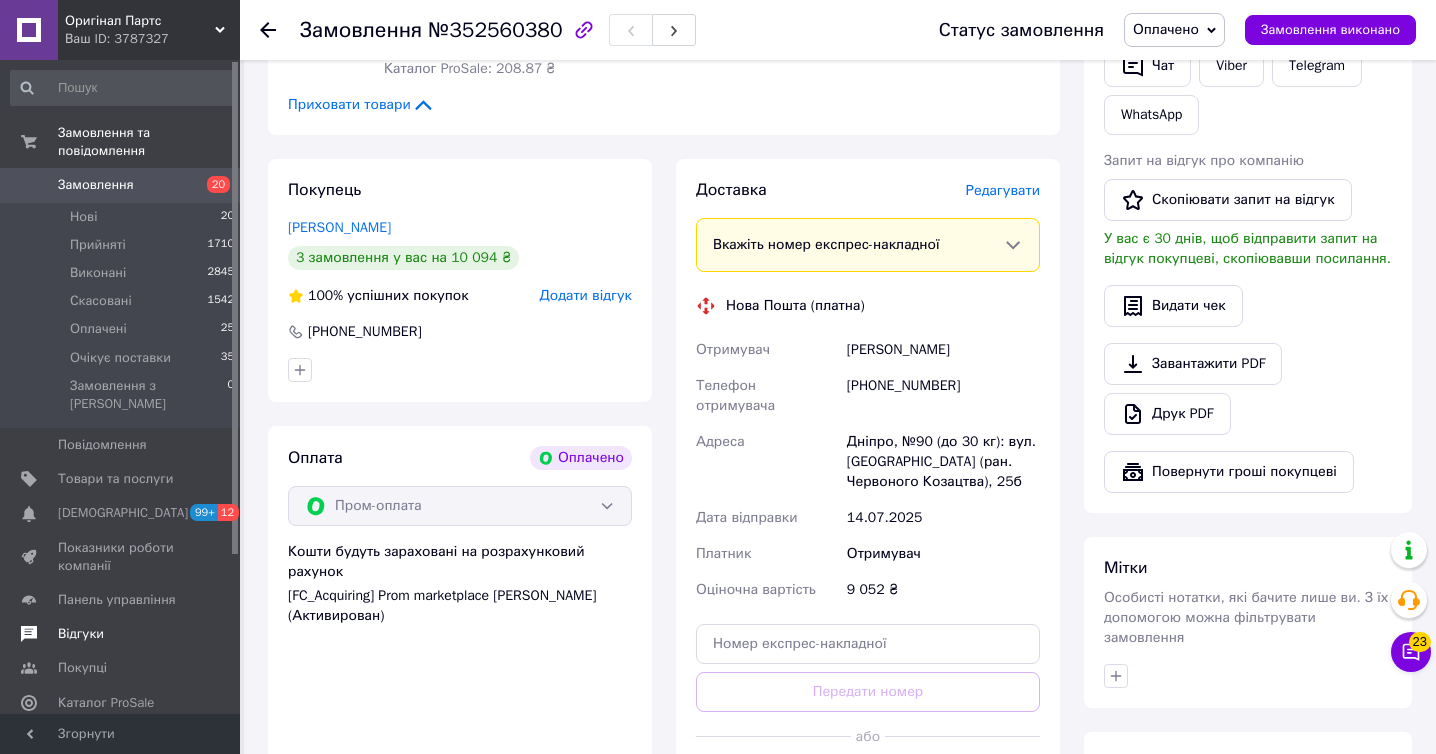 scroll, scrollTop: 896, scrollLeft: 0, axis: vertical 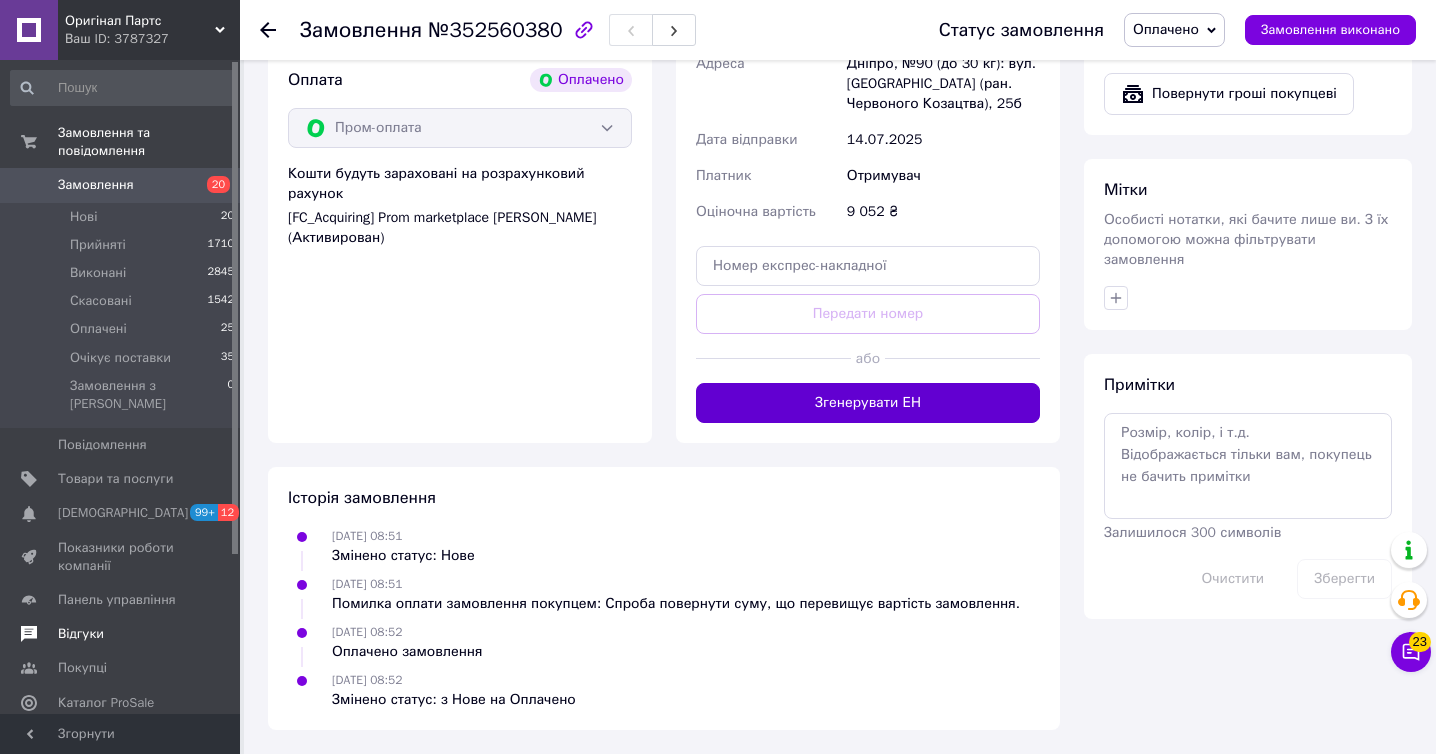 click on "Згенерувати ЕН" at bounding box center [868, 403] 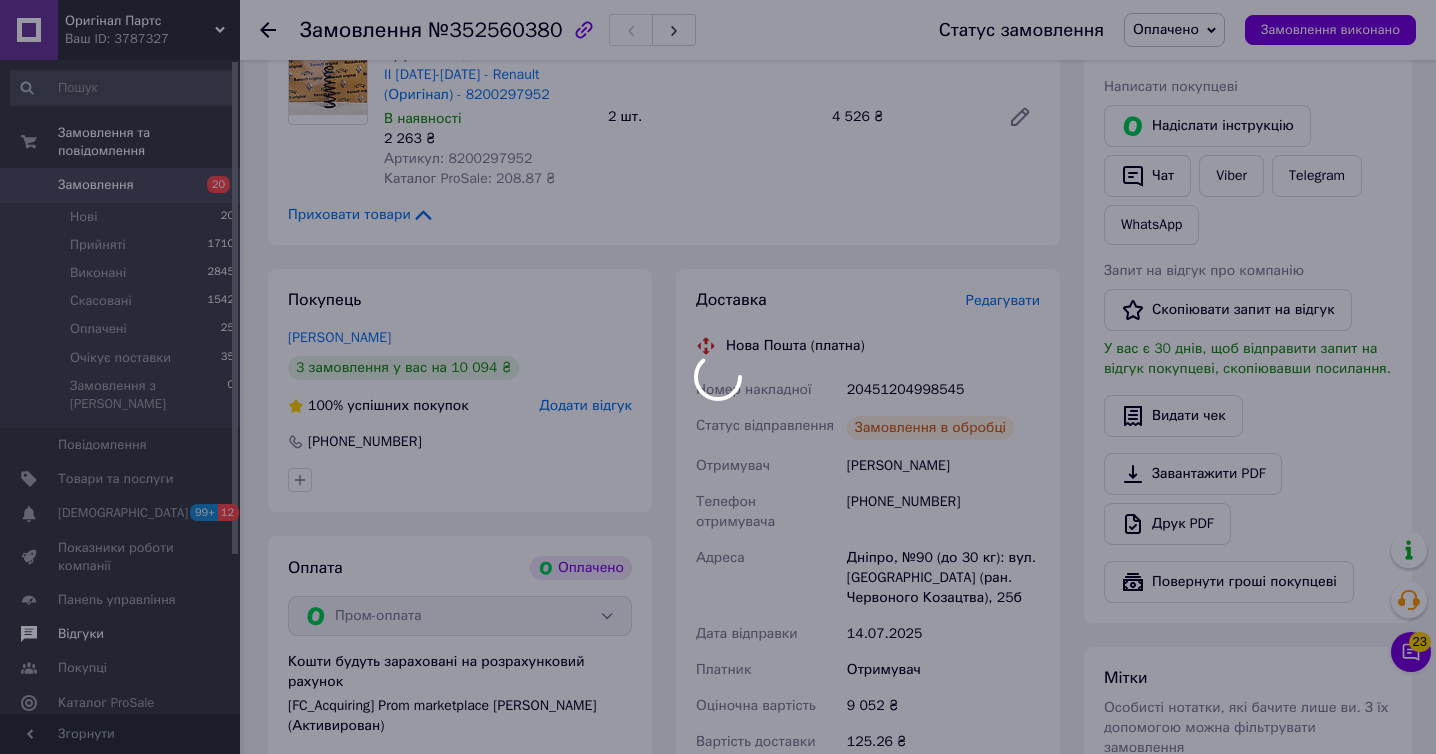 scroll, scrollTop: 401, scrollLeft: 0, axis: vertical 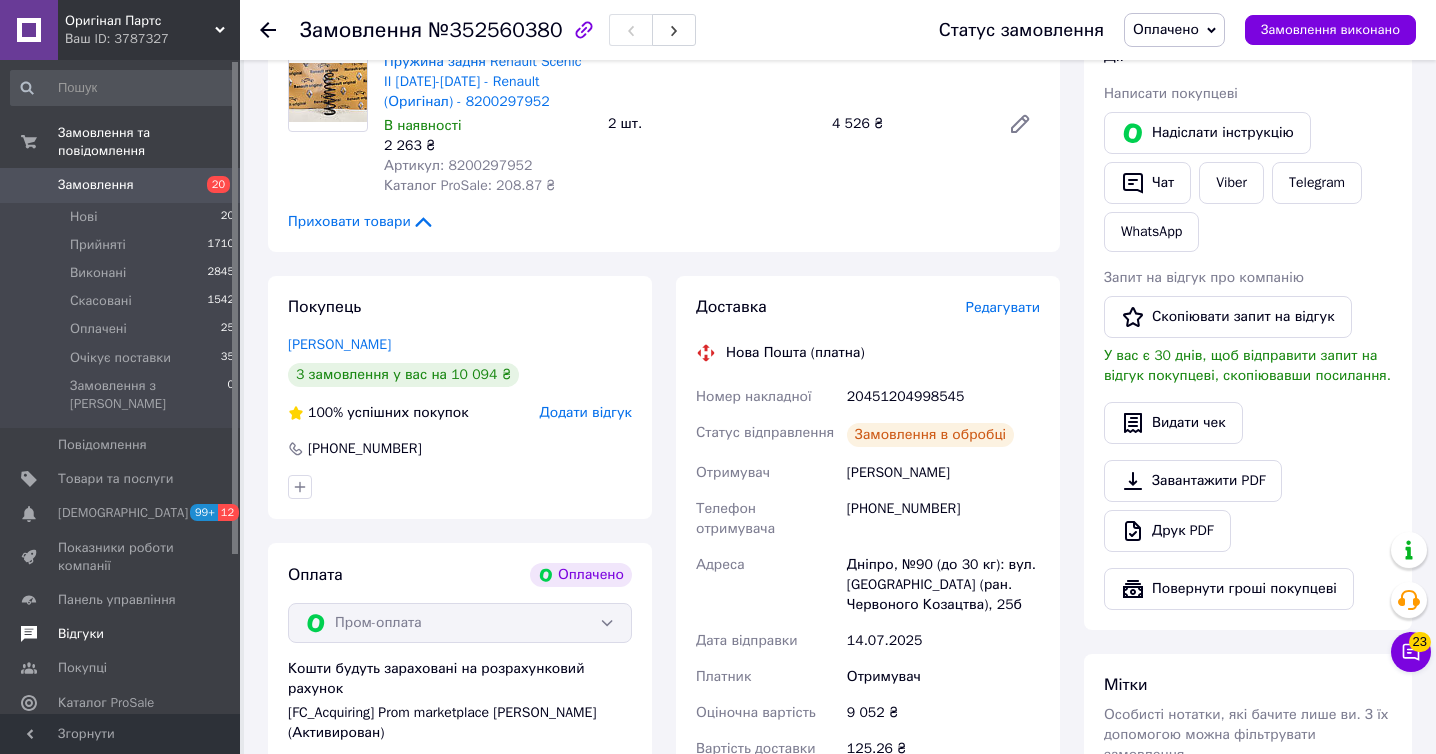 click on "20451204998545" at bounding box center [943, 397] 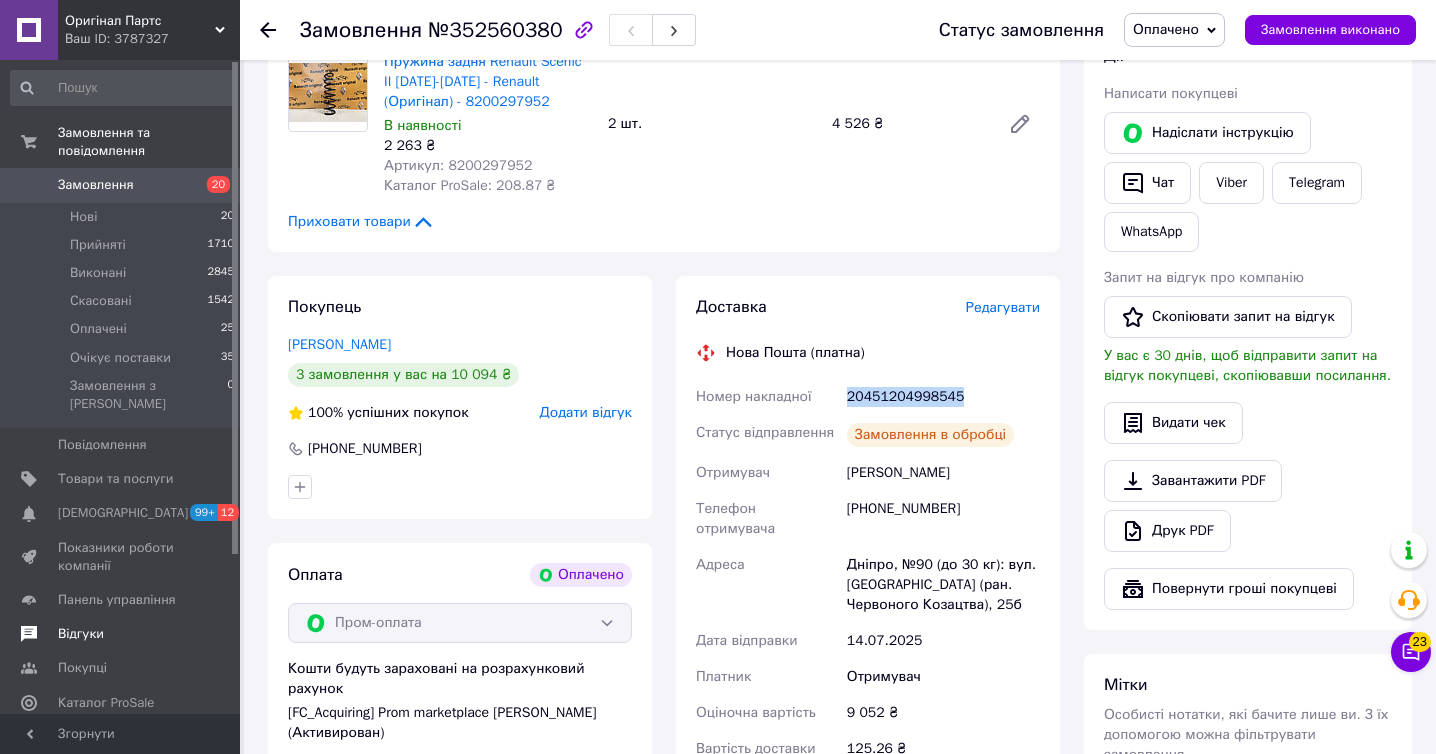 click on "20451204998545" at bounding box center [943, 397] 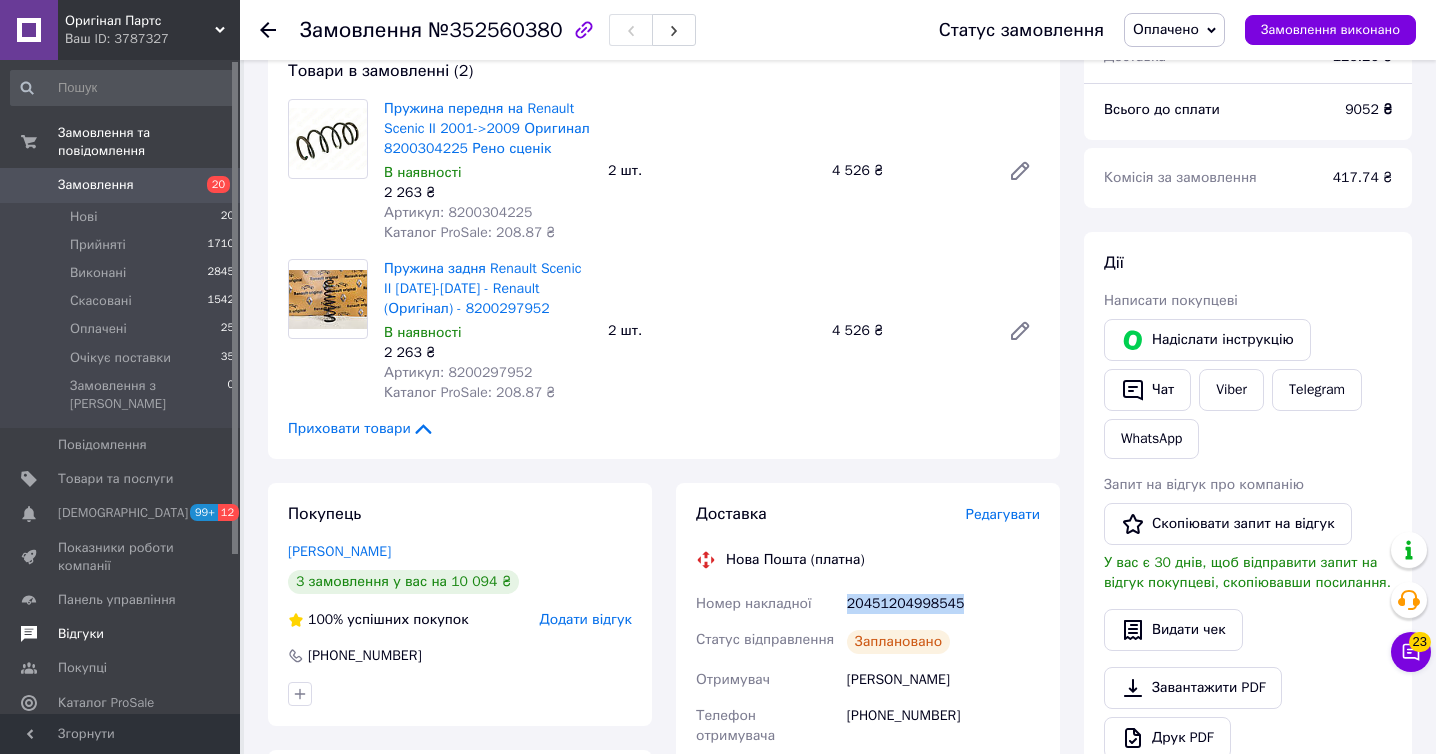scroll, scrollTop: 180, scrollLeft: 0, axis: vertical 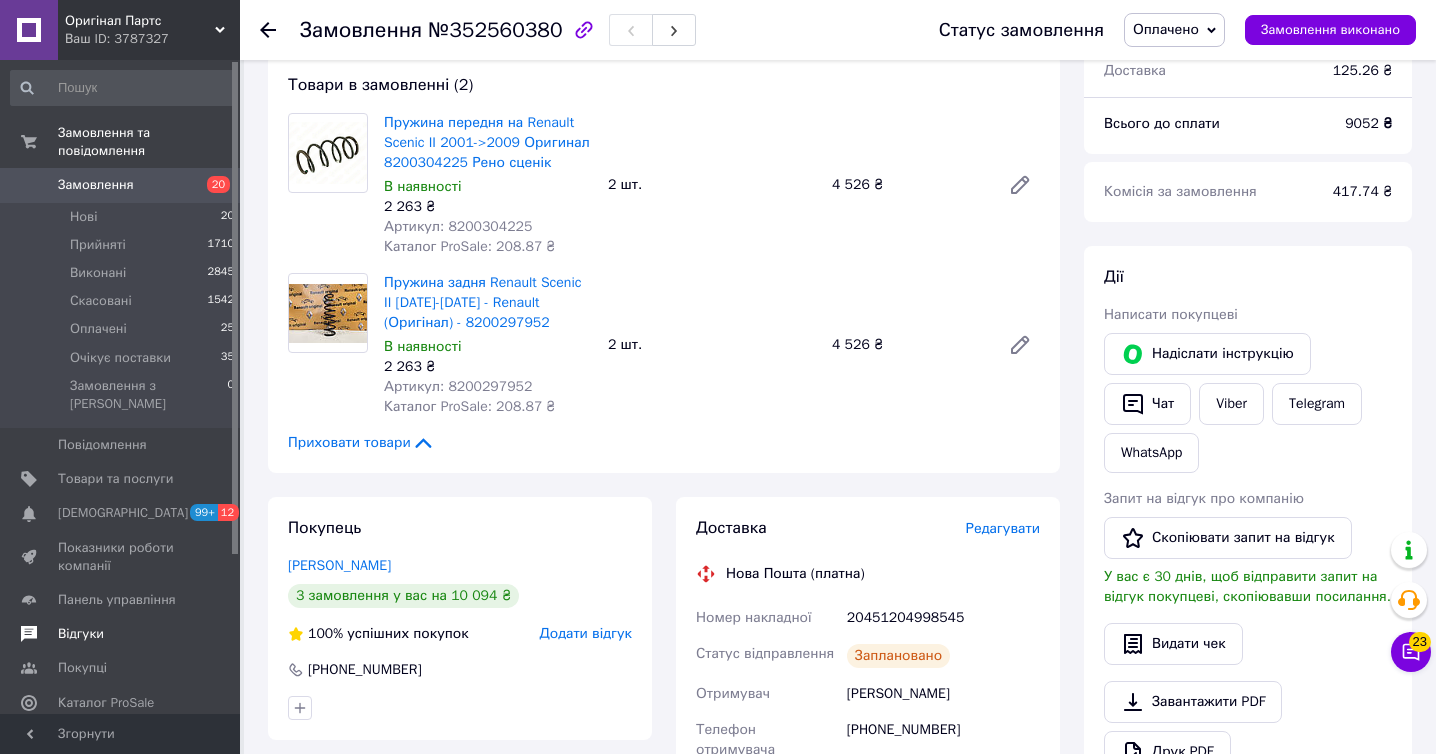 click on "Артикул: 8200304225" at bounding box center (458, 226) 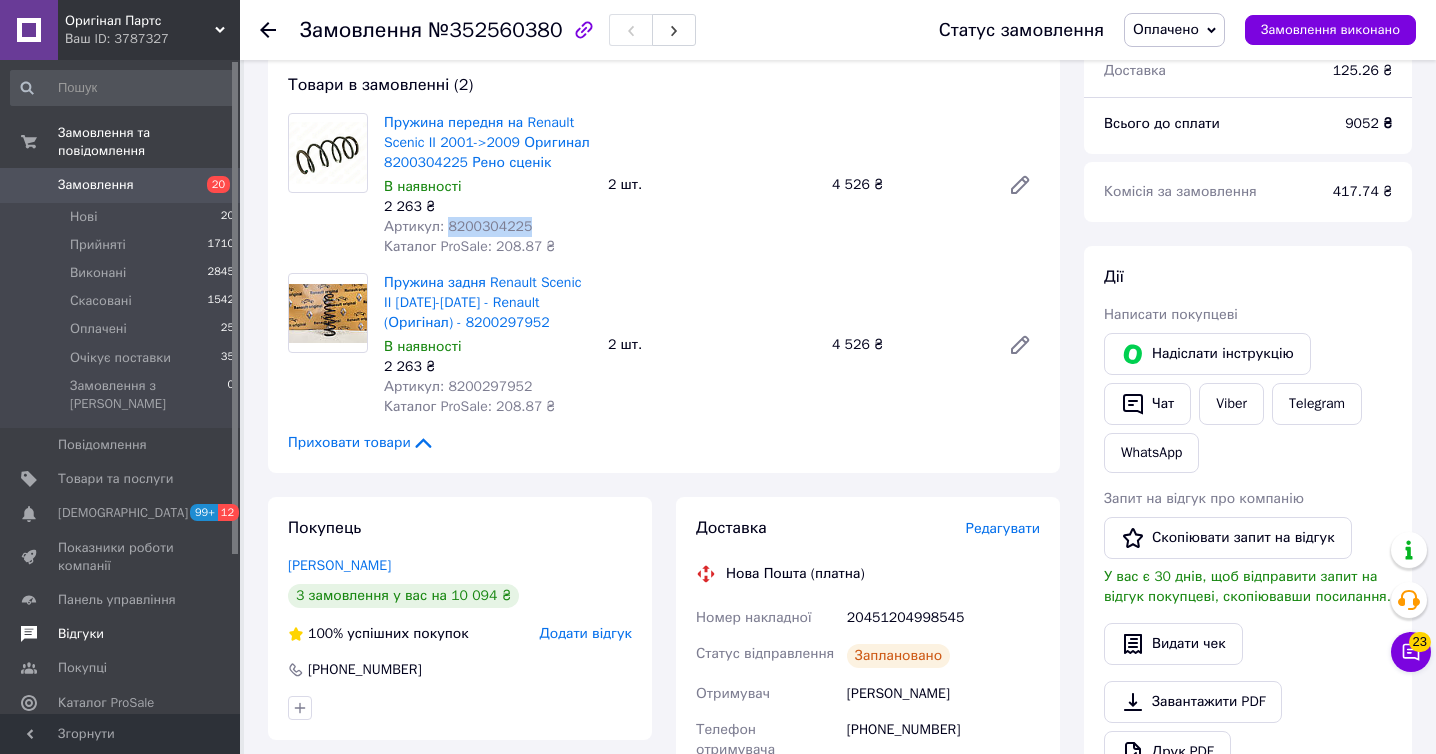 click on "Артикул: 8200304225" at bounding box center (458, 226) 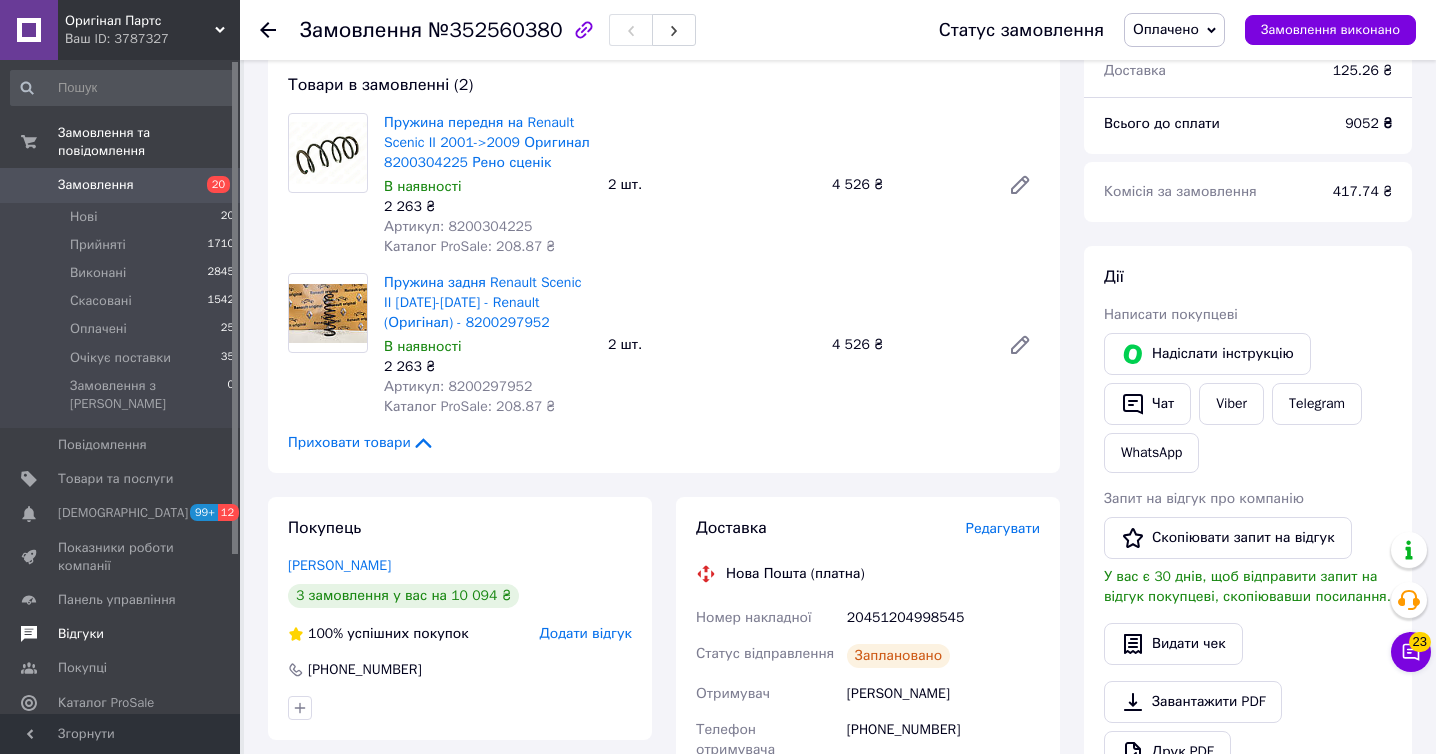 click on "Артикул: 8200297952" at bounding box center (458, 386) 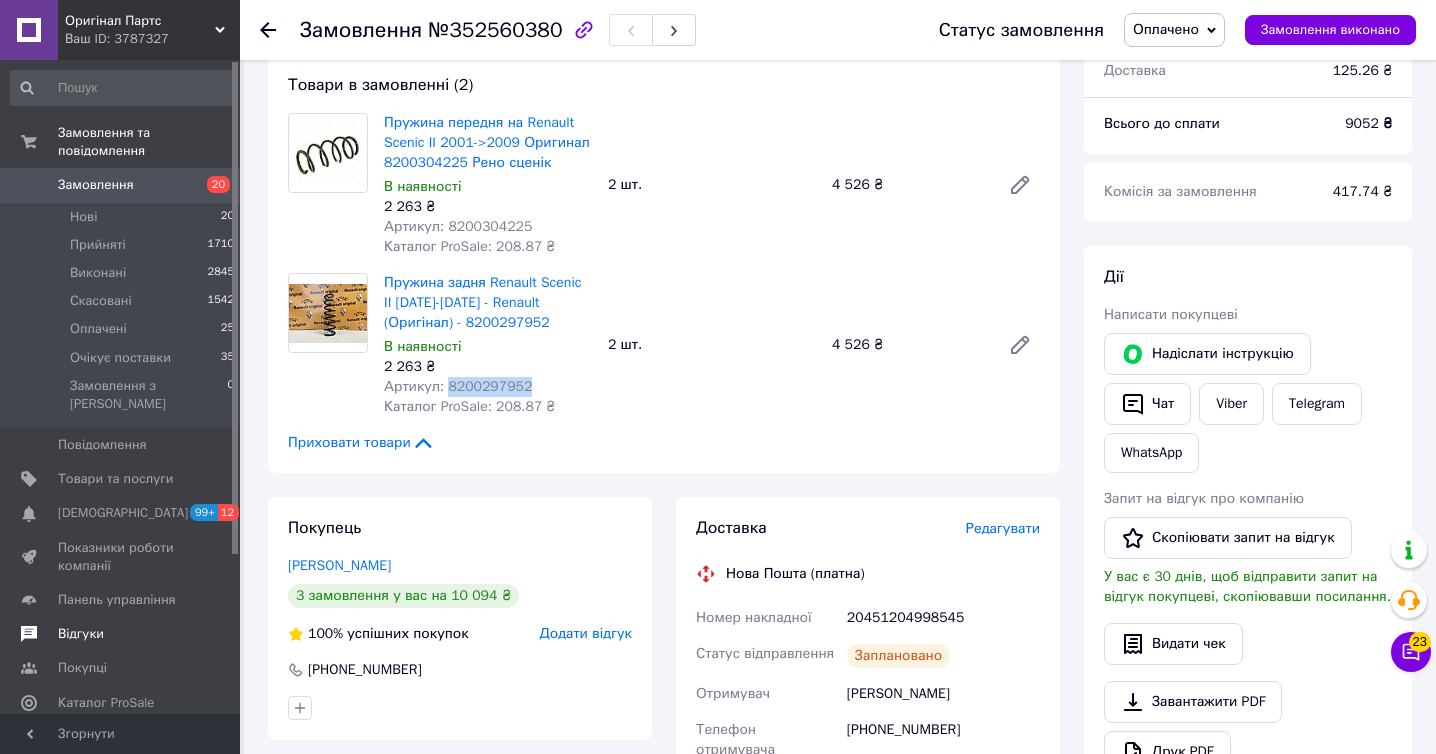 click on "Артикул: 8200297952" at bounding box center [458, 386] 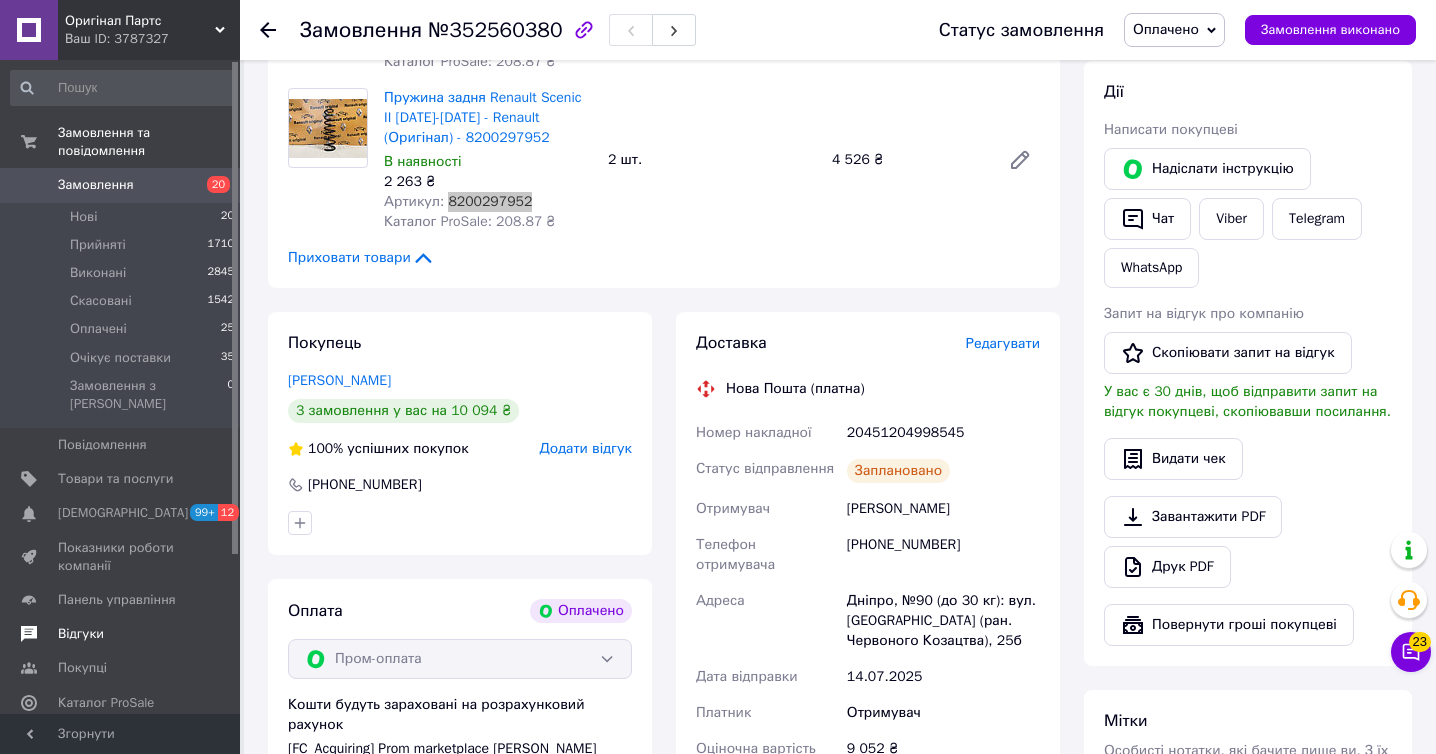 scroll, scrollTop: 772, scrollLeft: 0, axis: vertical 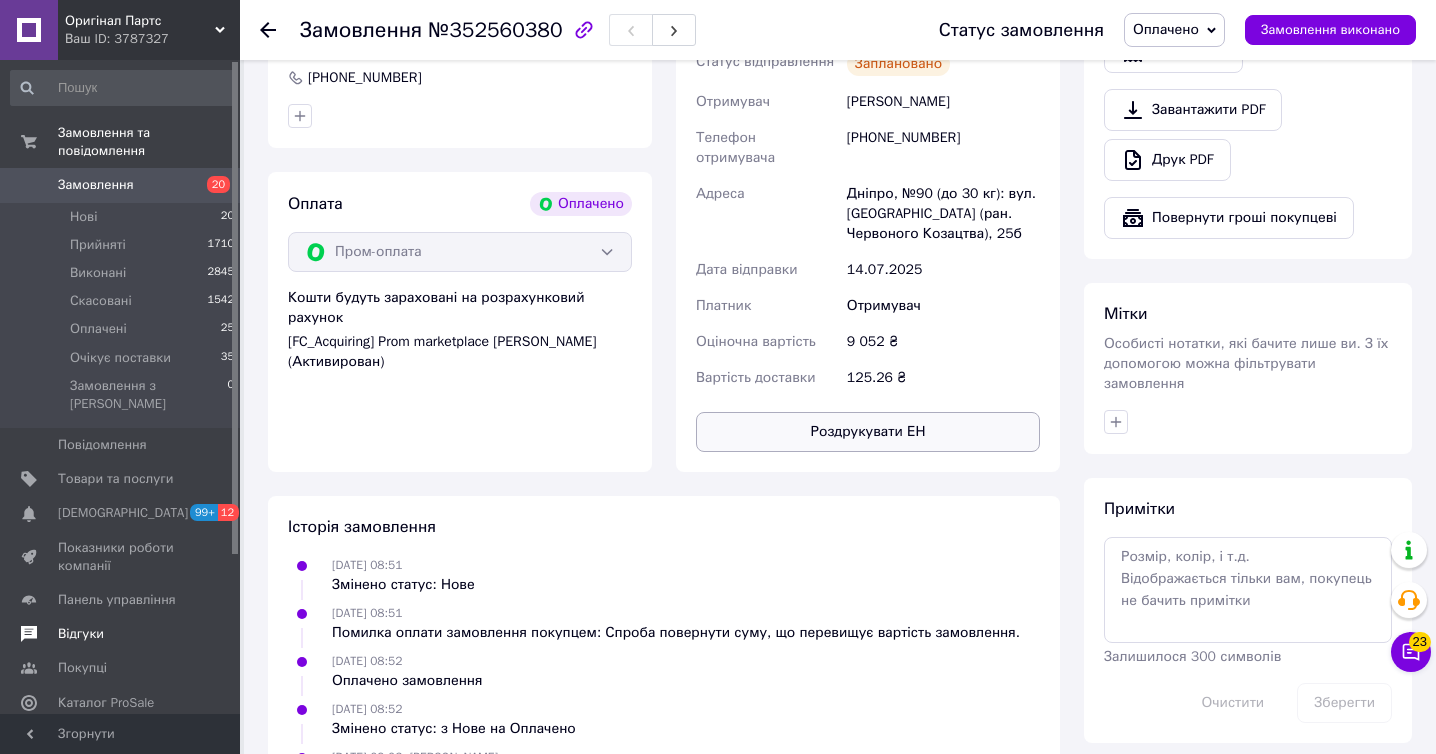 click on "Роздрукувати ЕН" at bounding box center [868, 432] 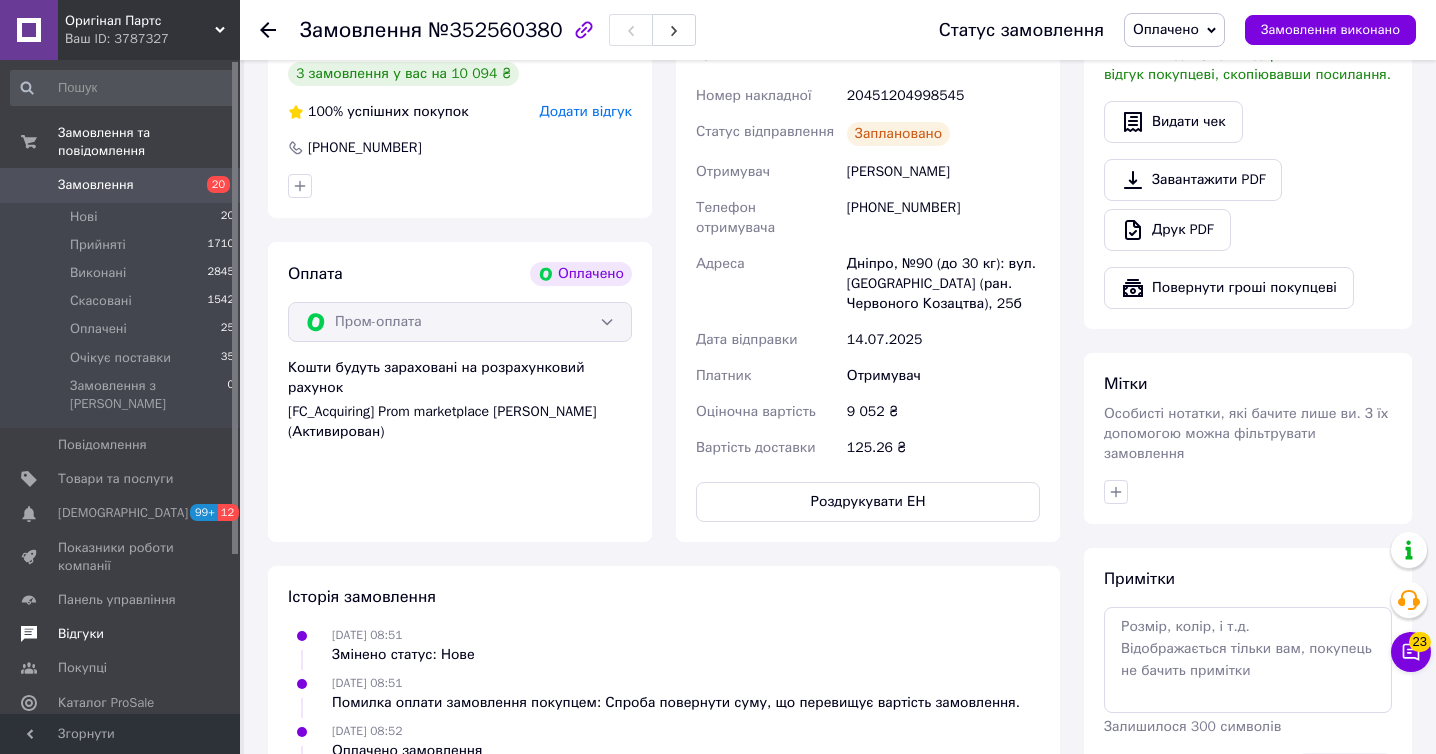 scroll, scrollTop: 556, scrollLeft: 0, axis: vertical 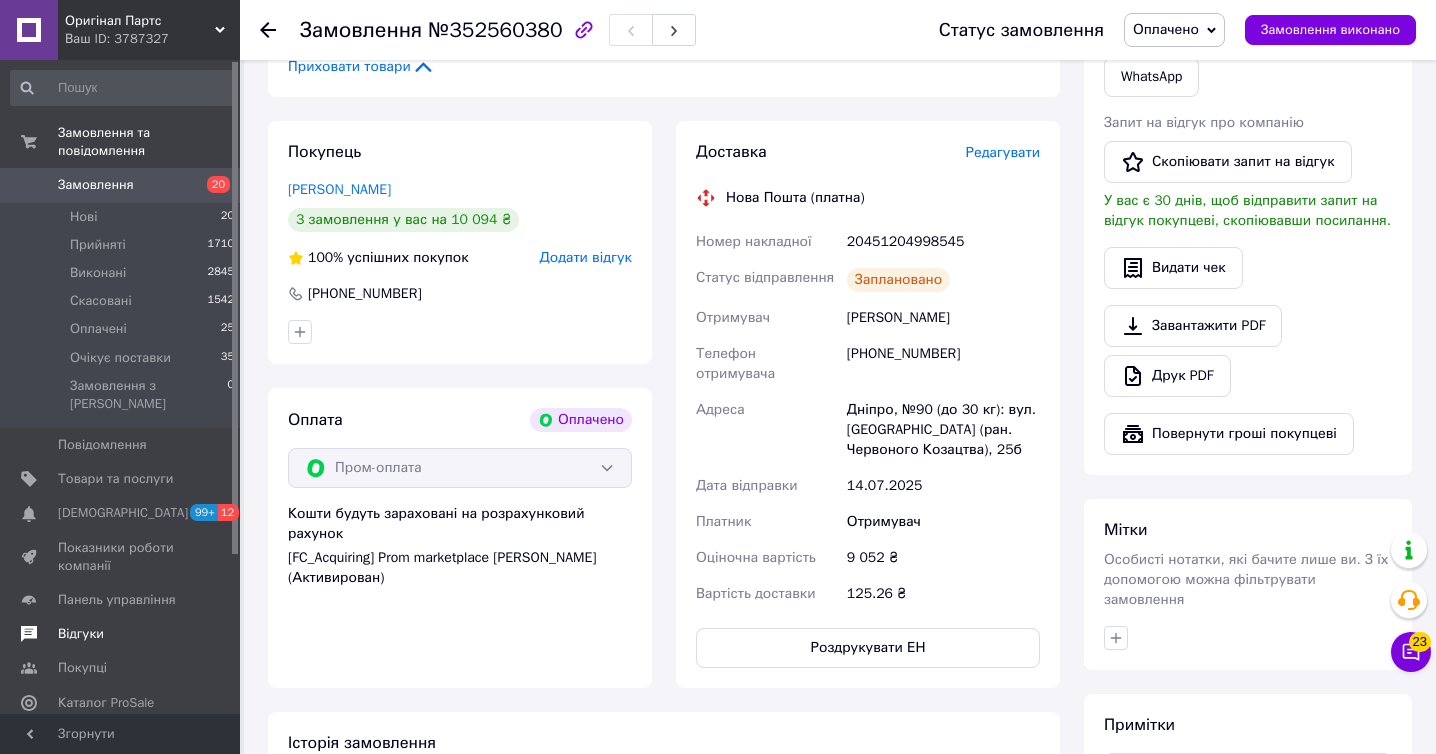 click on "[PHONE_NUMBER]" at bounding box center (943, 364) 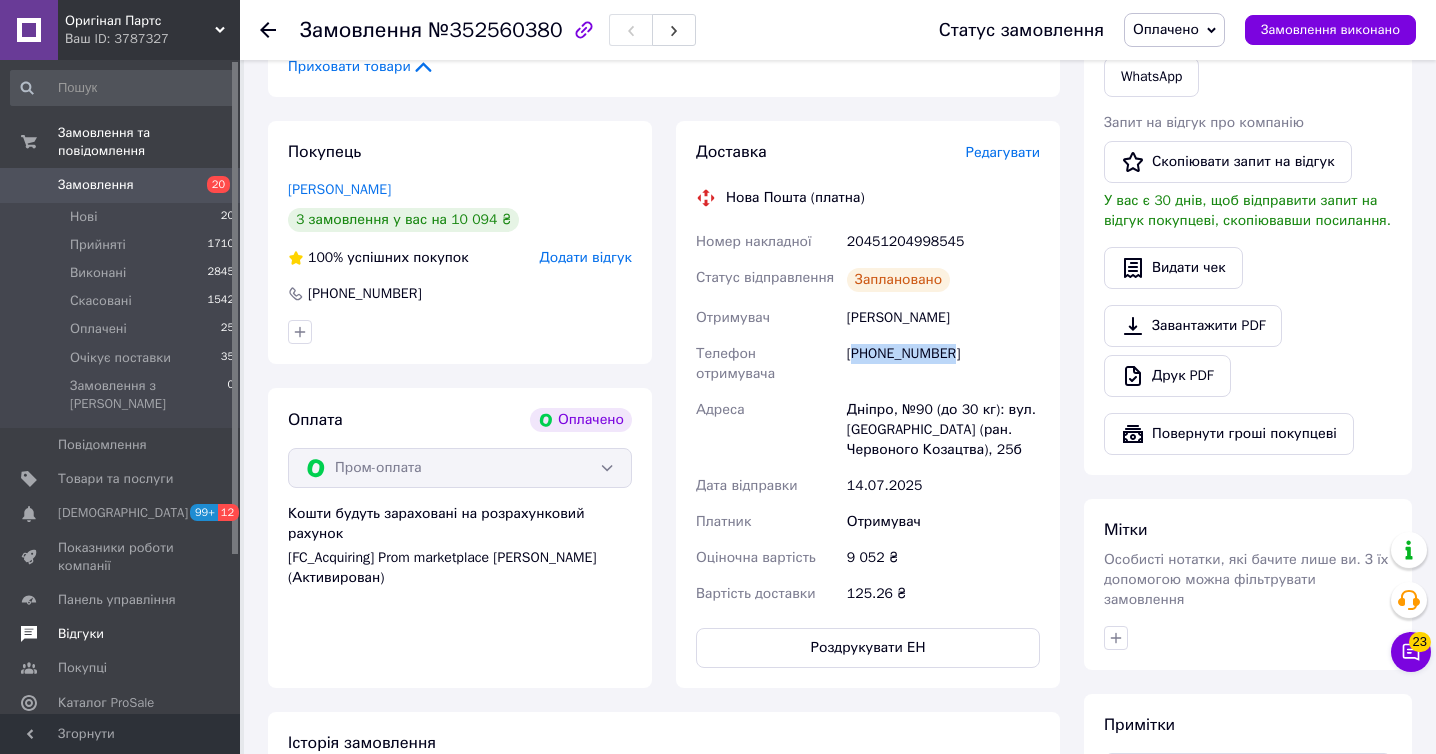 click on "[PHONE_NUMBER]" at bounding box center (943, 364) 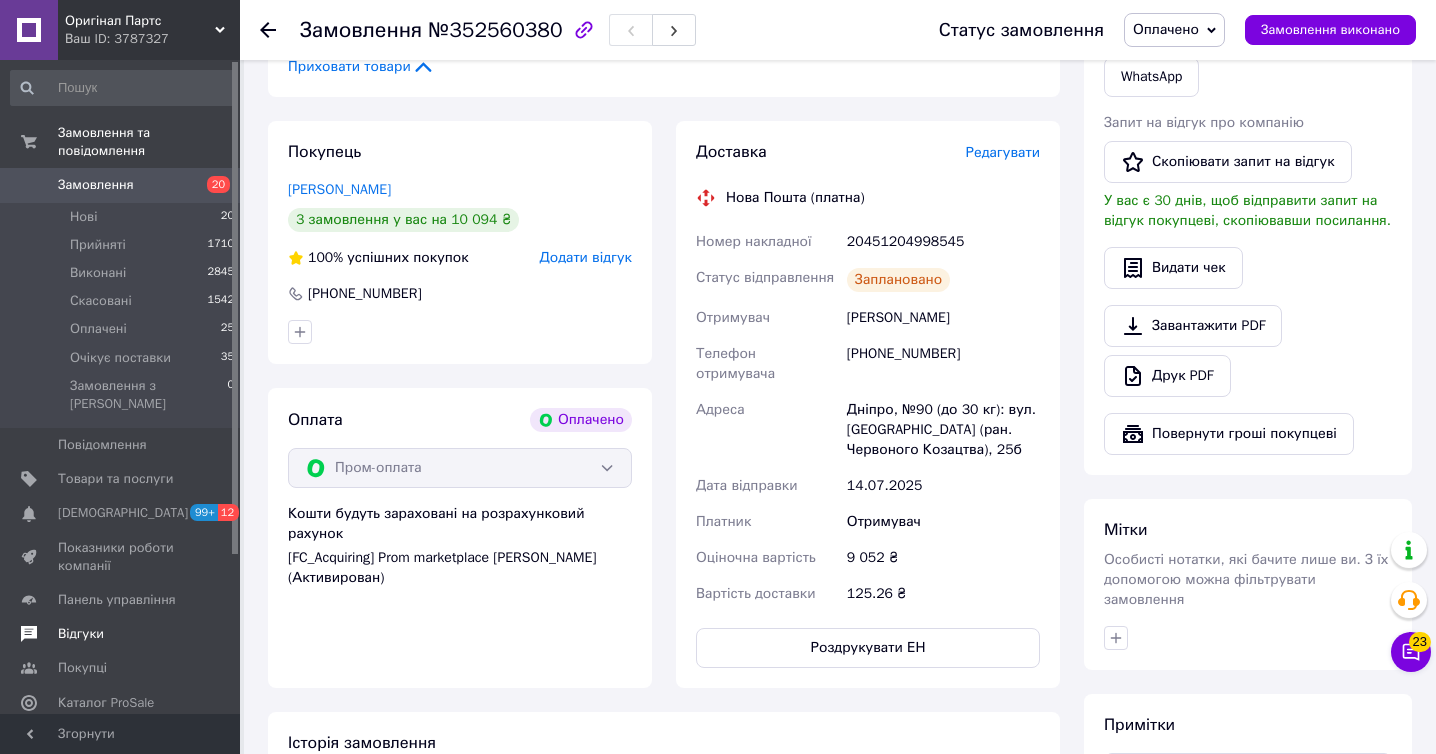 click on "[PERSON_NAME]" at bounding box center (943, 318) 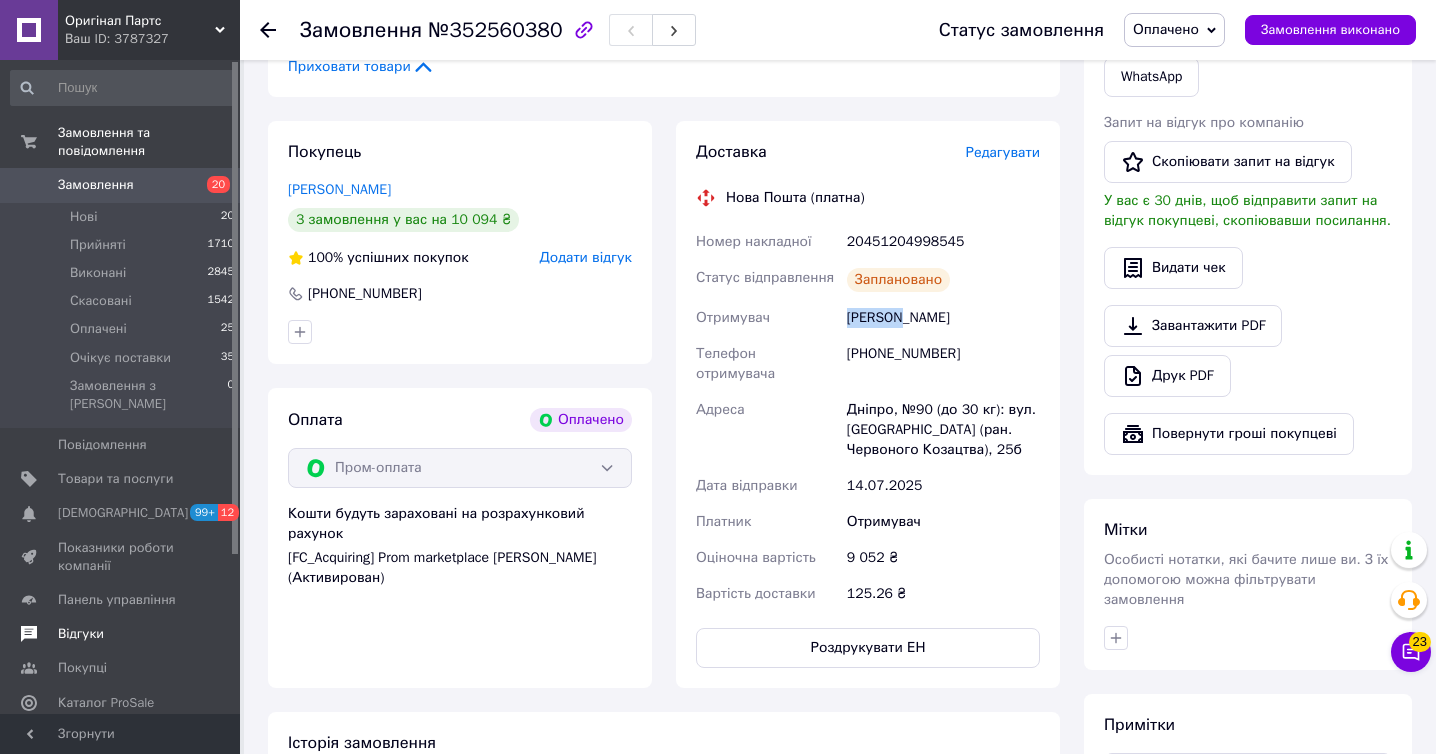 click on "[PERSON_NAME]" at bounding box center [943, 318] 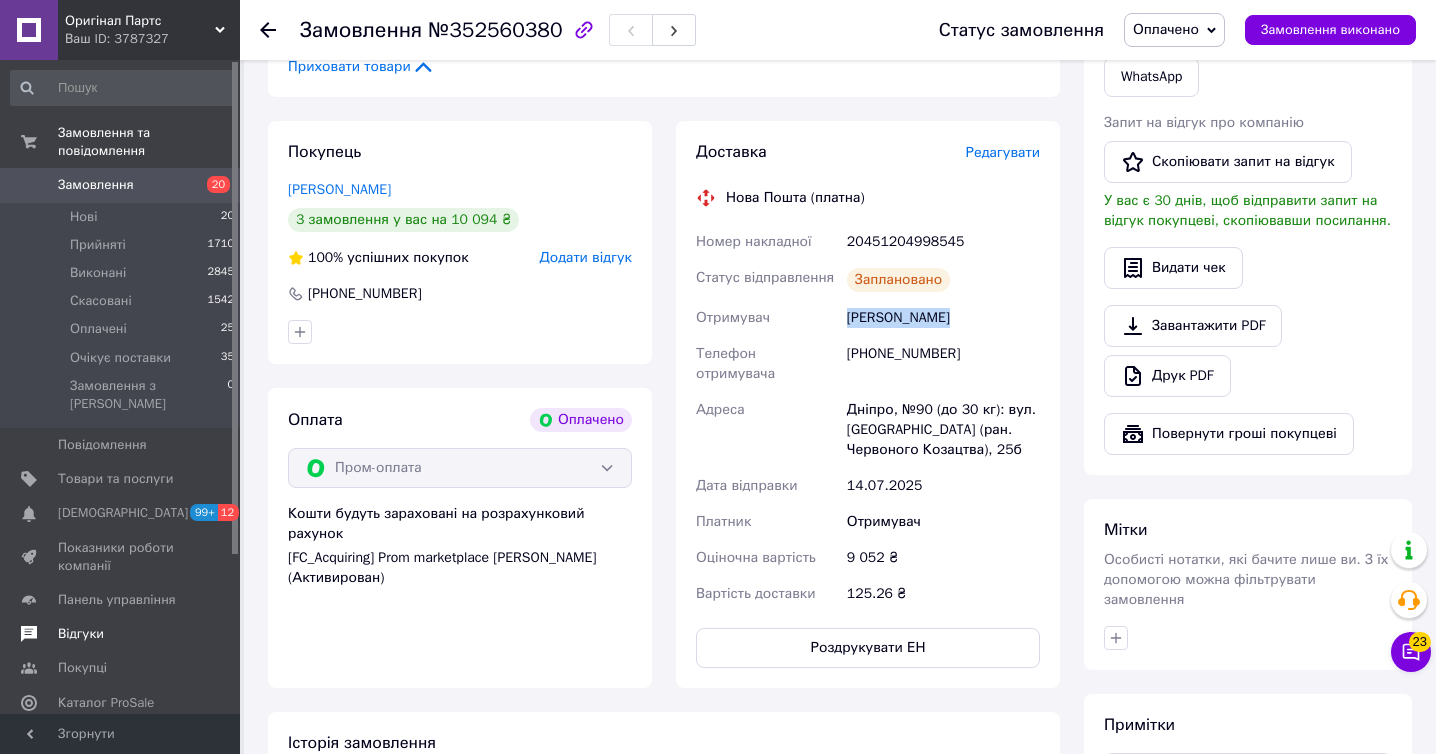 click on "[PERSON_NAME]" at bounding box center (943, 318) 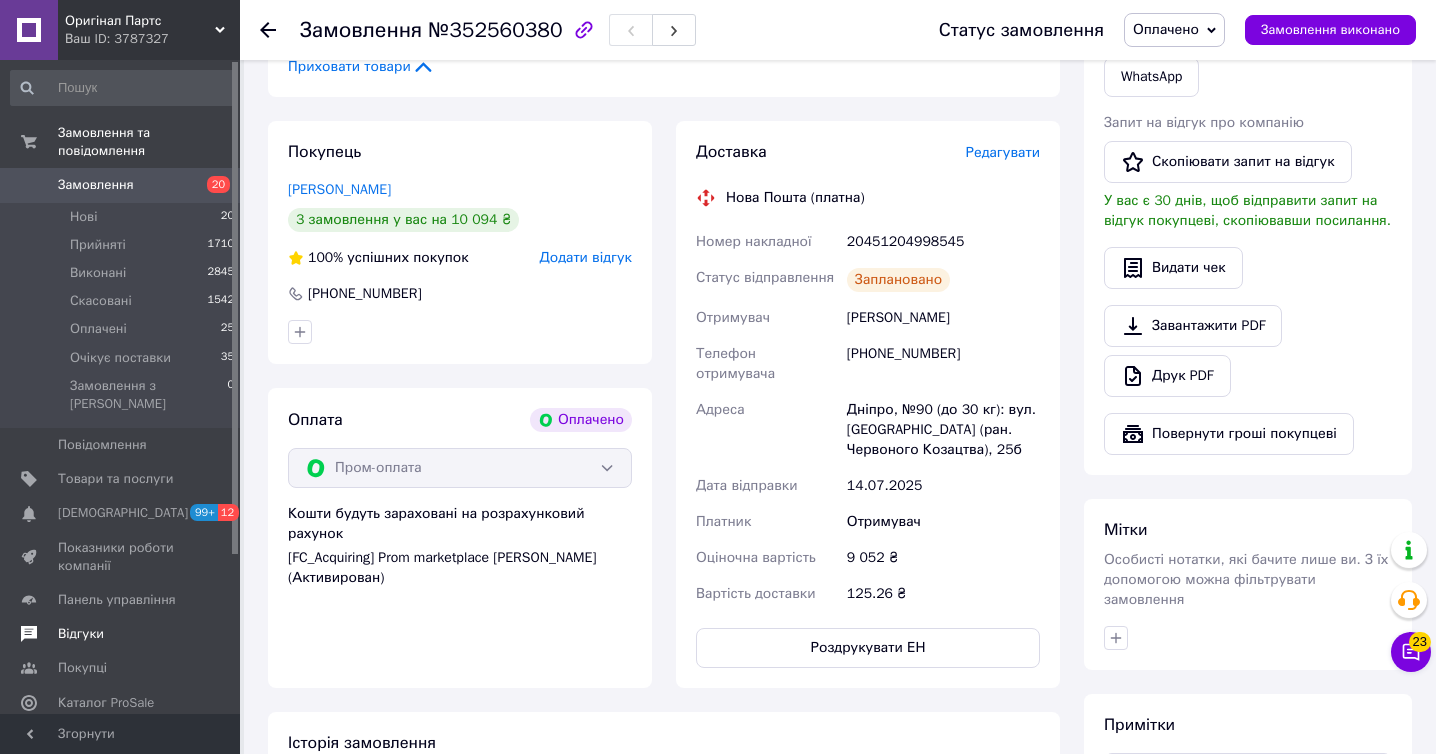 click on "Дніпро, №90 (до 30 кг): вул. [GEOGRAPHIC_DATA] (ран. Червоного Козацтва), 25б" at bounding box center [943, 430] 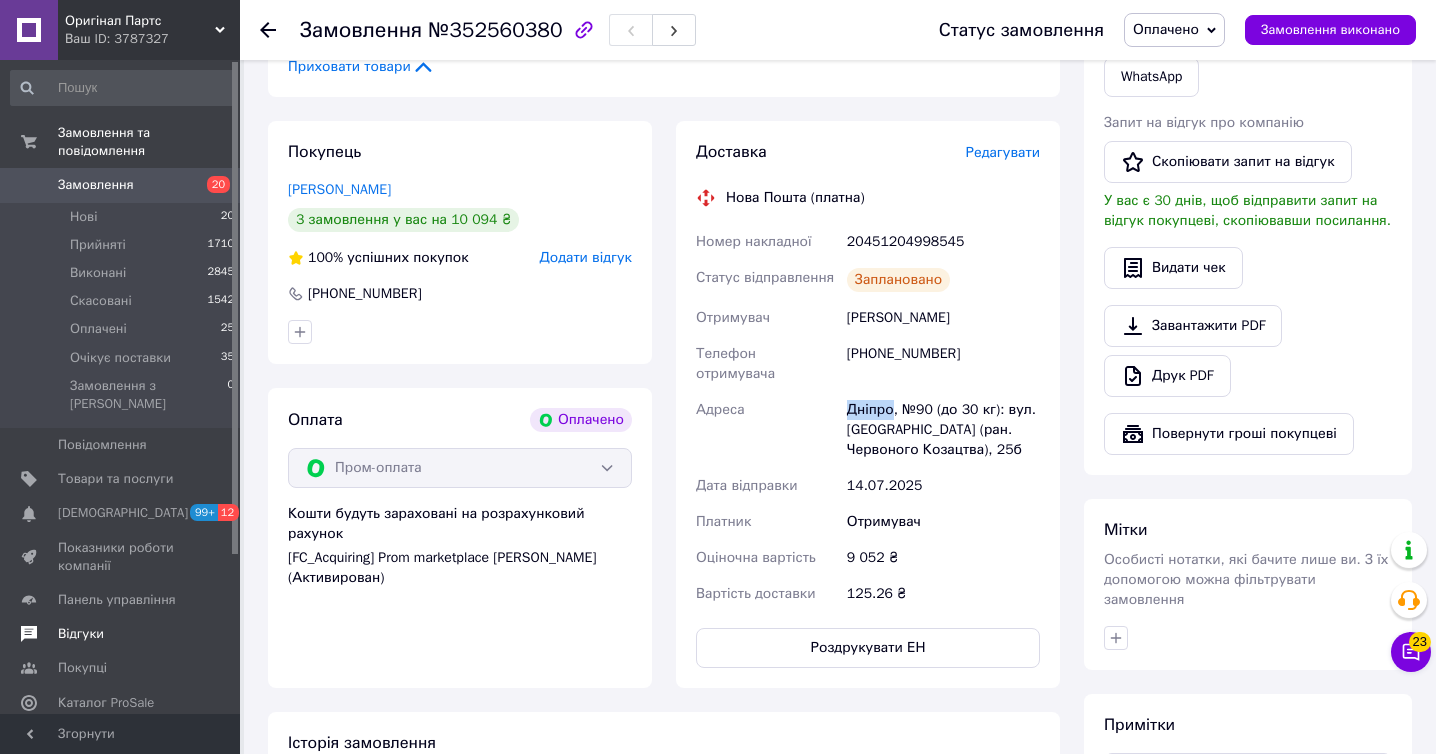 click on "Дніпро, №90 (до 30 кг): вул. [GEOGRAPHIC_DATA] (ран. Червоного Козацтва), 25б" at bounding box center (943, 430) 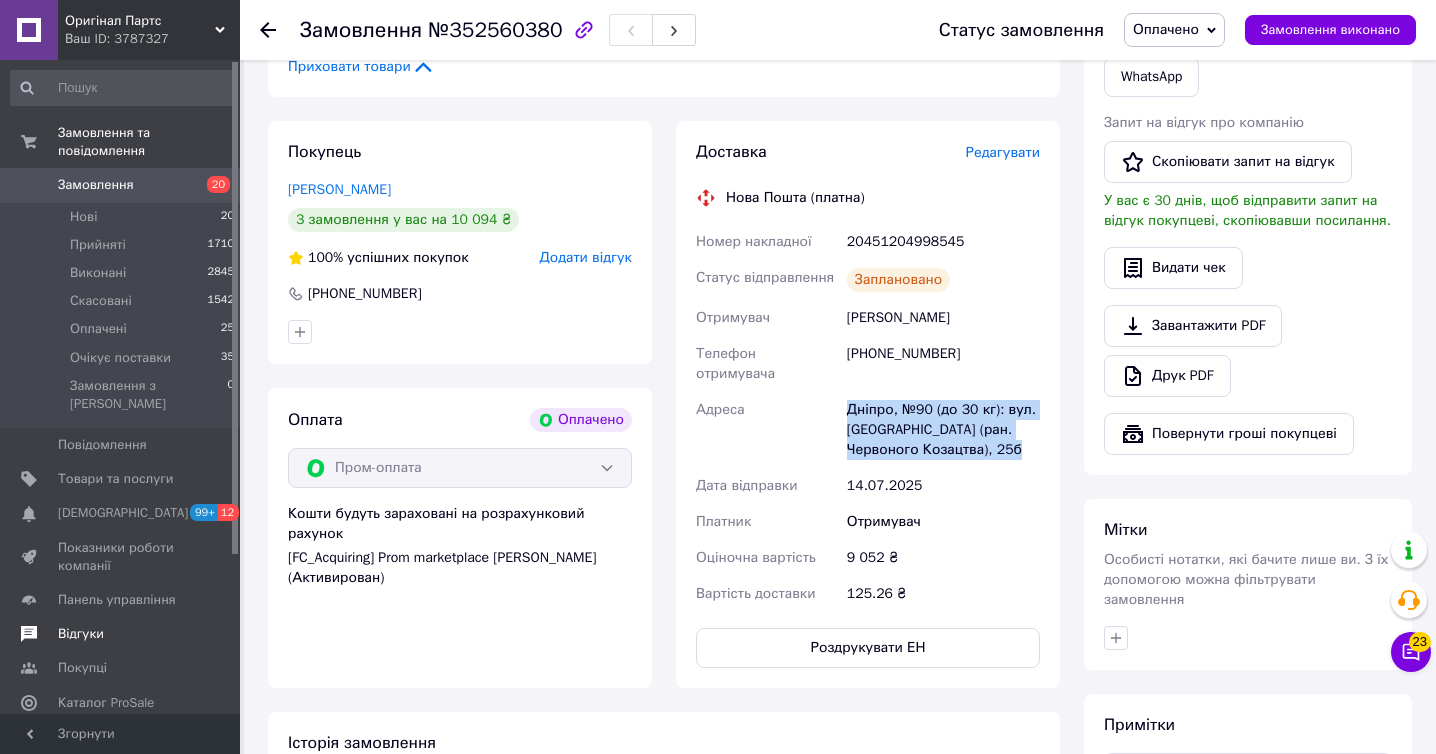 click on "Дніпро, №90 (до 30 кг): вул. [GEOGRAPHIC_DATA] (ран. Червоного Козацтва), 25б" at bounding box center (943, 430) 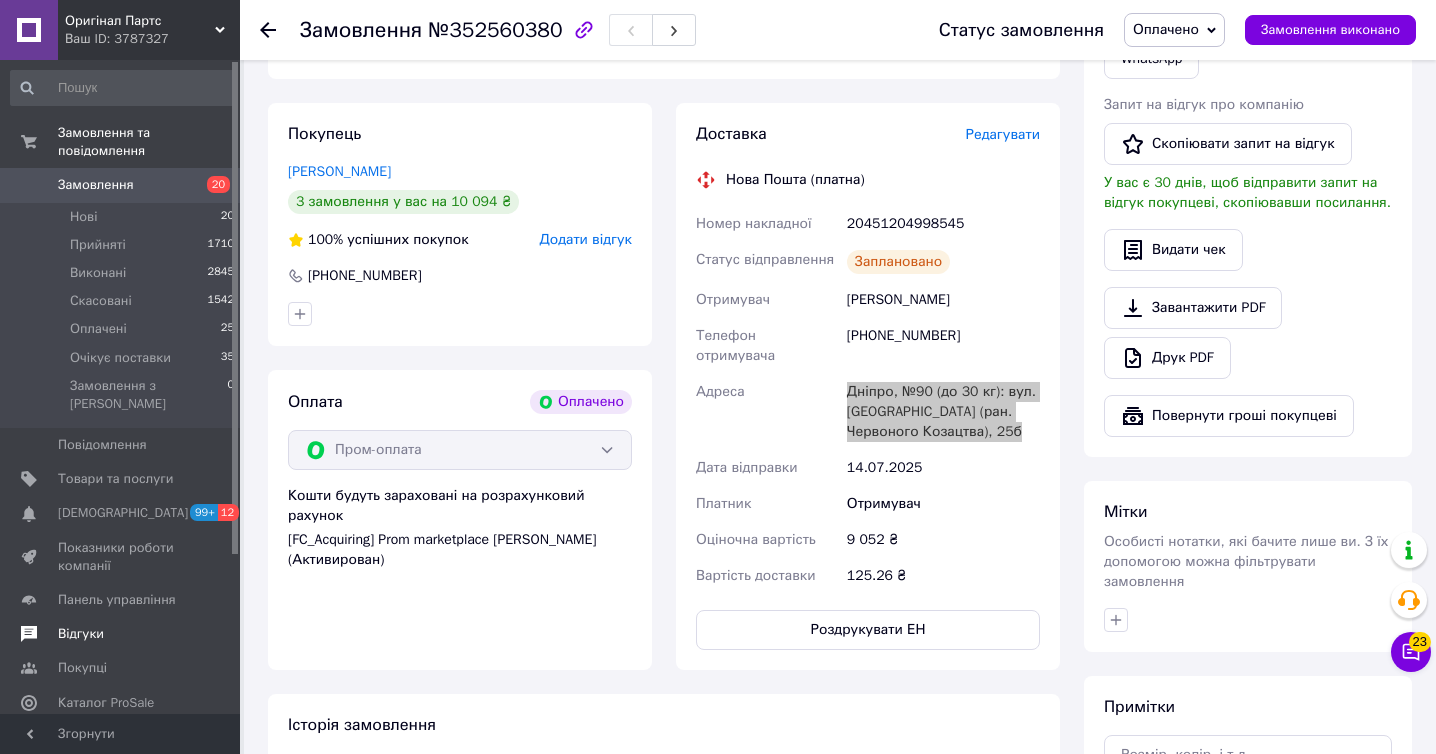 scroll, scrollTop: 573, scrollLeft: 0, axis: vertical 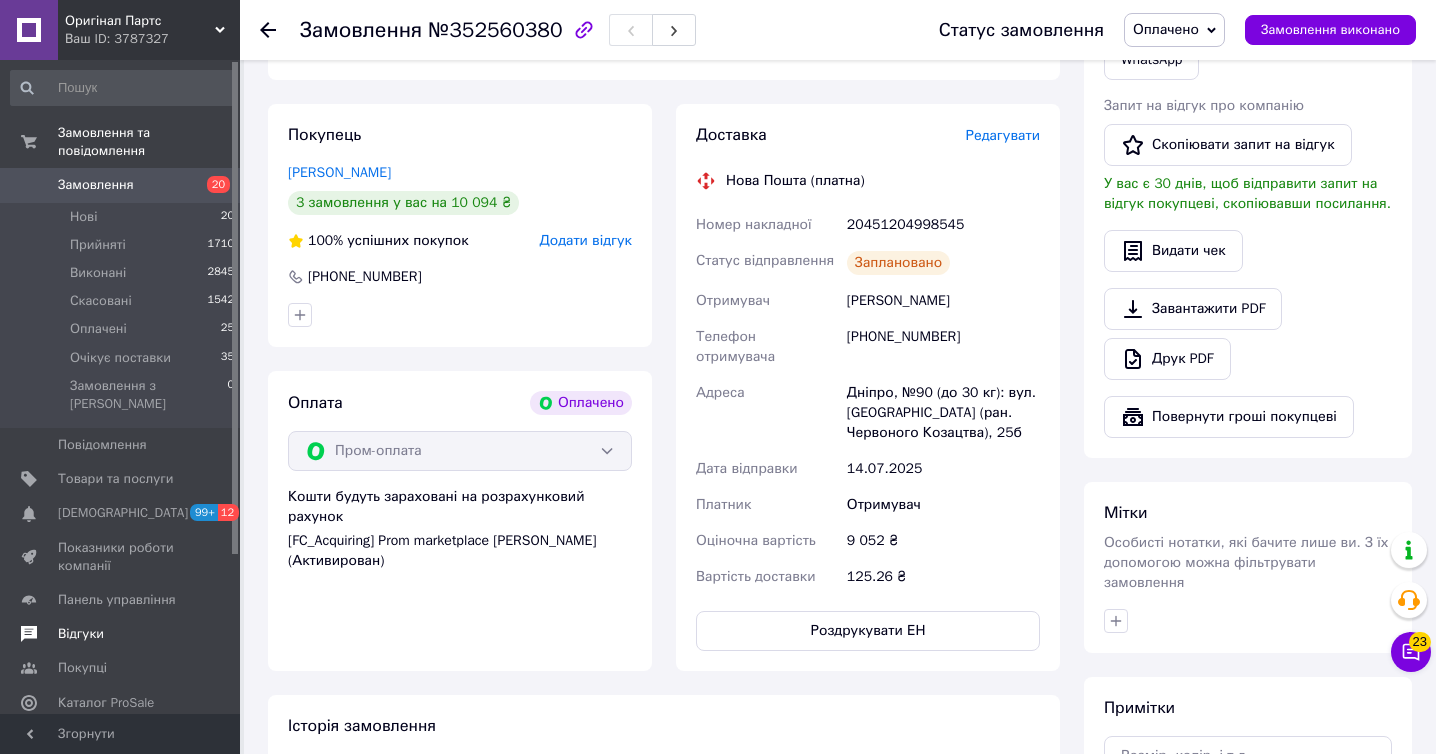 click on "20451204998545" at bounding box center [943, 225] 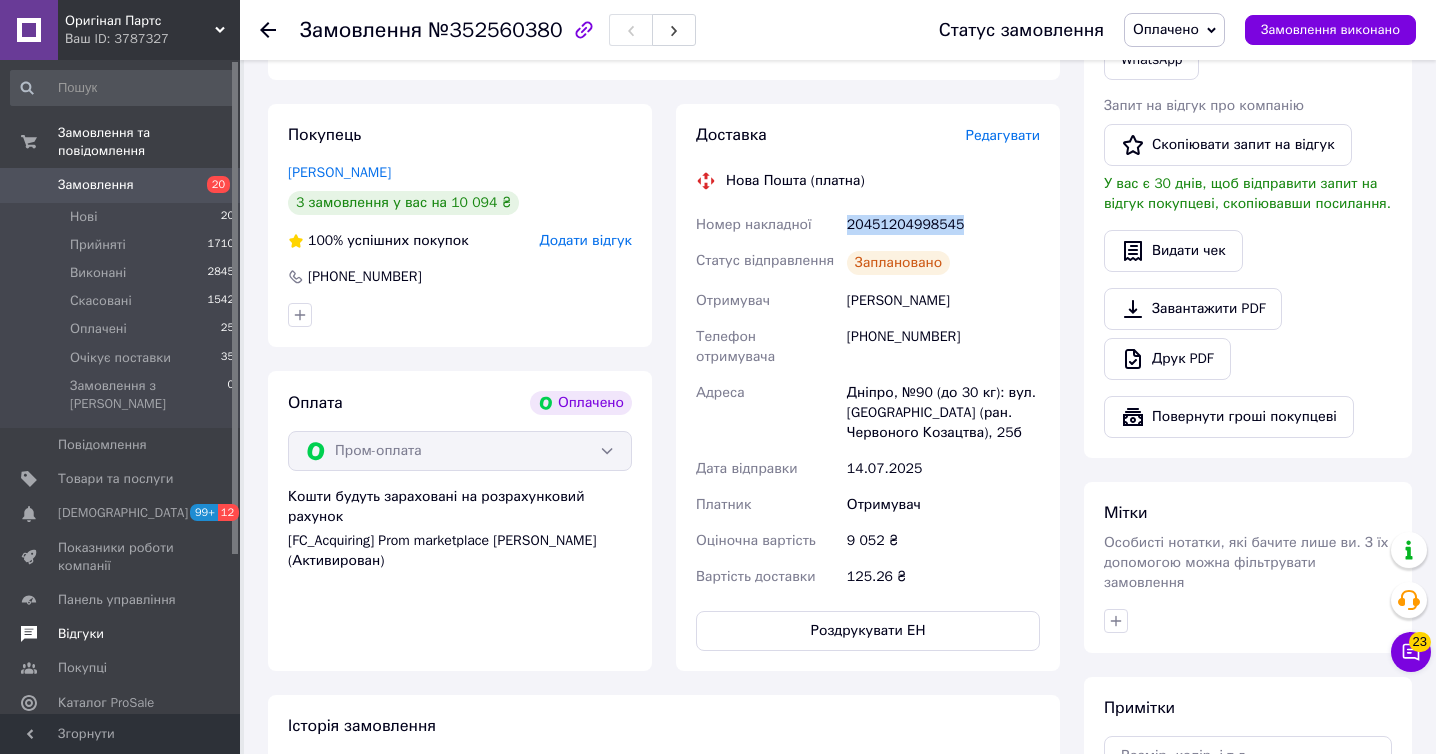 click on "20451204998545" at bounding box center [943, 225] 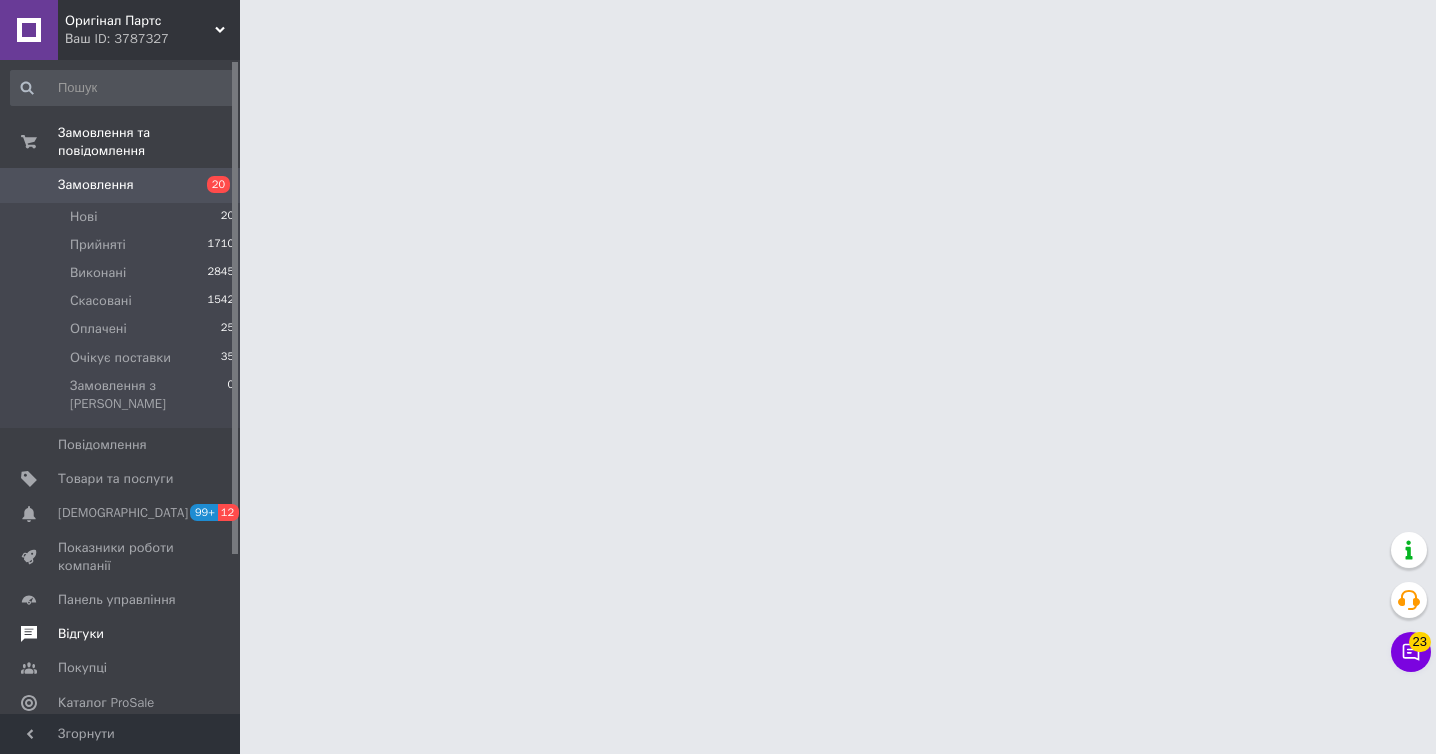 scroll, scrollTop: 0, scrollLeft: 0, axis: both 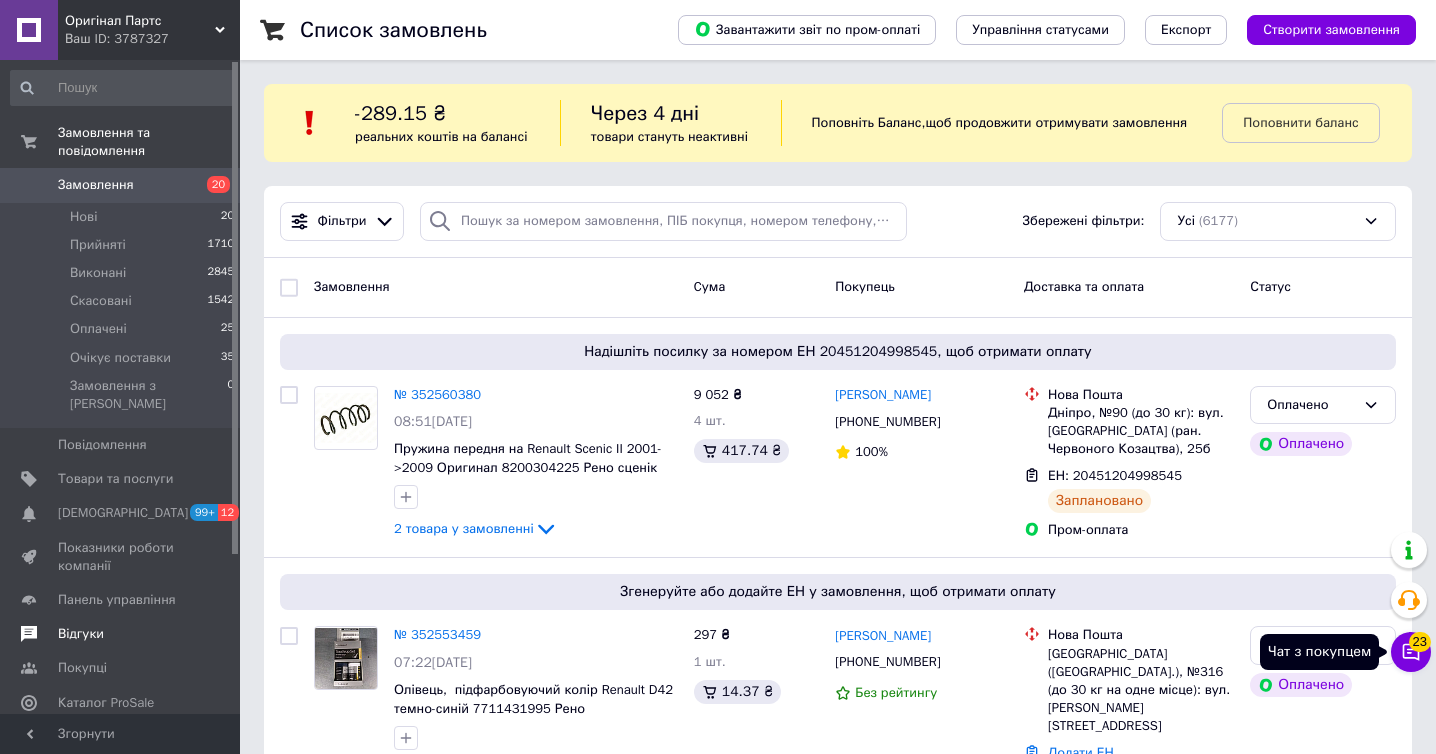 click 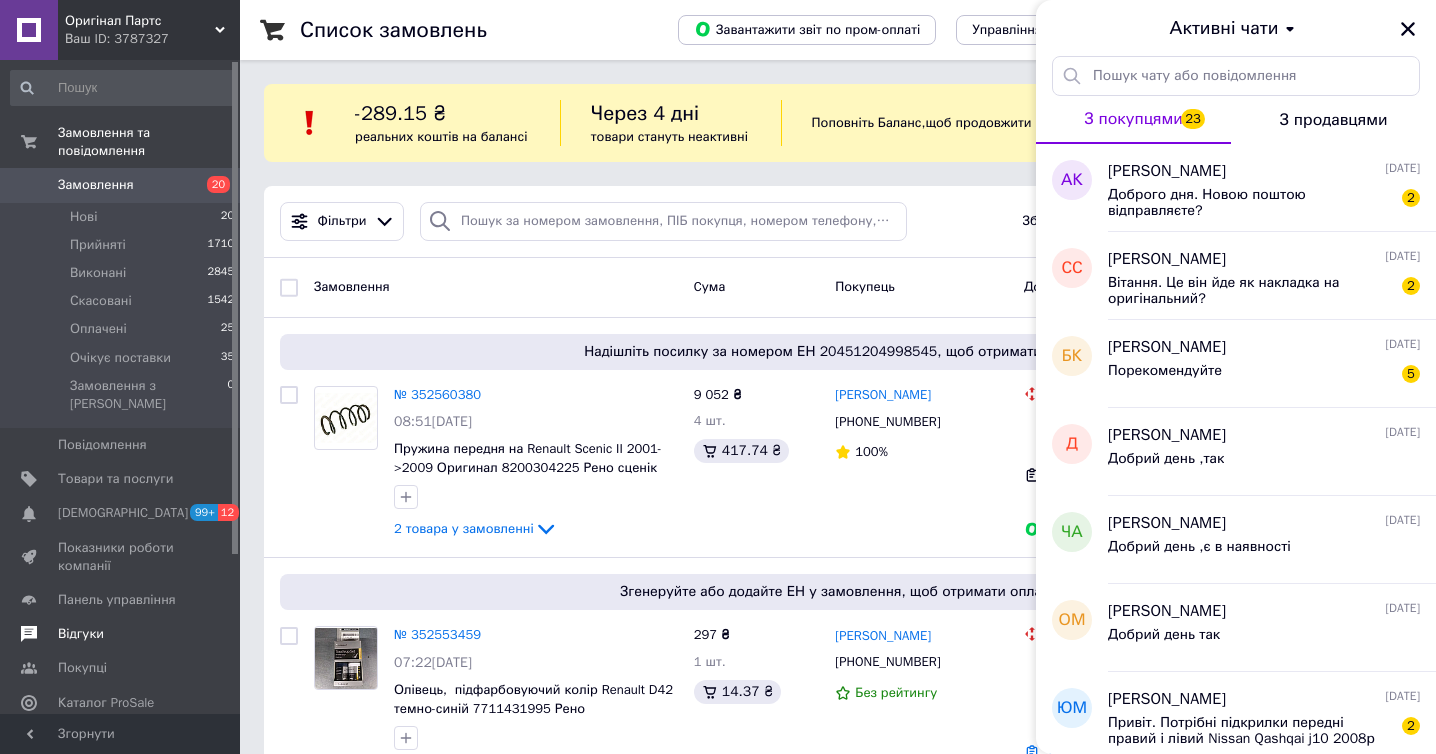 drag, startPoint x: 1415, startPoint y: 20, endPoint x: 1350, endPoint y: 27, distance: 65.37584 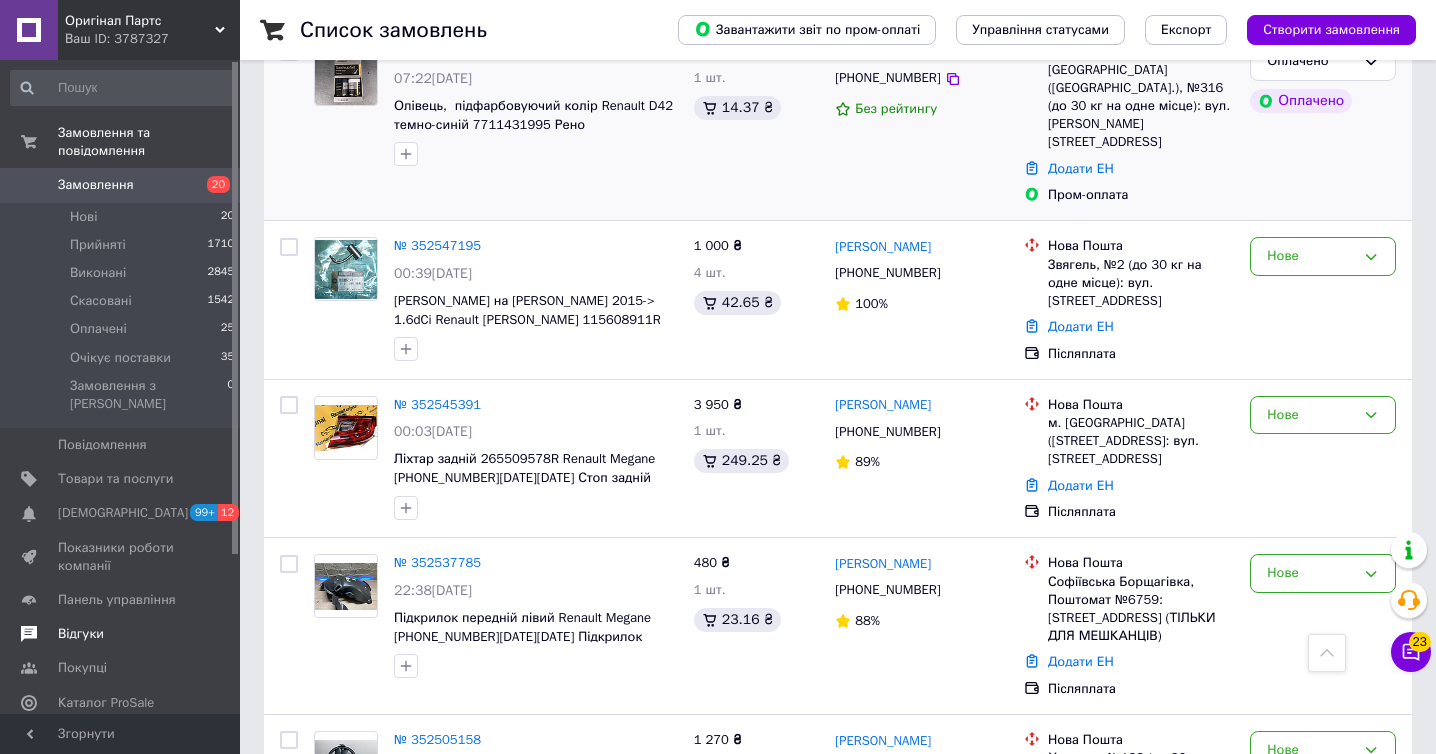 scroll, scrollTop: 592, scrollLeft: 0, axis: vertical 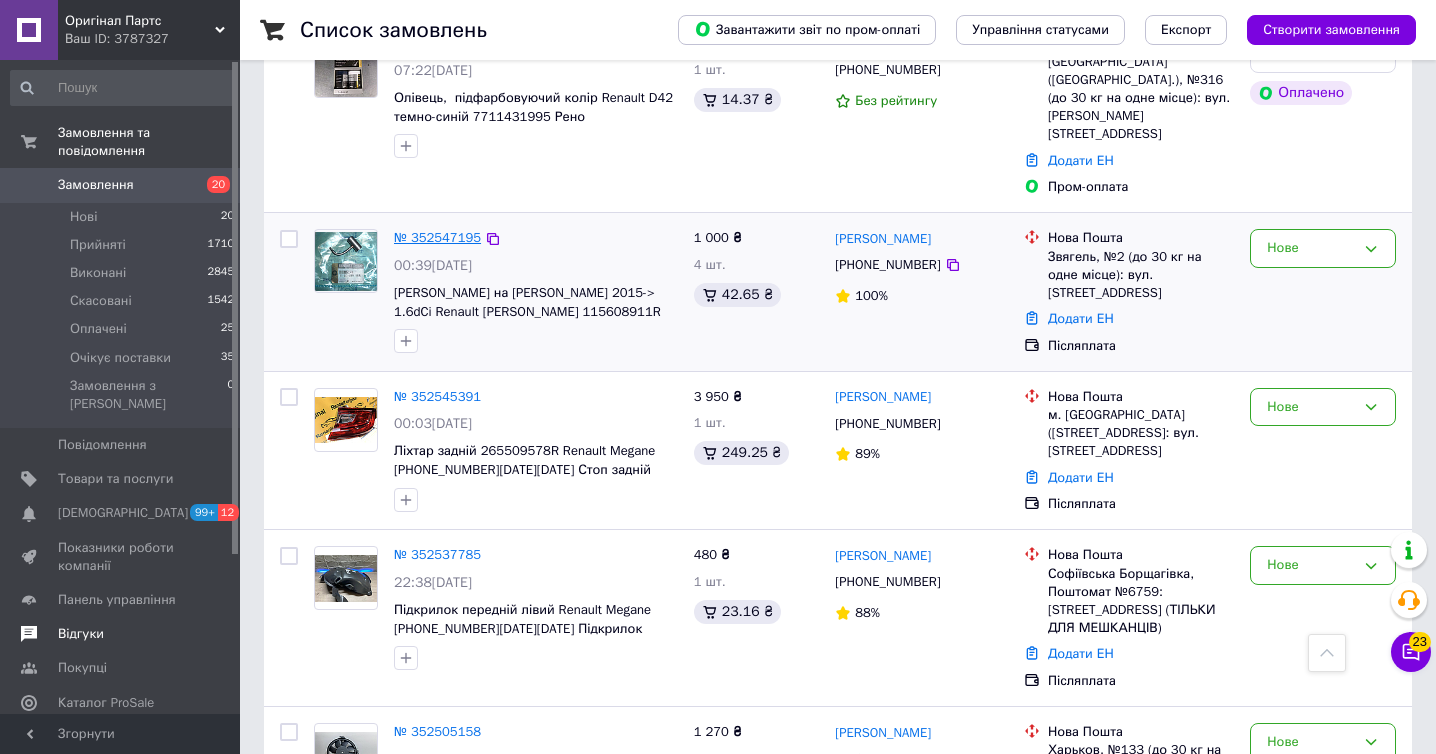 click on "№ 352547195" at bounding box center (437, 237) 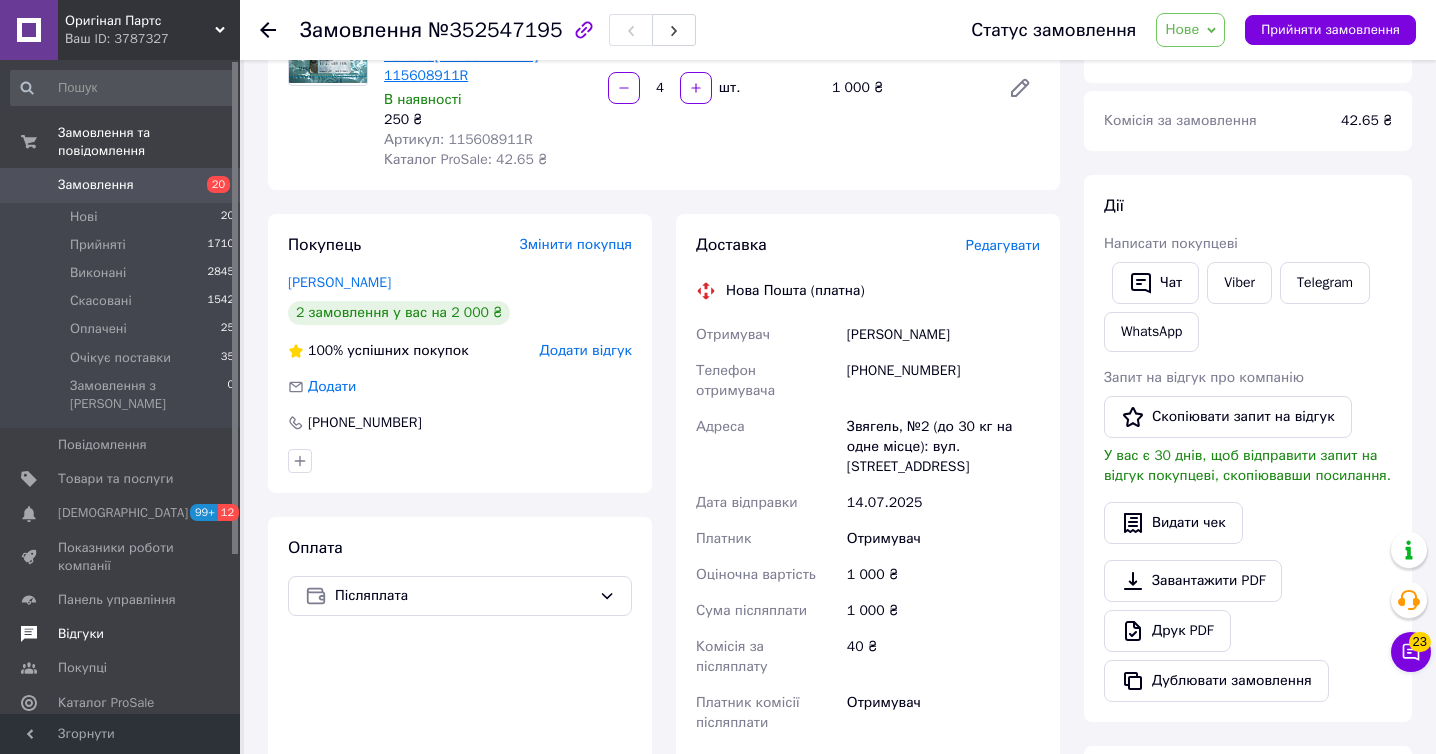 scroll, scrollTop: 0, scrollLeft: 0, axis: both 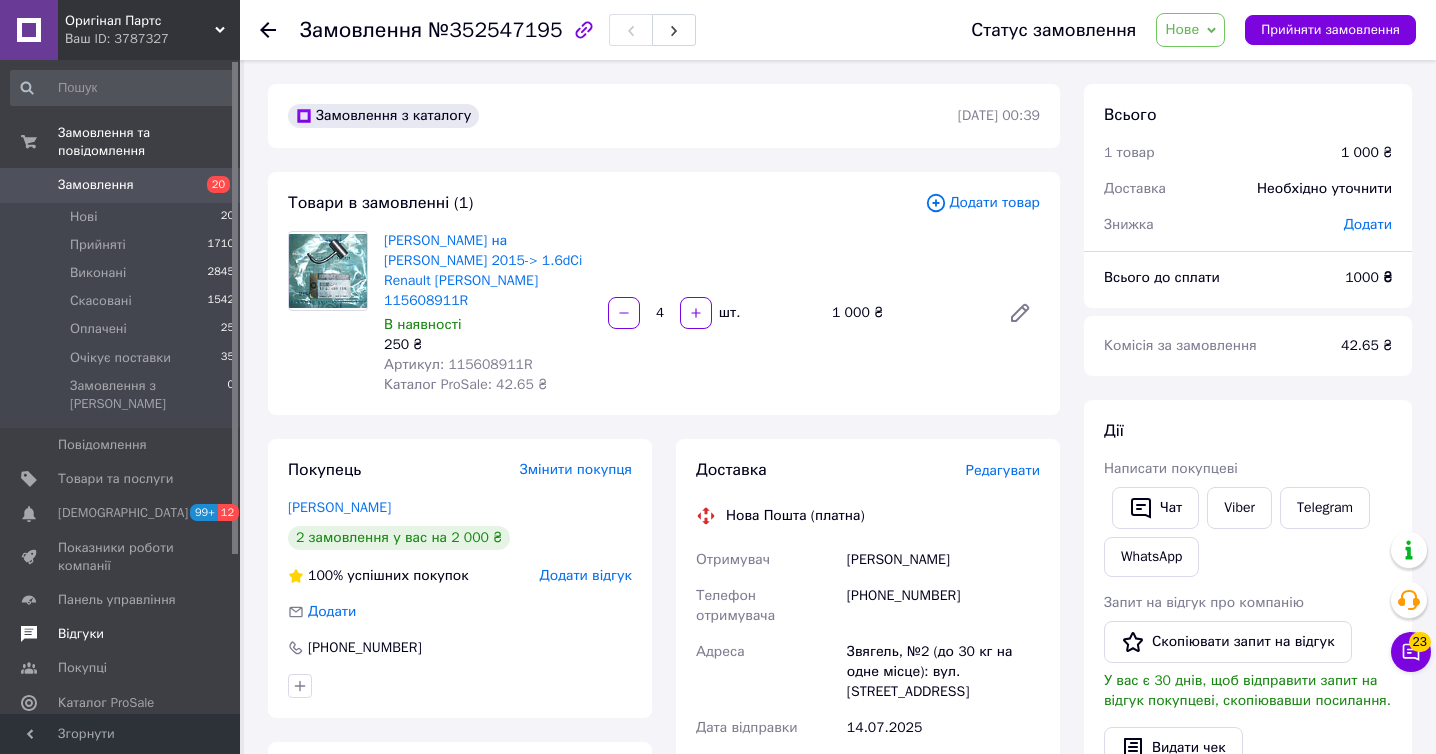 click on "Артикул: 115608911R" at bounding box center (458, 364) 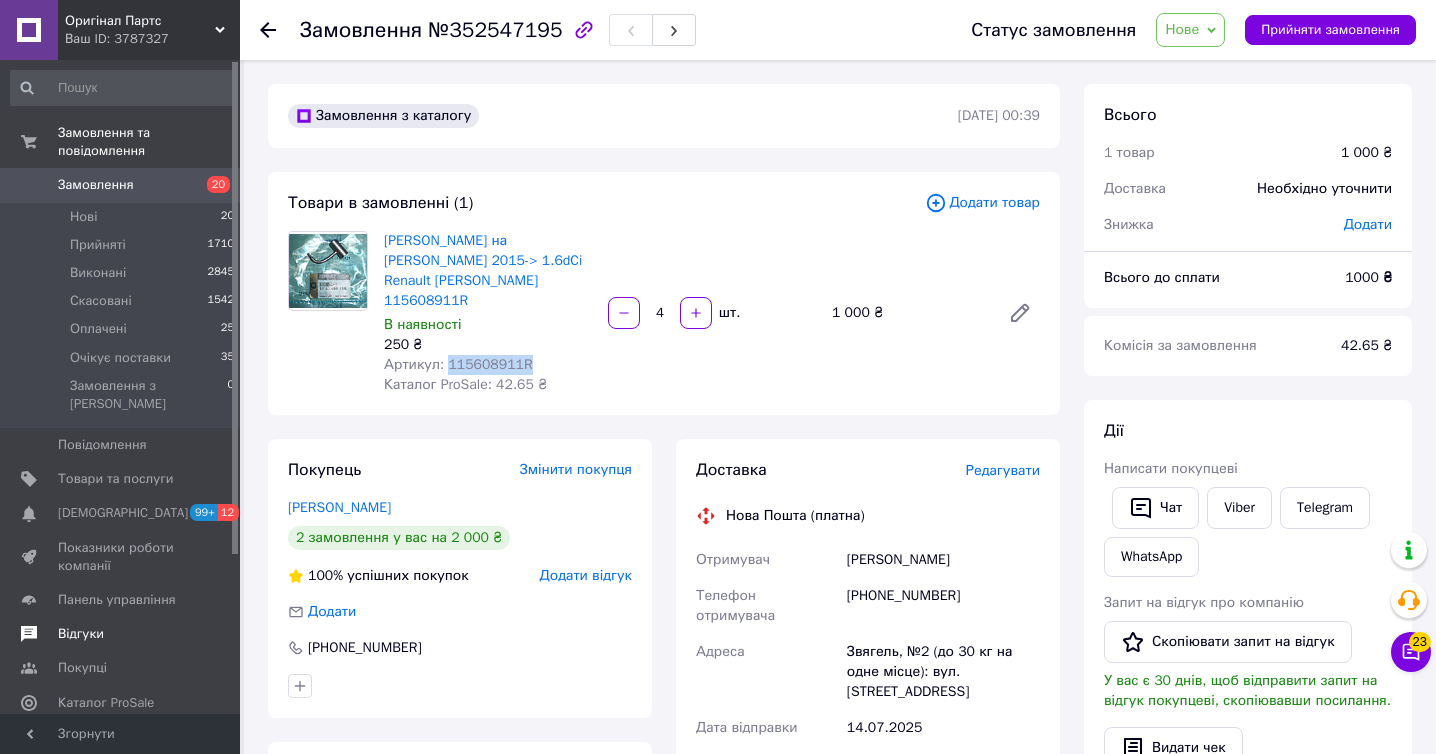 click on "Артикул: 115608911R" at bounding box center (458, 364) 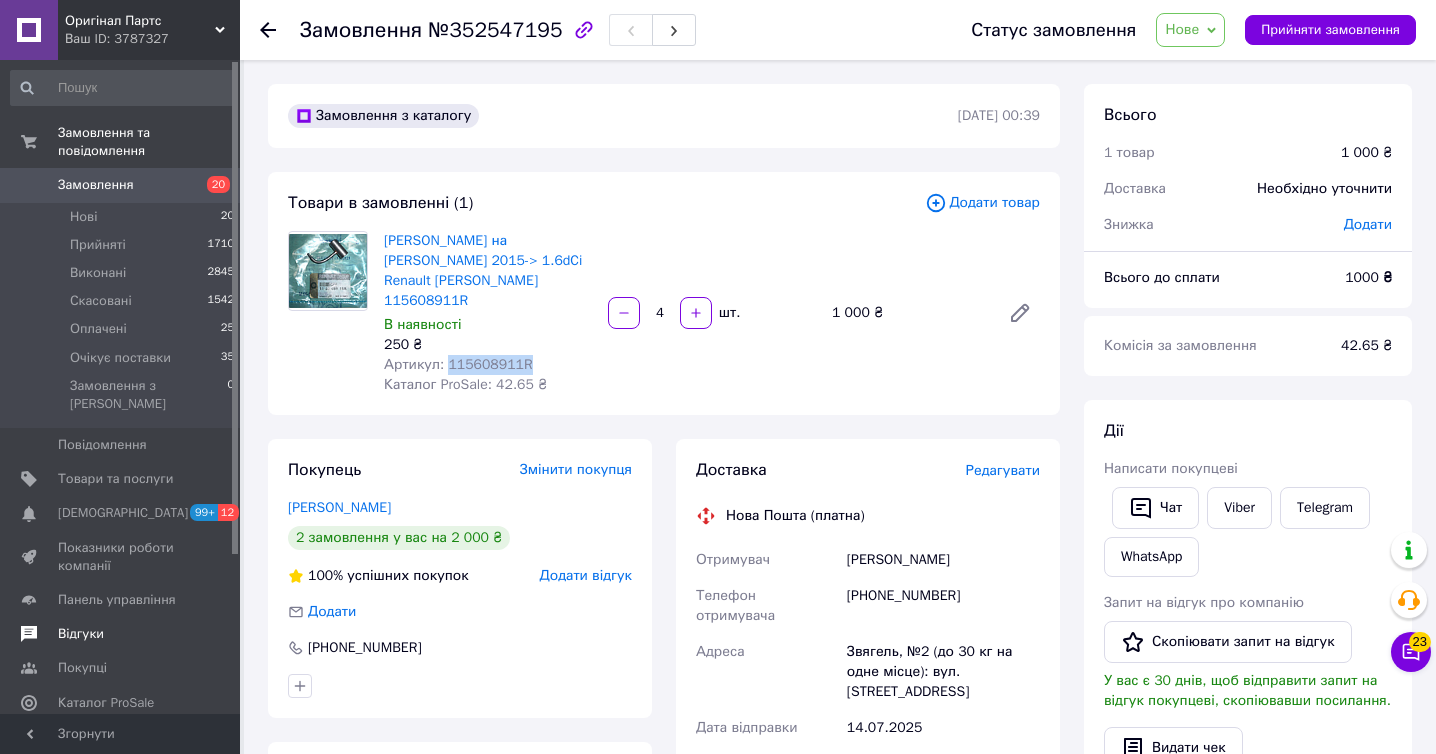 click on "Артикул: 115608911R" at bounding box center [458, 364] 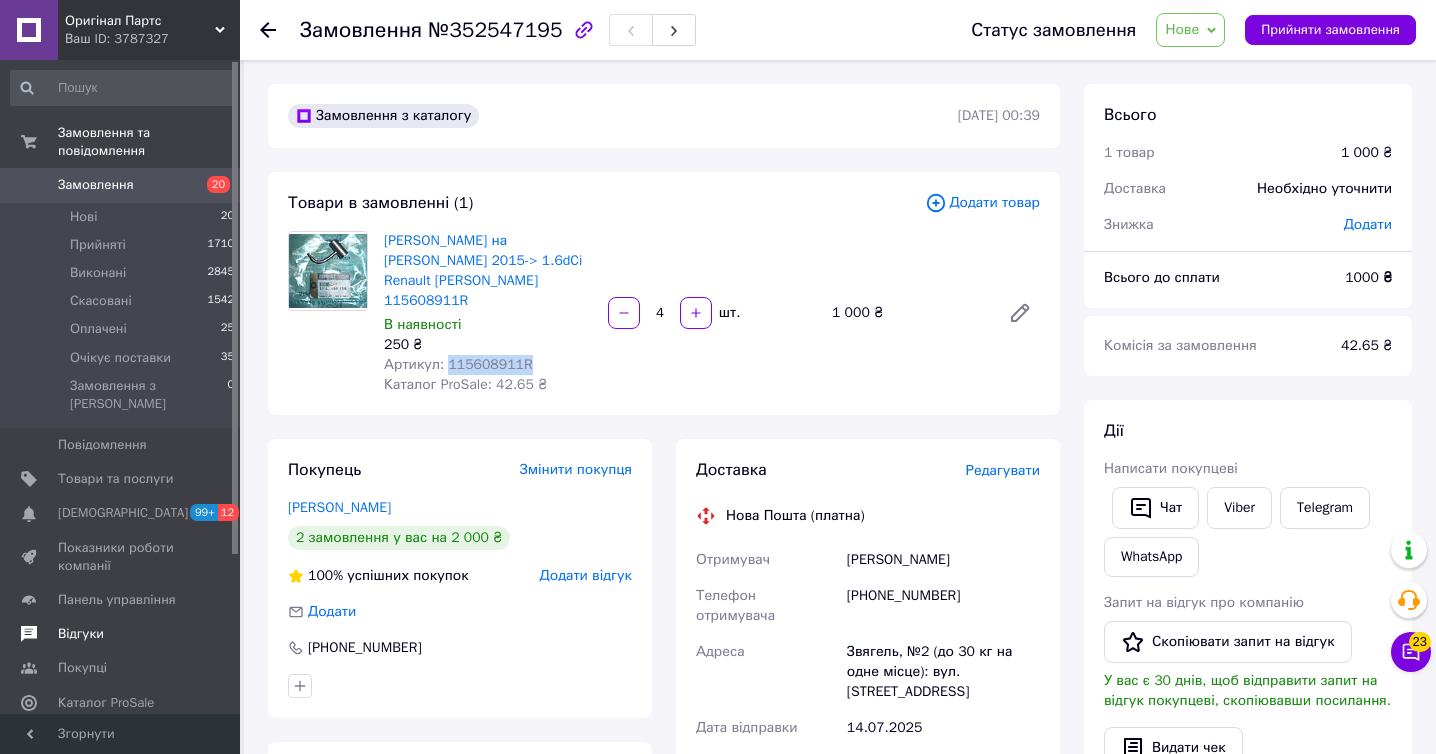 click on "Артикул: 115608911R" at bounding box center [458, 364] 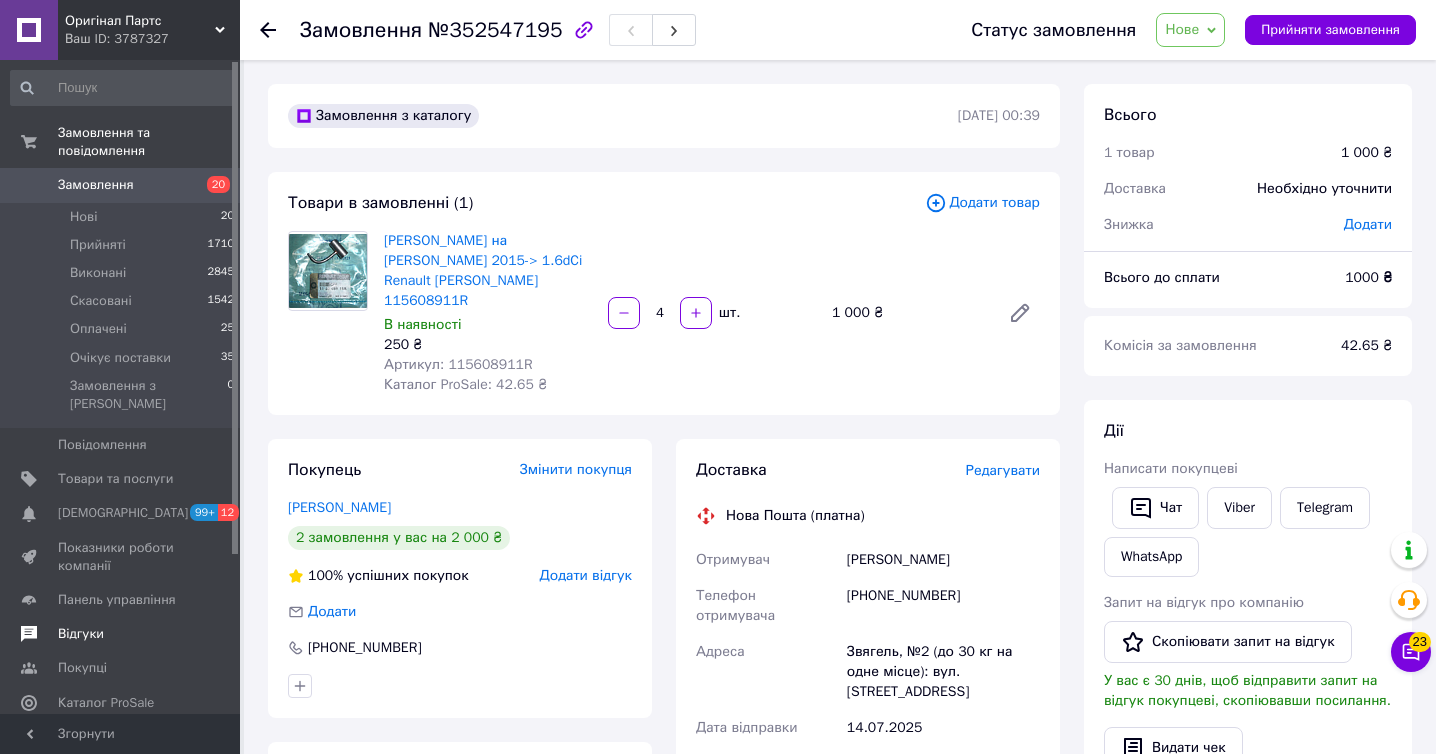 click on "[PHONE_NUMBER]" at bounding box center (943, 606) 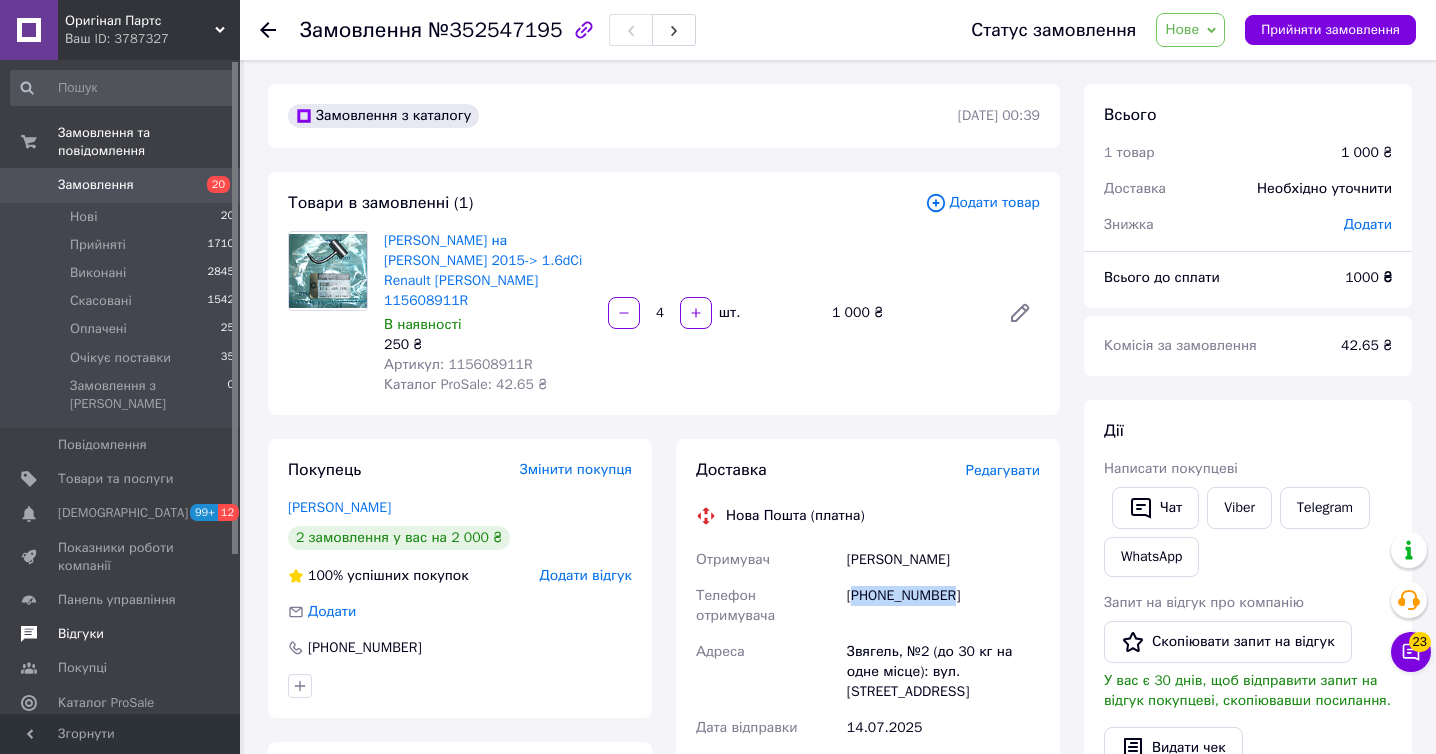 click on "[PHONE_NUMBER]" at bounding box center (943, 606) 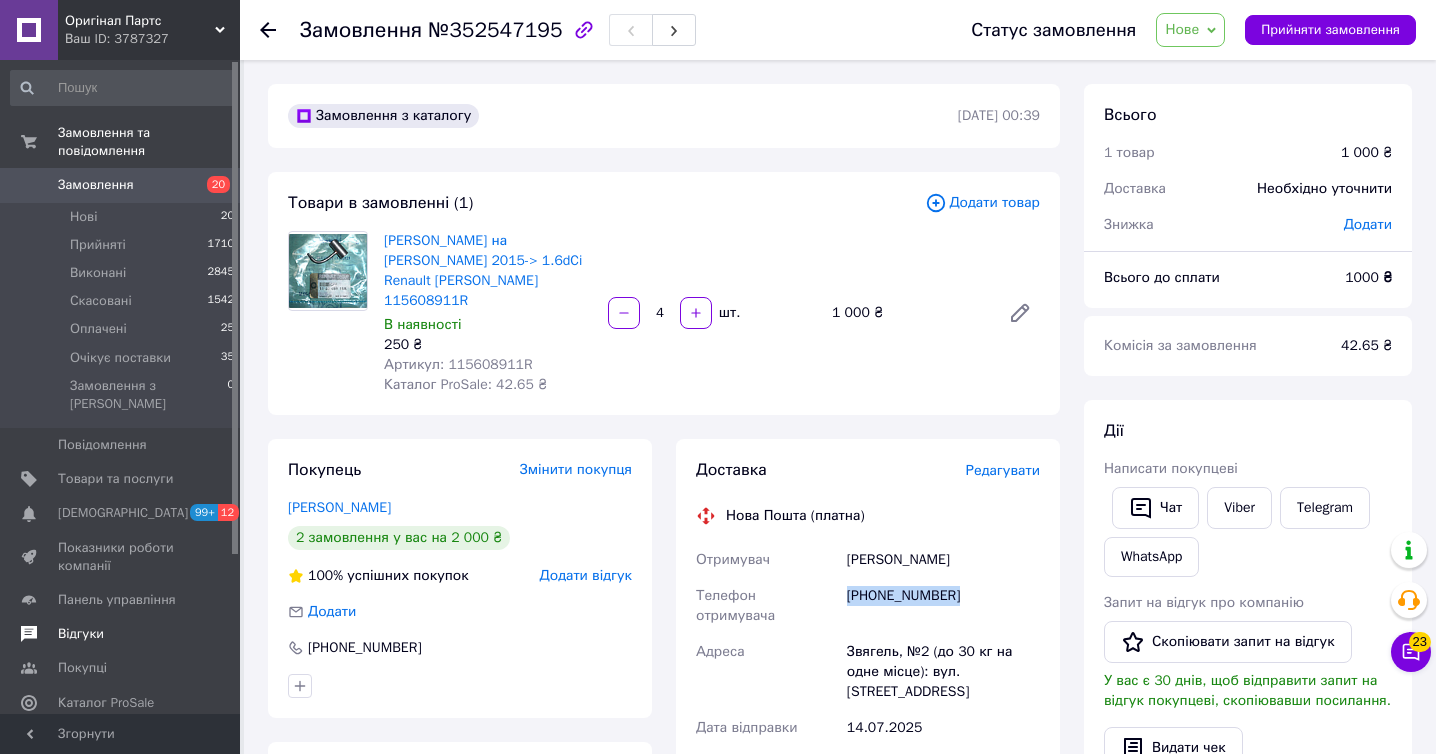 click on "[PHONE_NUMBER]" at bounding box center [943, 606] 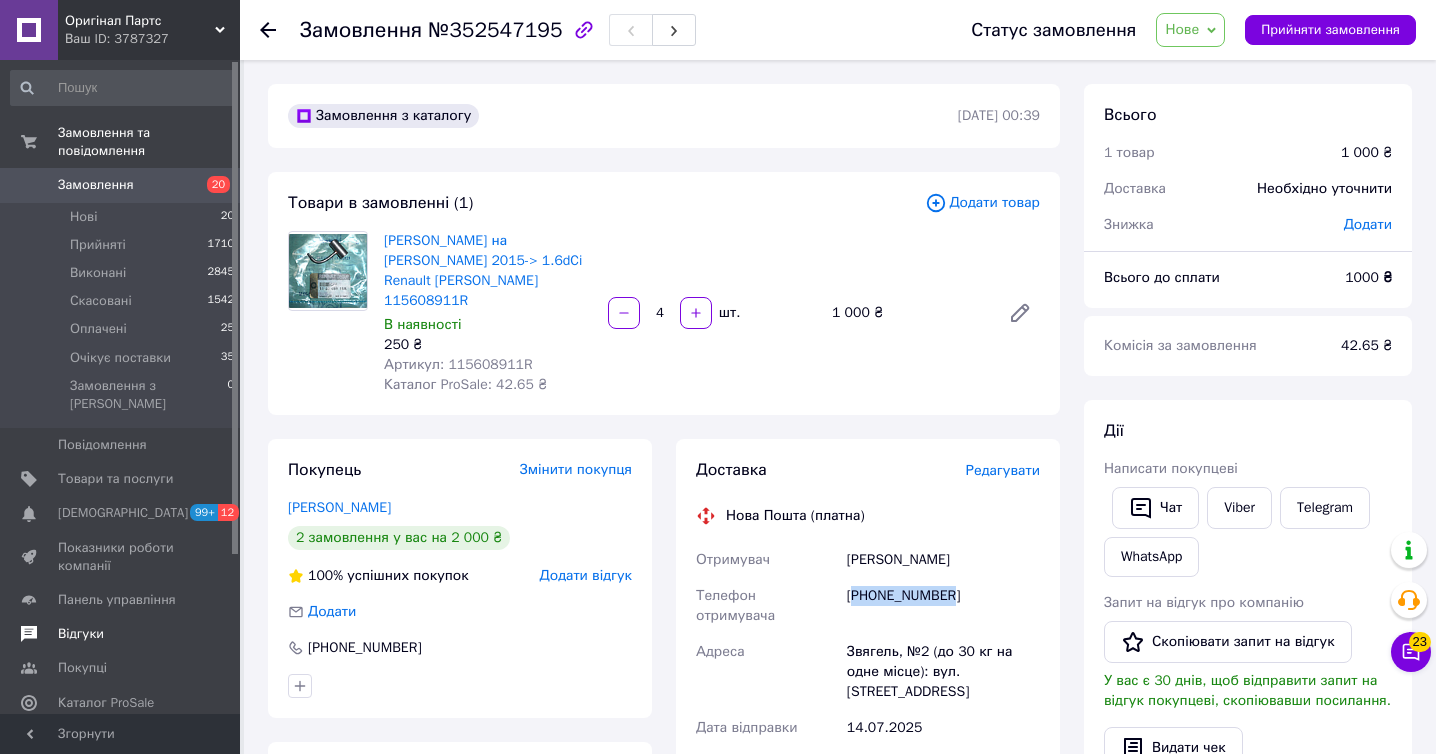 click on "[PHONE_NUMBER]" at bounding box center [943, 606] 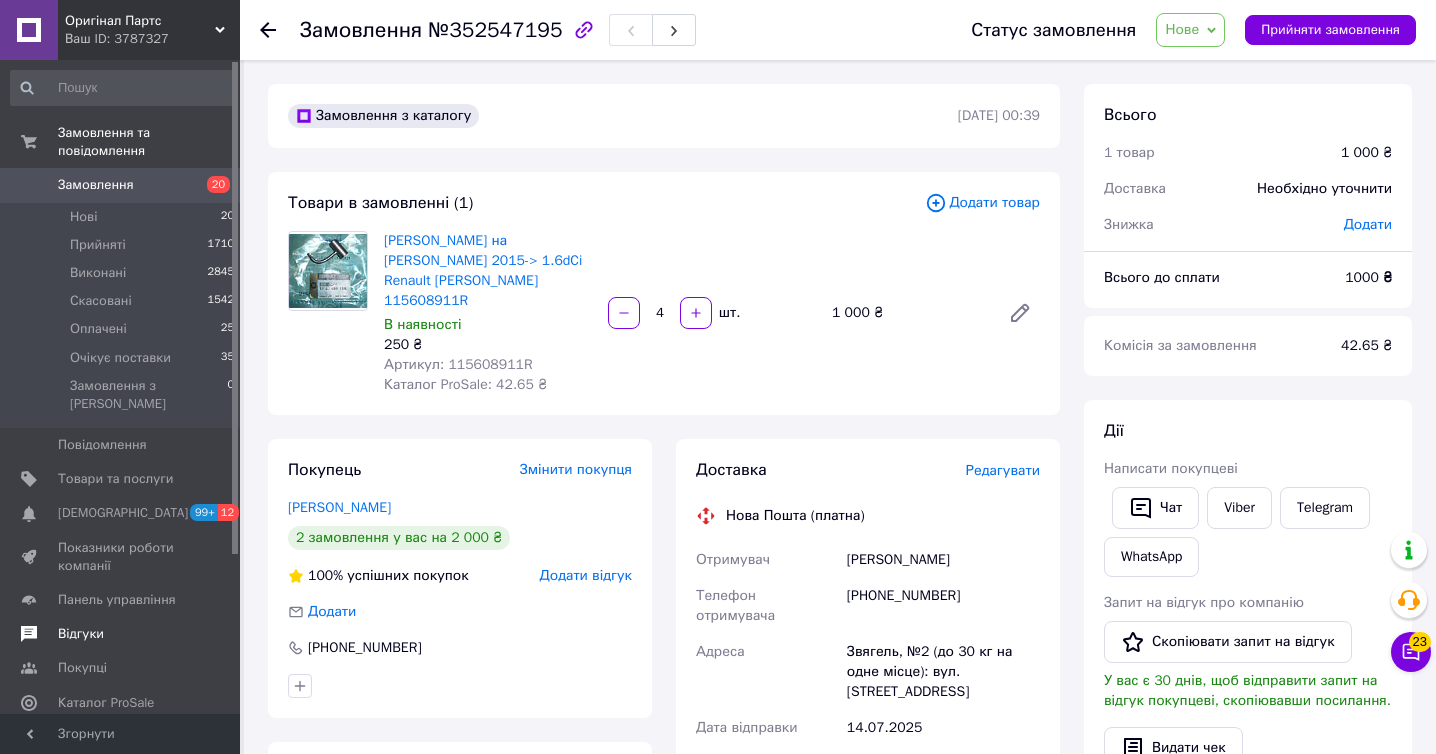 click on "Товари в замовленні (1) Додати товар [PERSON_NAME] форсунка на [PERSON_NAME] 2015-> 1.6dCi Renault Kadjar Оригинал 115608911R В наявності 250 ₴ Артикул: 115608911R Каталог ProSale: 42.65 ₴  4   шт. 1 000 ₴" at bounding box center [664, 293] 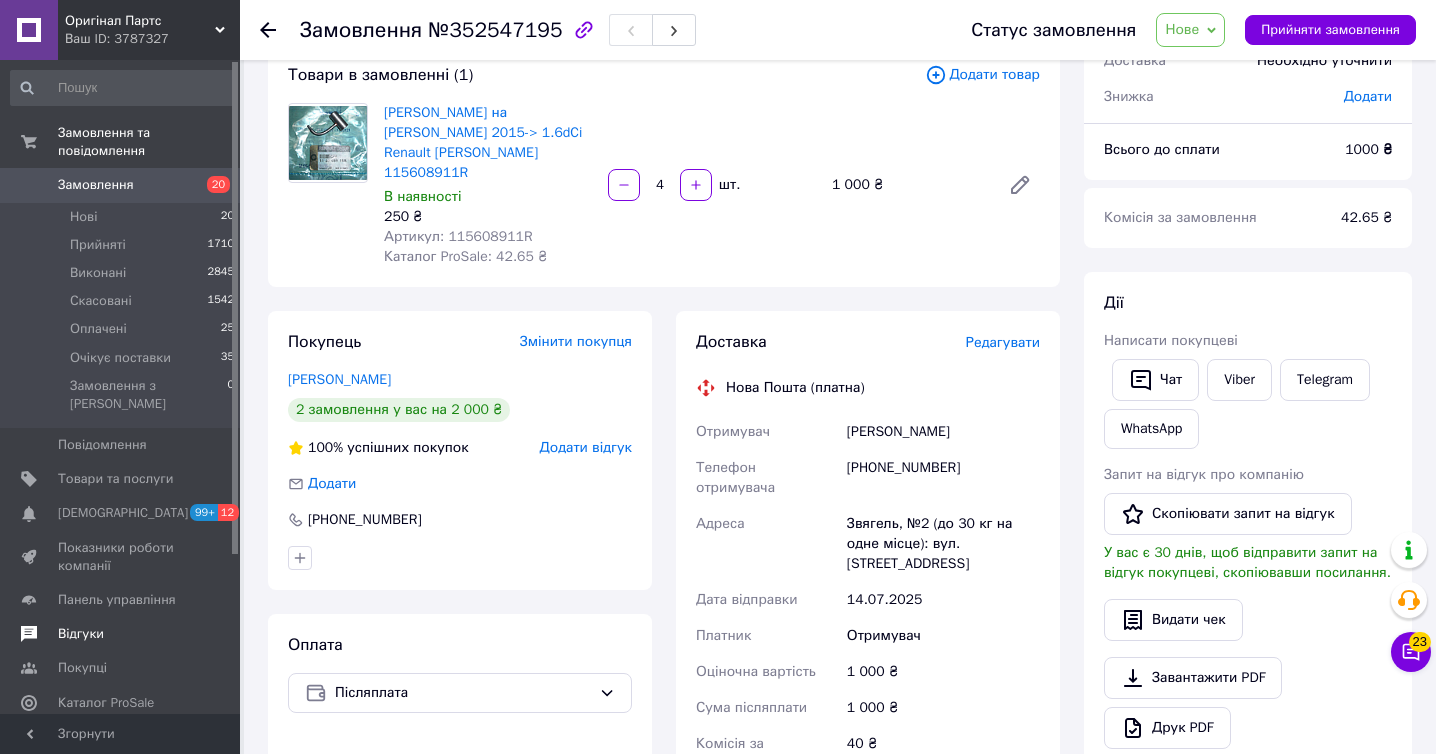 scroll, scrollTop: 0, scrollLeft: 0, axis: both 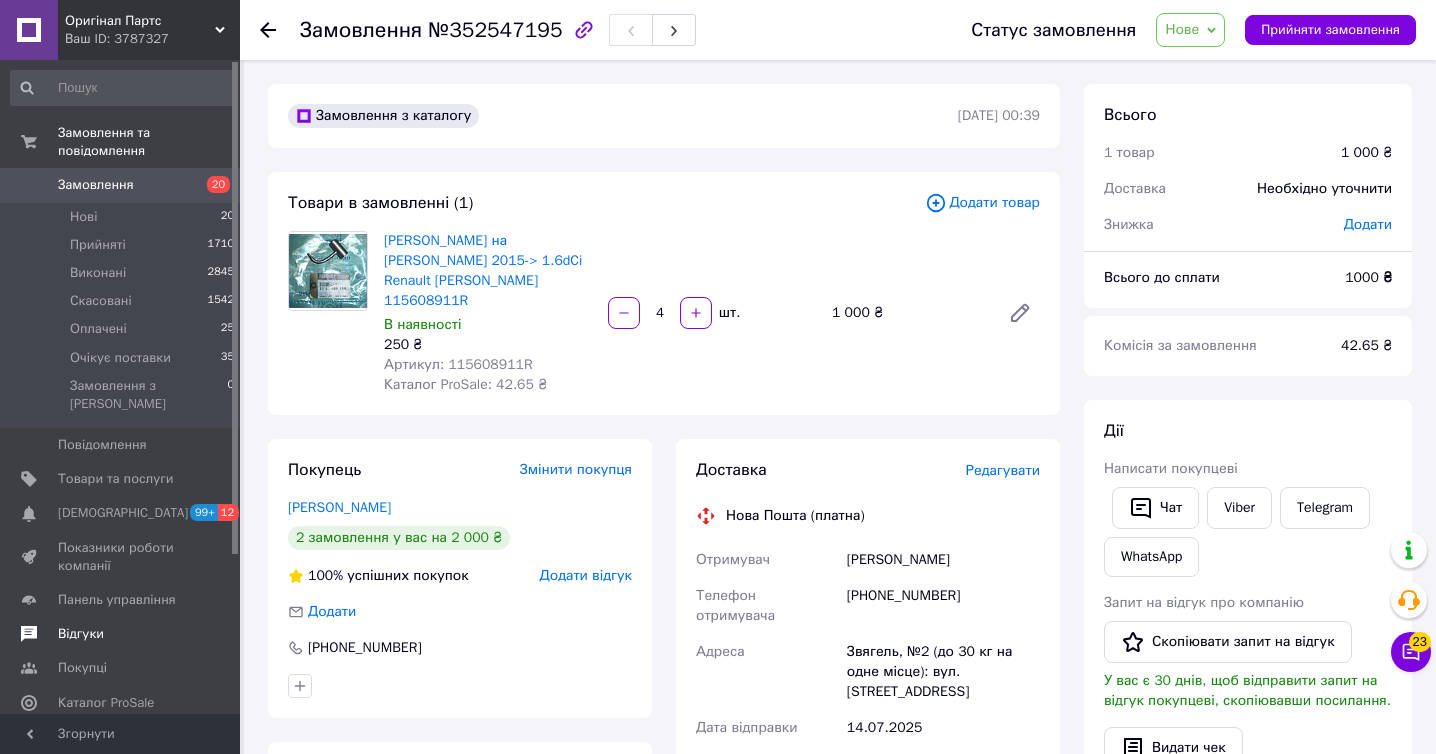 click on "[PERSON_NAME]" at bounding box center [460, 508] 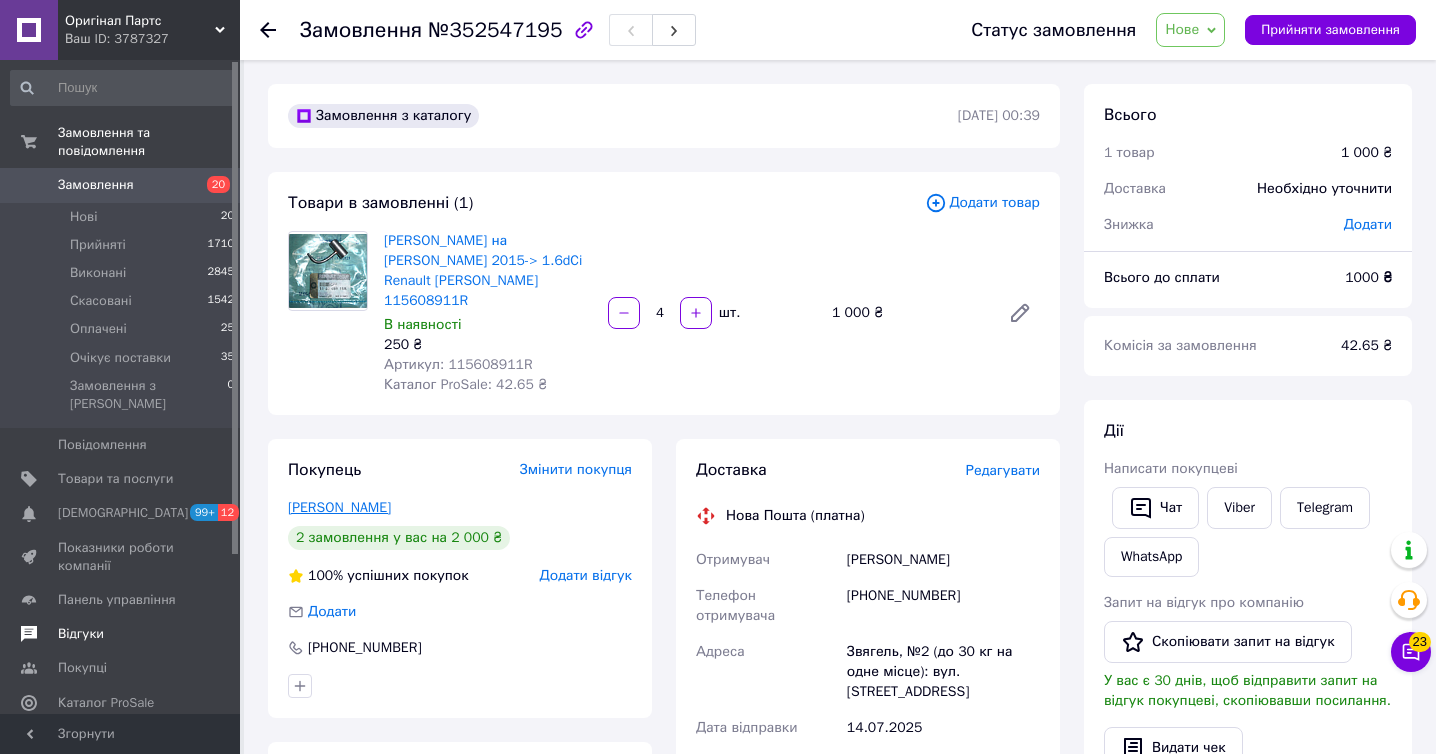 click on "[PERSON_NAME]" at bounding box center (339, 507) 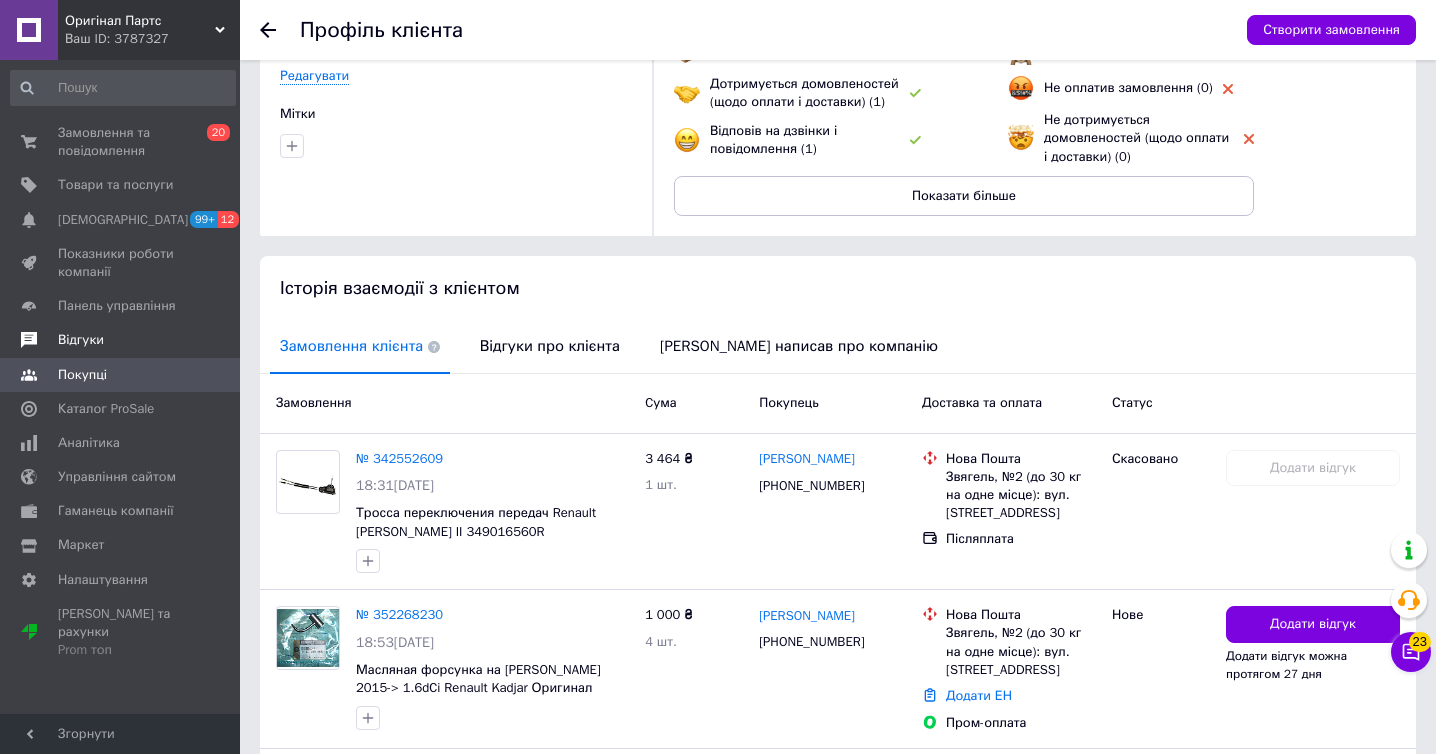 scroll, scrollTop: 442, scrollLeft: 0, axis: vertical 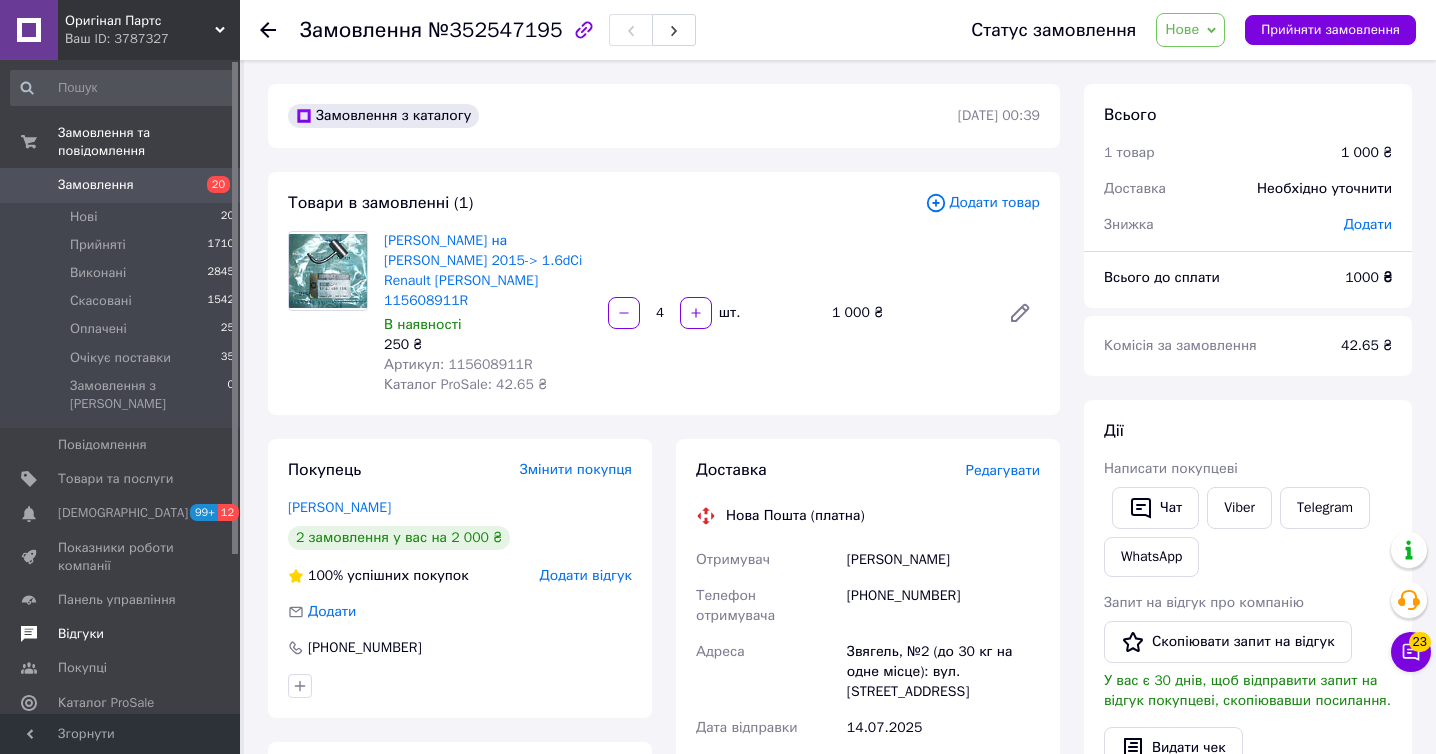 click on "Нове" at bounding box center [1190, 30] 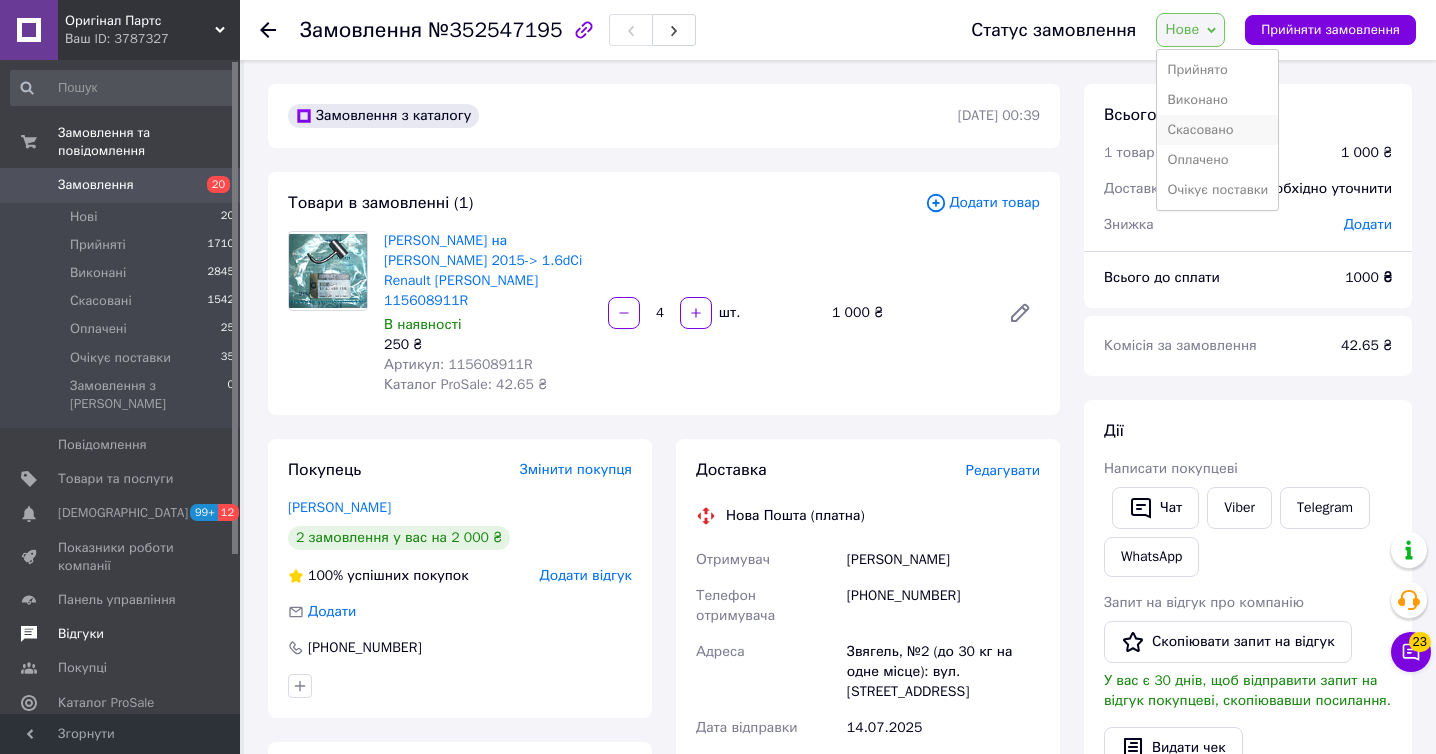 click on "Скасовано" at bounding box center [1217, 130] 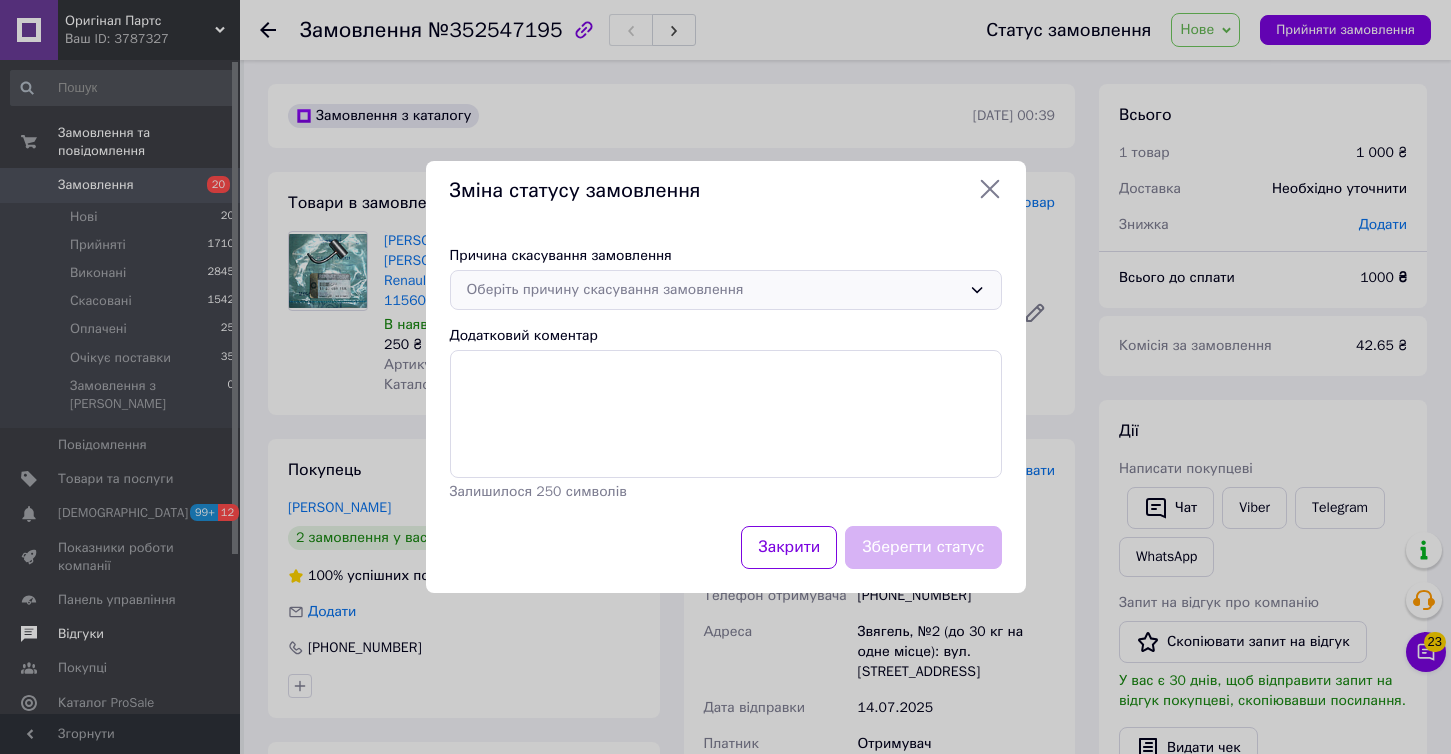 click on "Оберіть причину скасування замовлення" at bounding box center (714, 290) 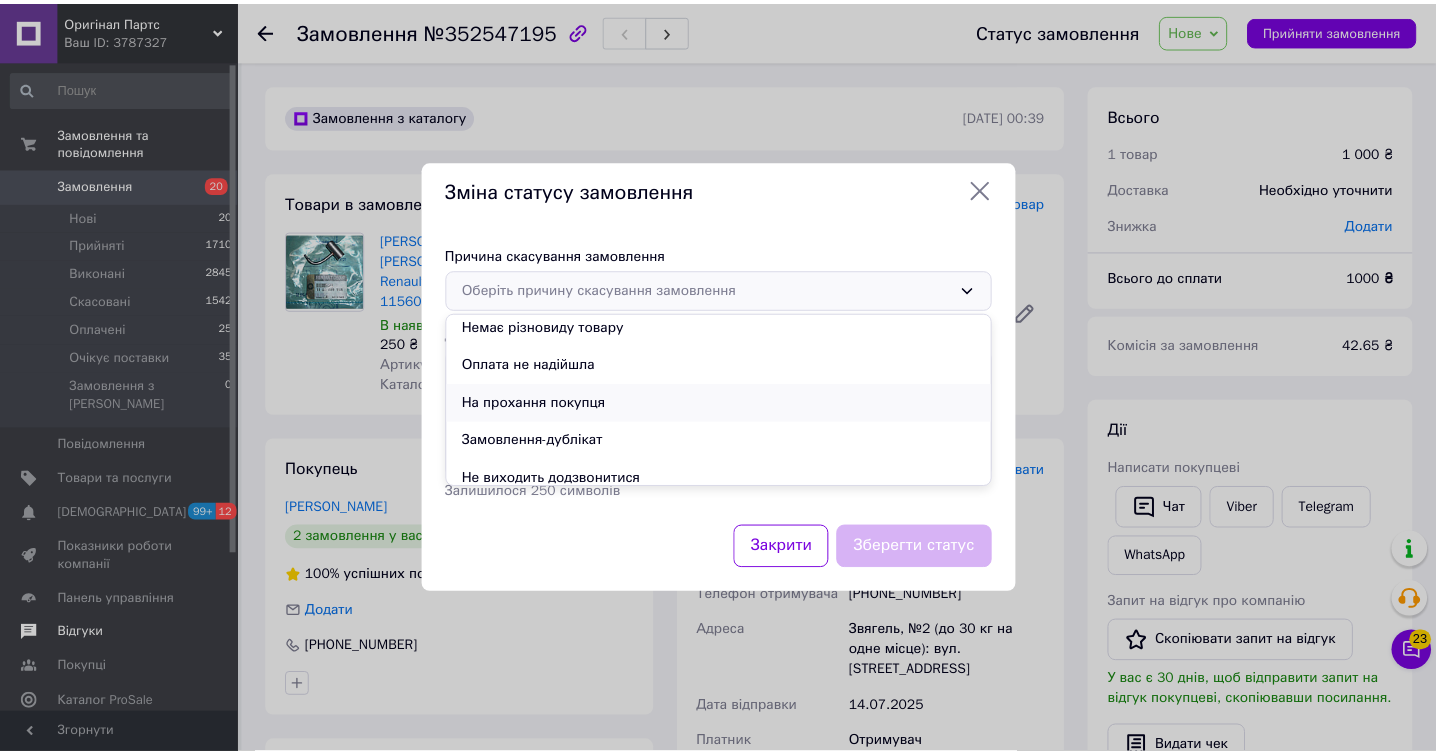 scroll, scrollTop: 56, scrollLeft: 0, axis: vertical 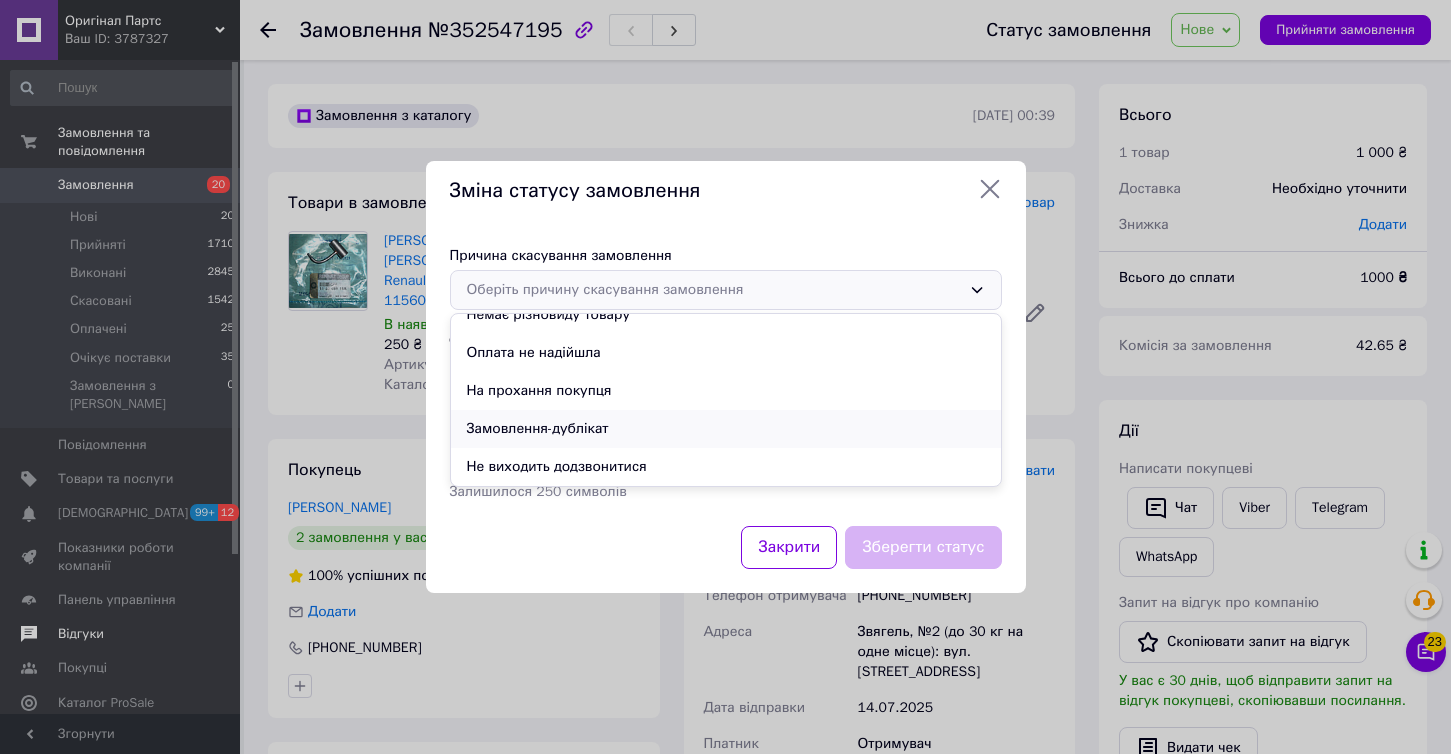 click on "Замовлення-дублікат" at bounding box center (726, 429) 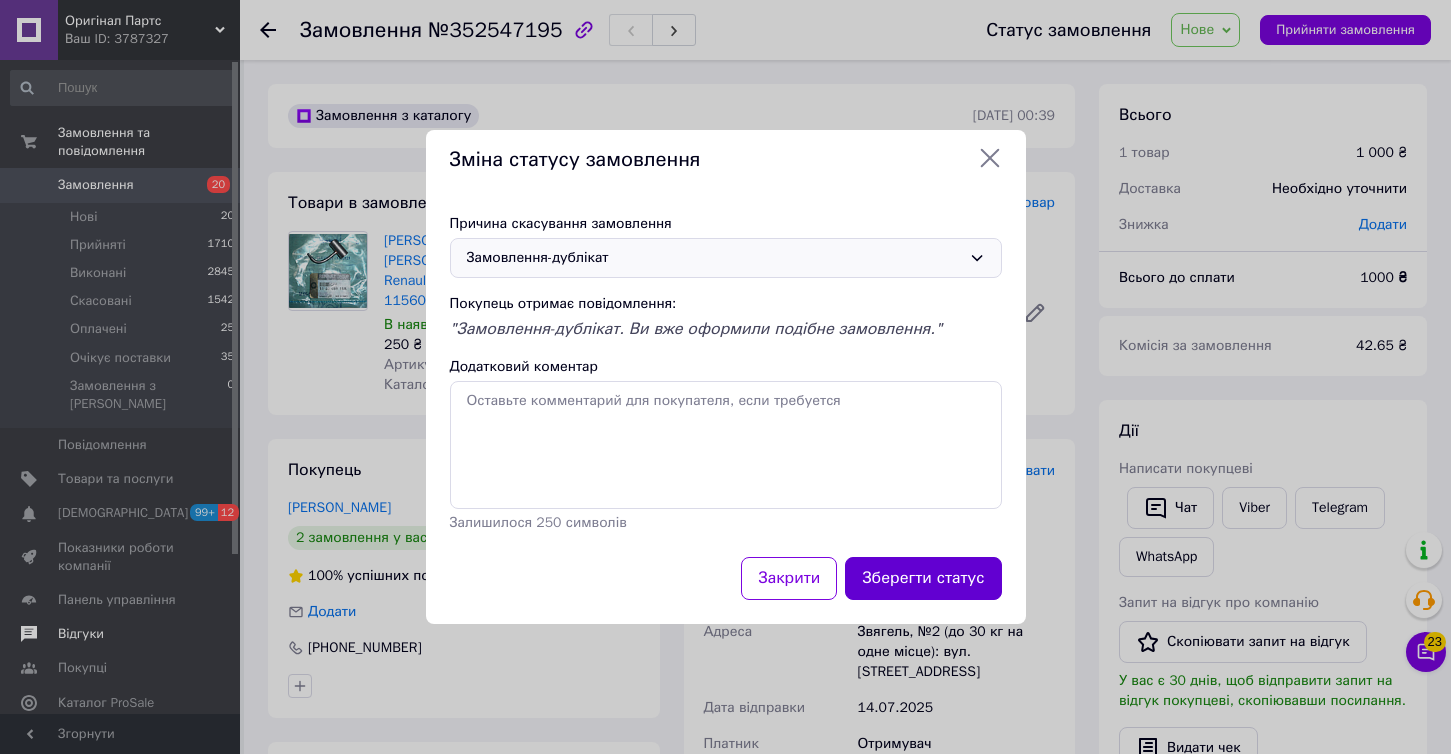 click on "Зберегти статус" at bounding box center (923, 578) 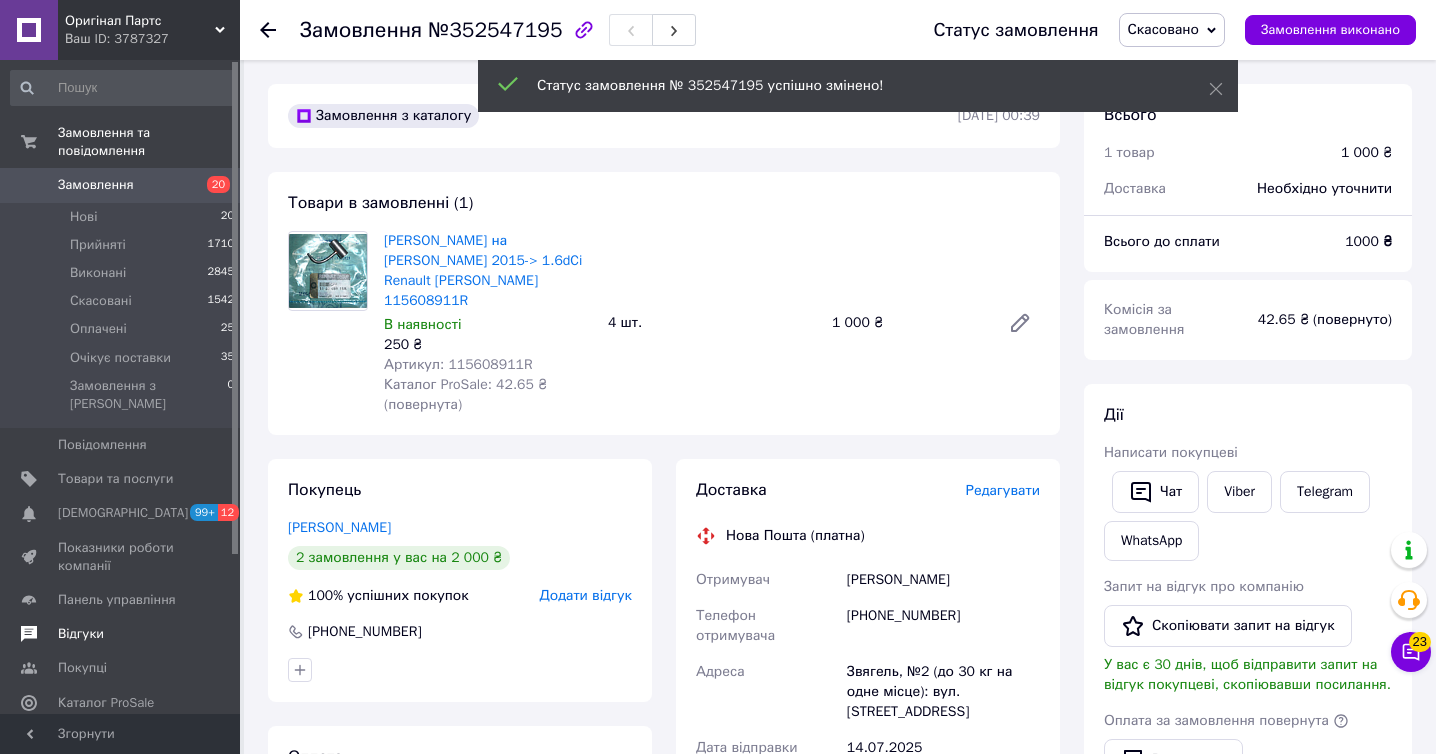 click on "[PHONE_NUMBER]" at bounding box center [943, 626] 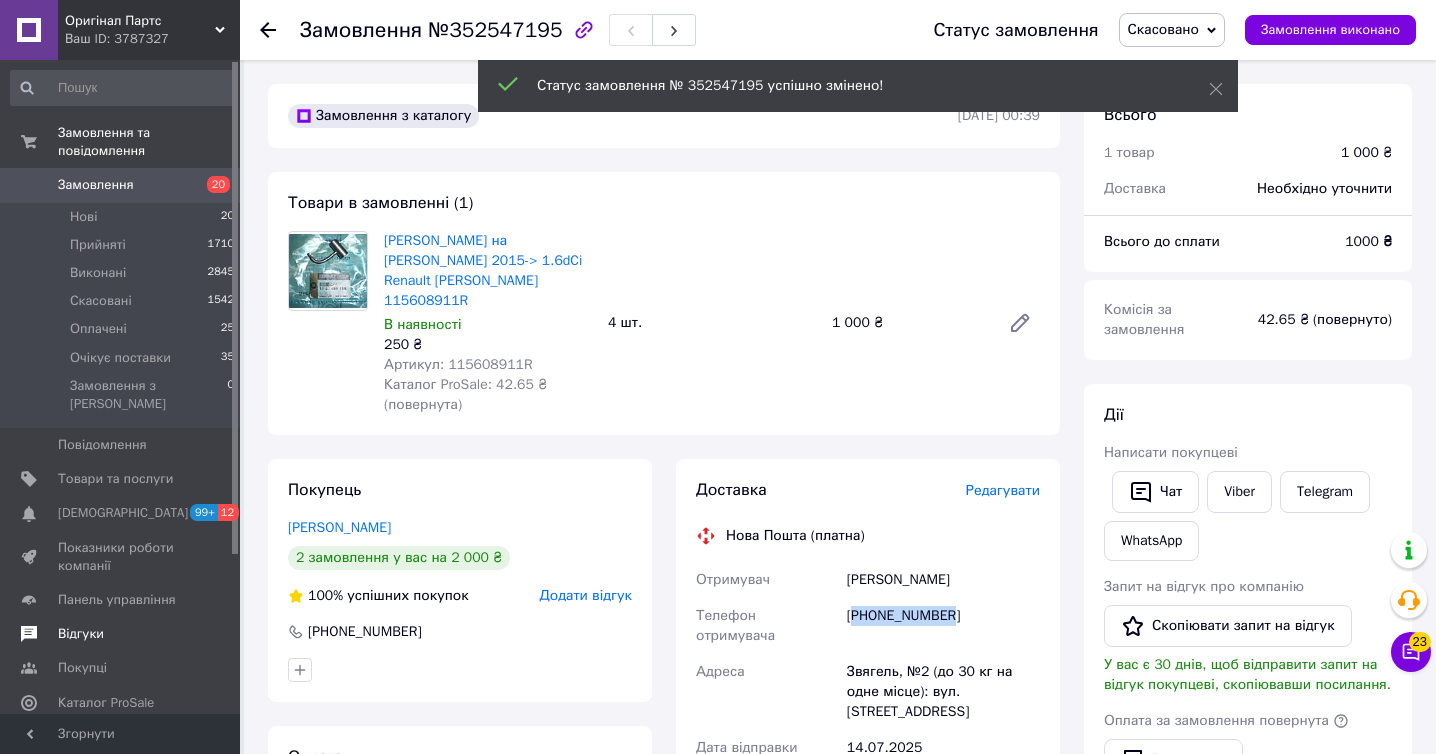 click on "[PHONE_NUMBER]" at bounding box center [943, 626] 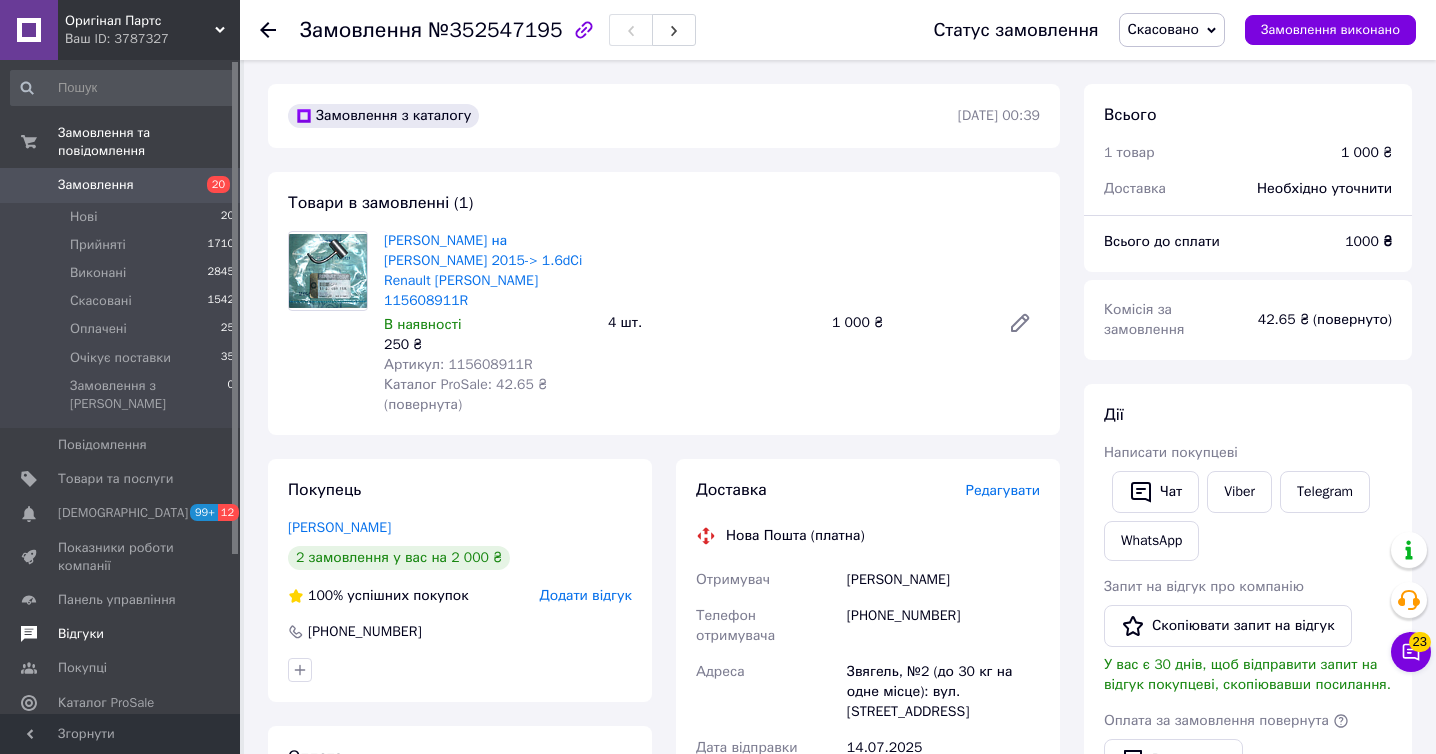 click at bounding box center [280, 30] 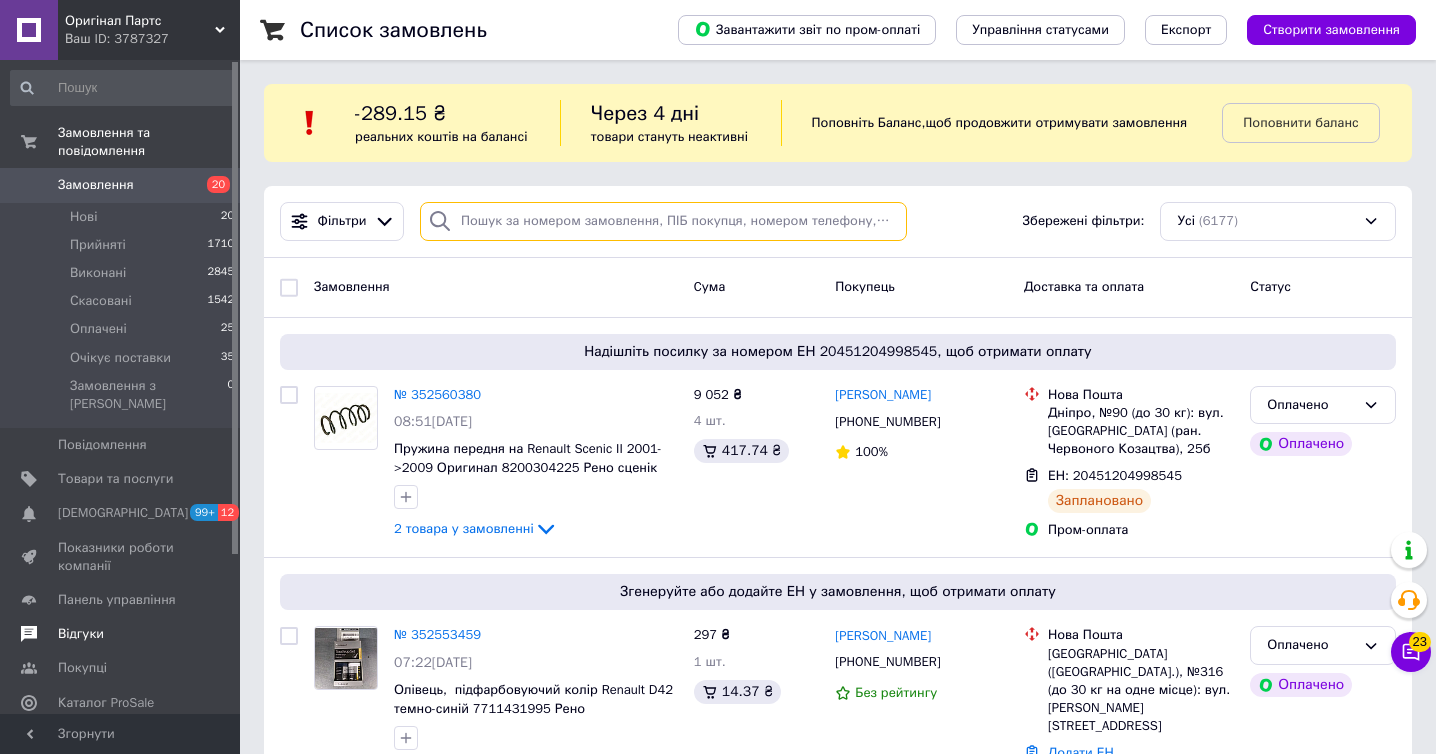 drag, startPoint x: 635, startPoint y: 231, endPoint x: 625, endPoint y: 224, distance: 12.206555 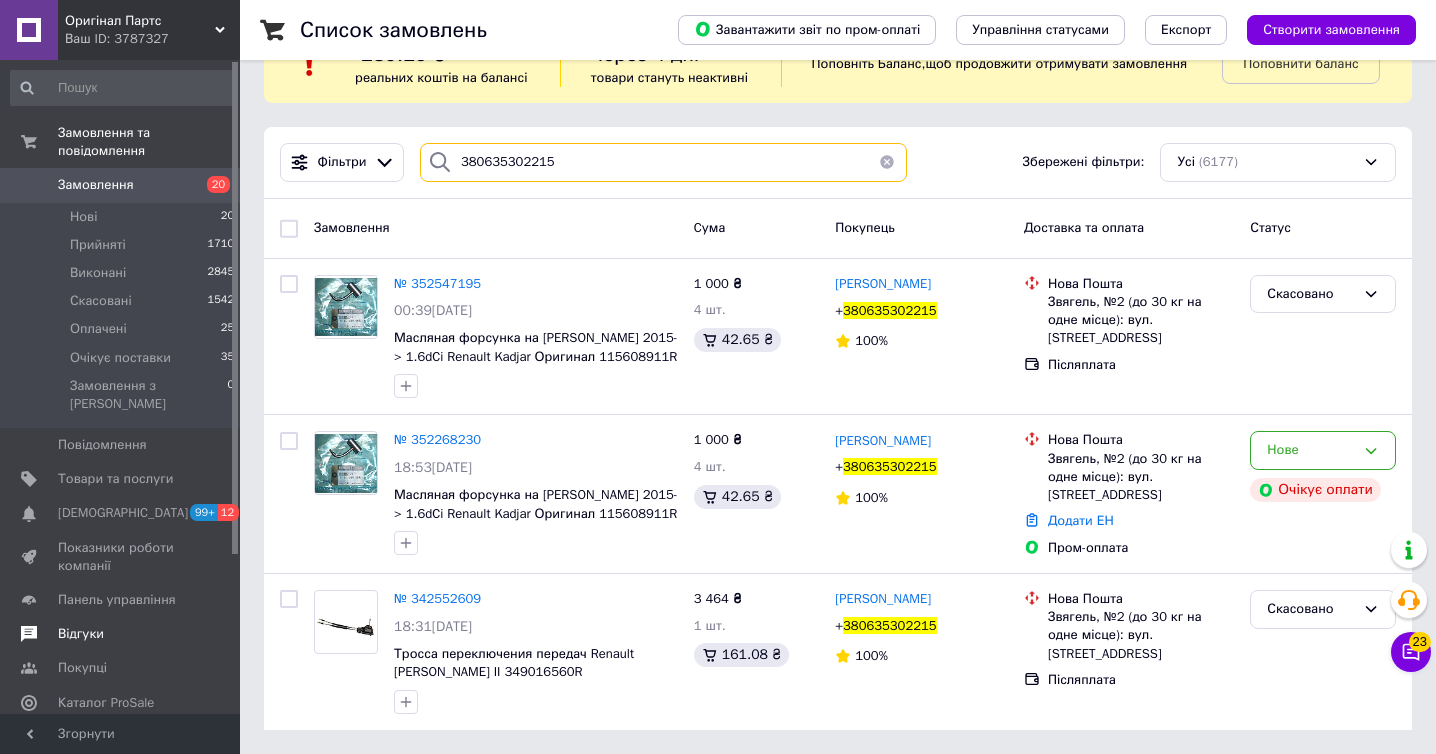 scroll, scrollTop: 77, scrollLeft: 0, axis: vertical 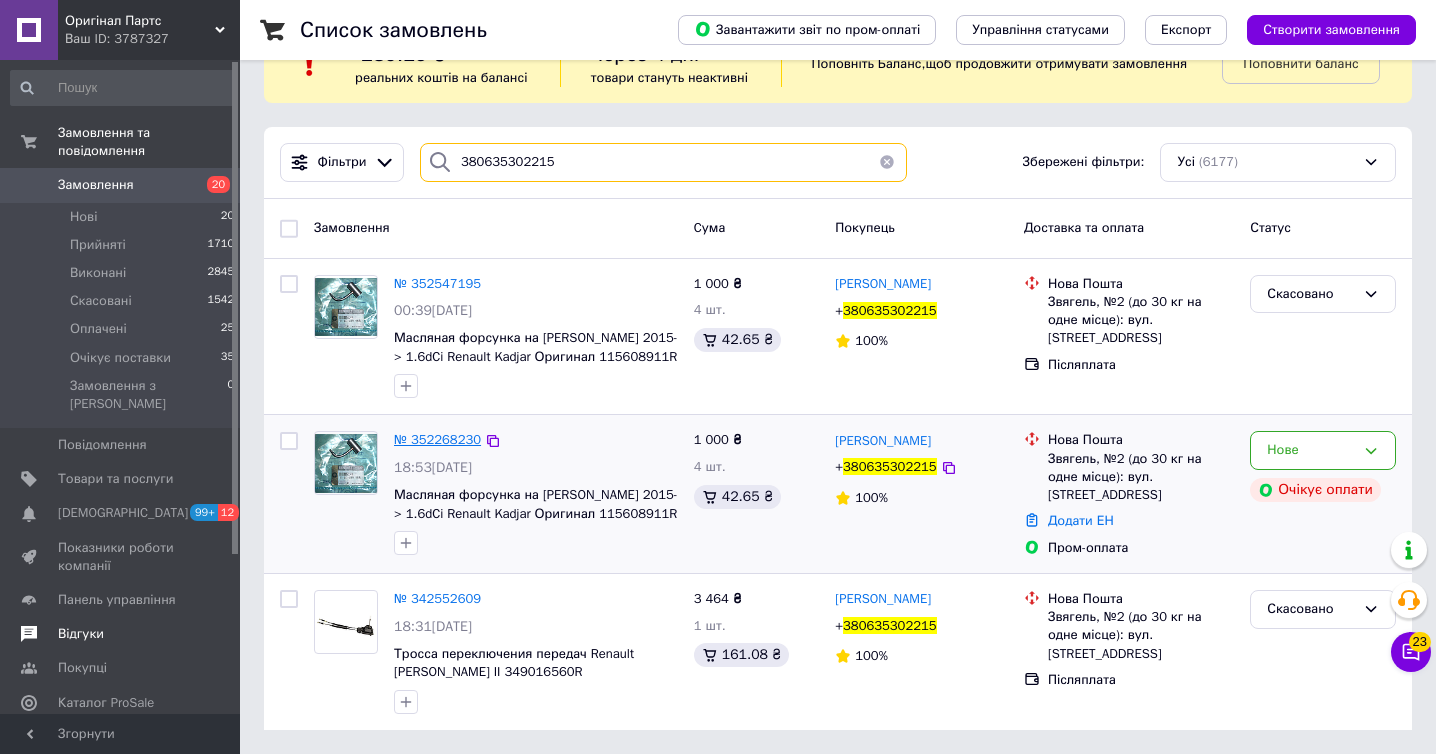 type on "380635302215" 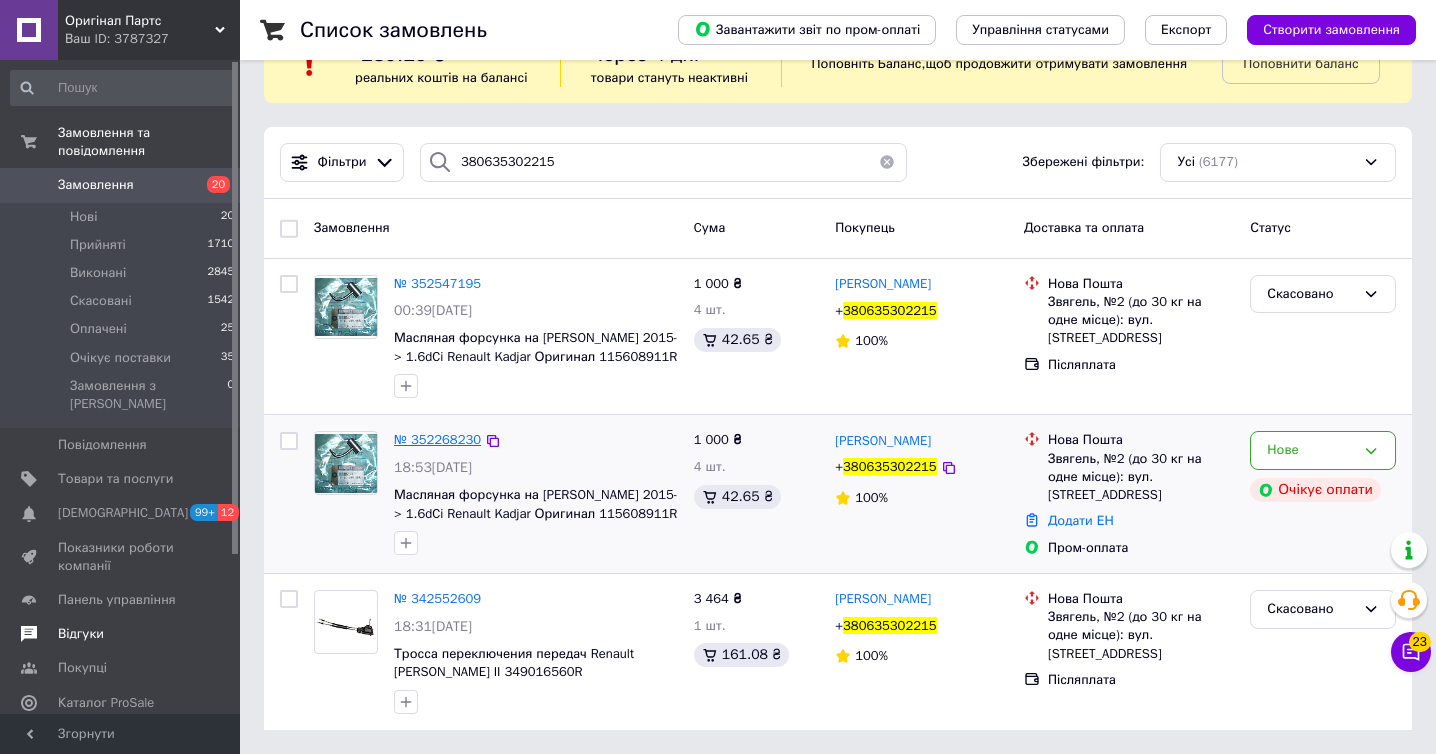 click on "№ 352268230" at bounding box center (437, 439) 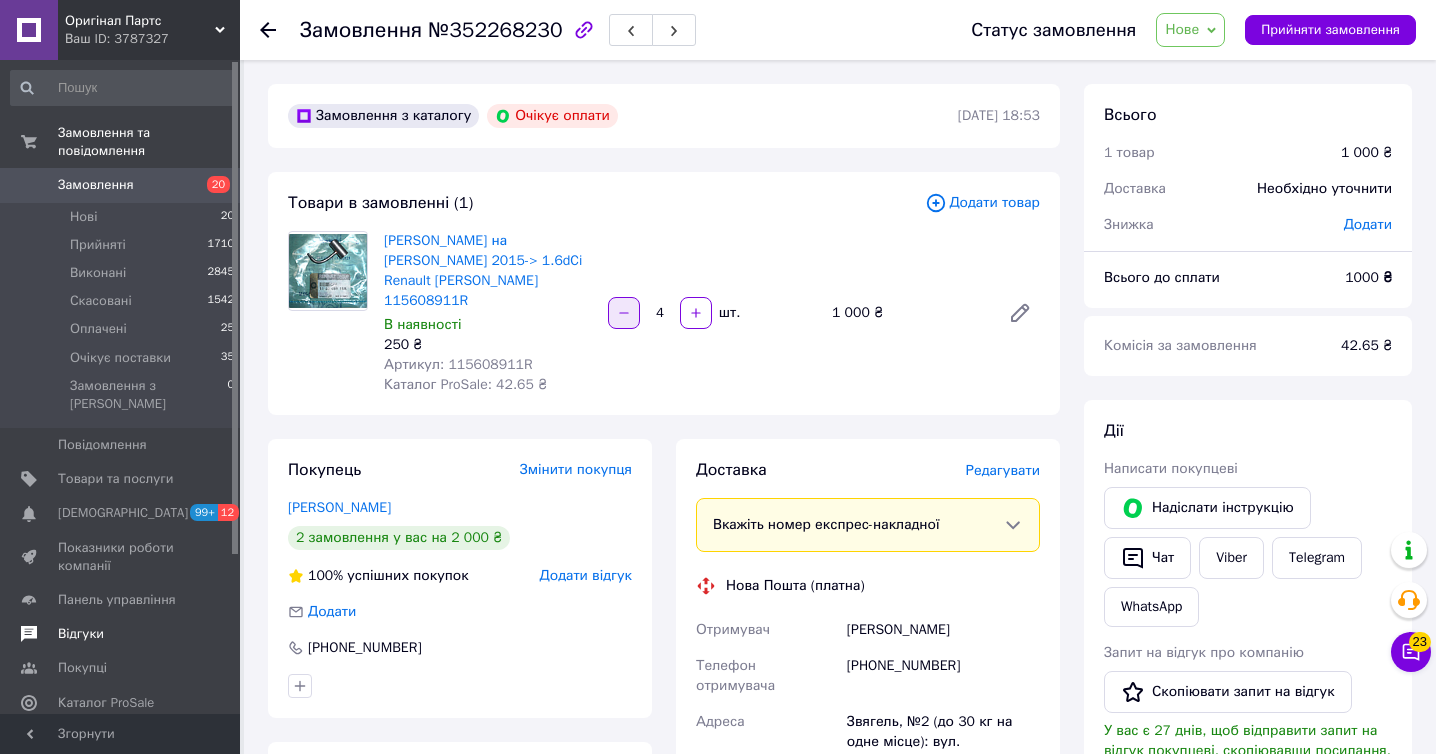 click 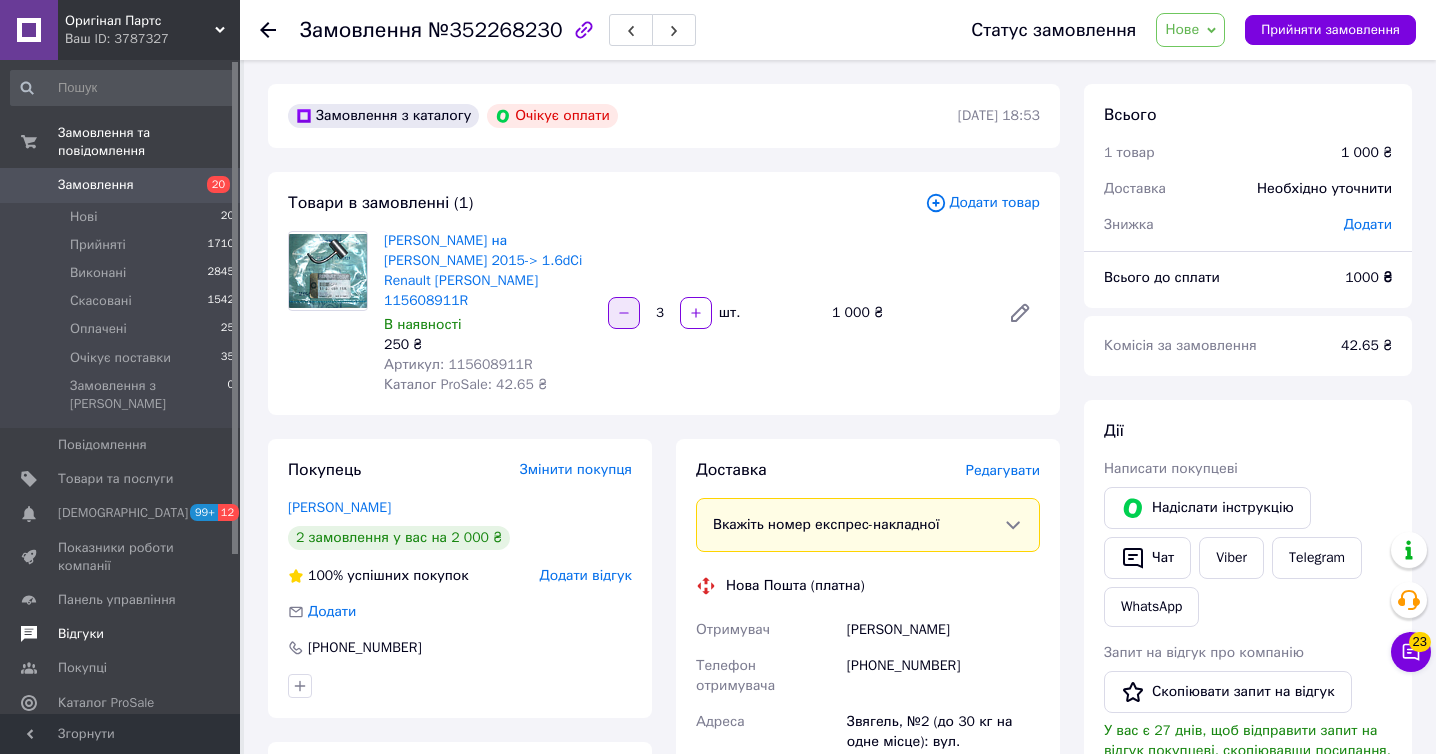 click 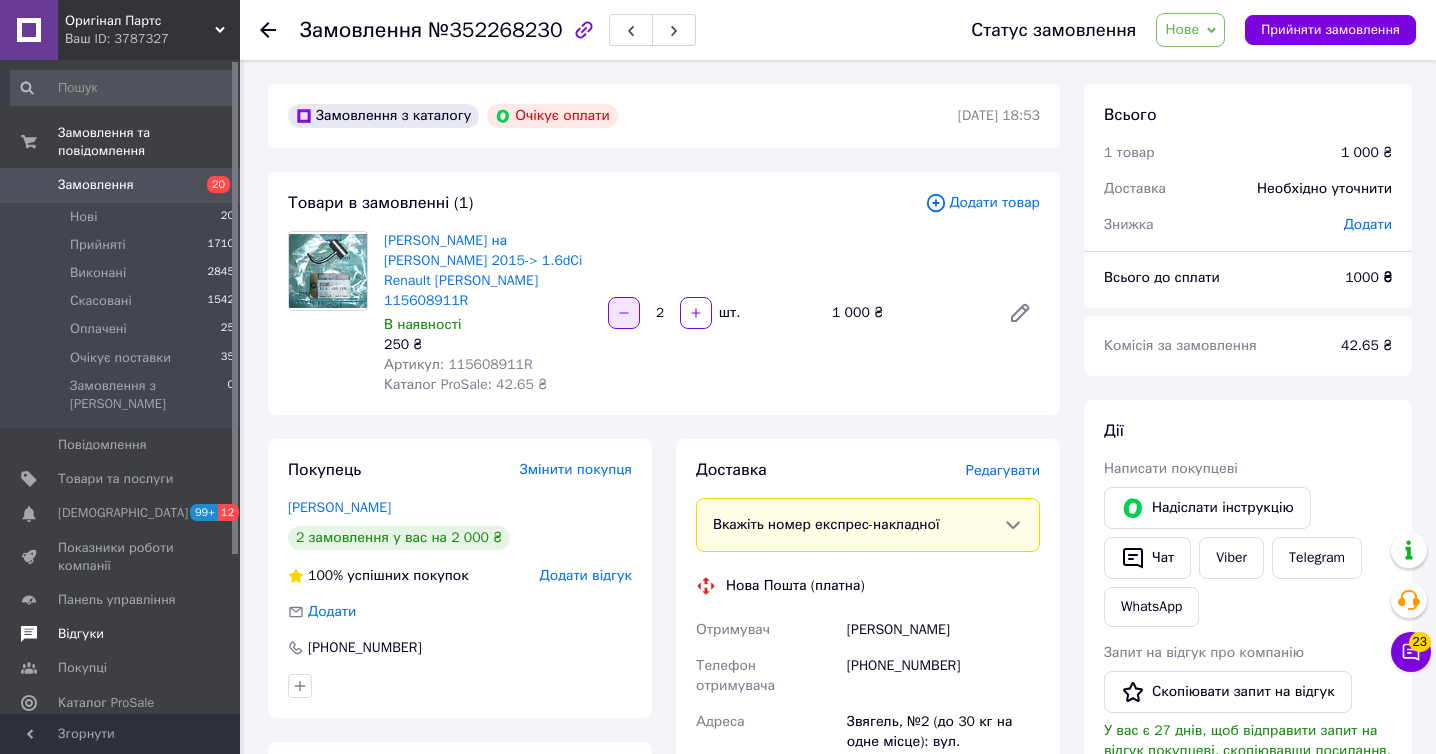 click 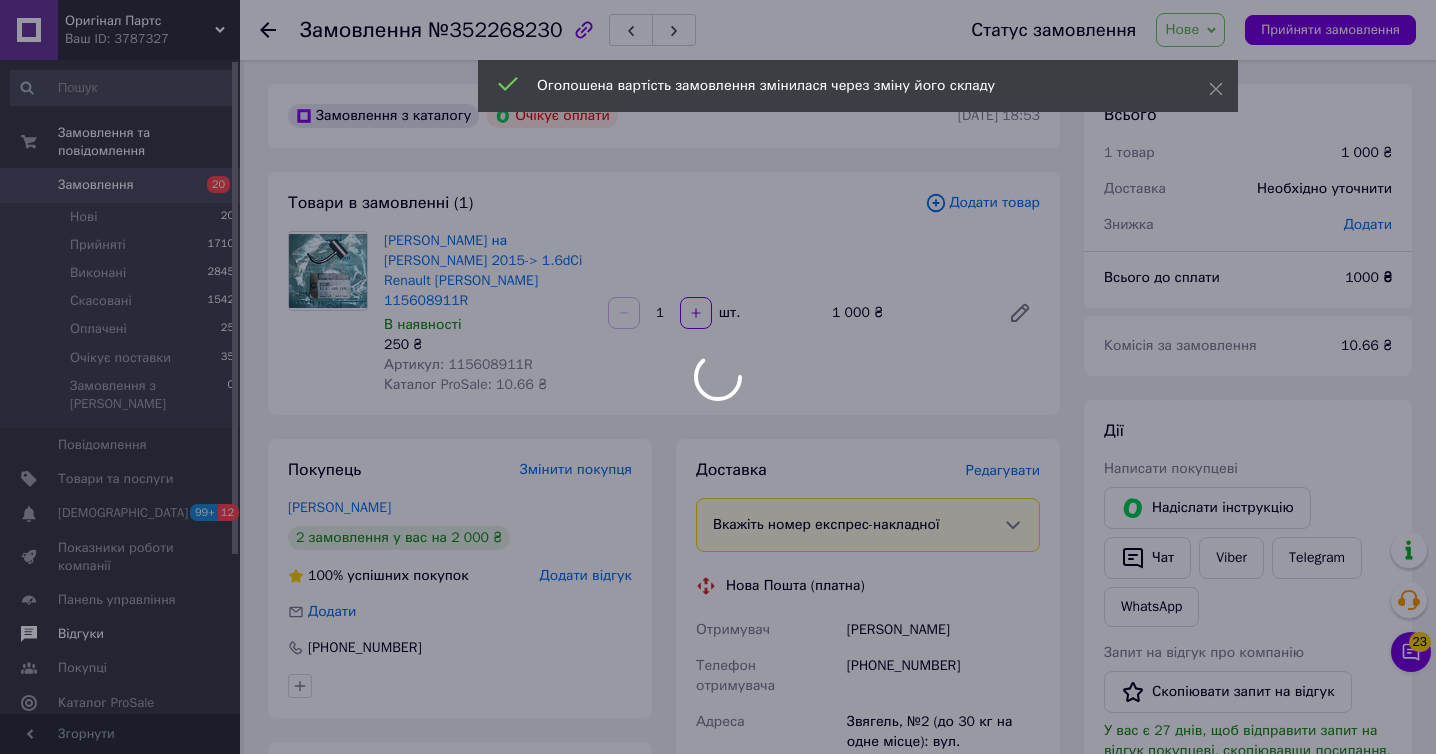 scroll, scrollTop: 31, scrollLeft: 0, axis: vertical 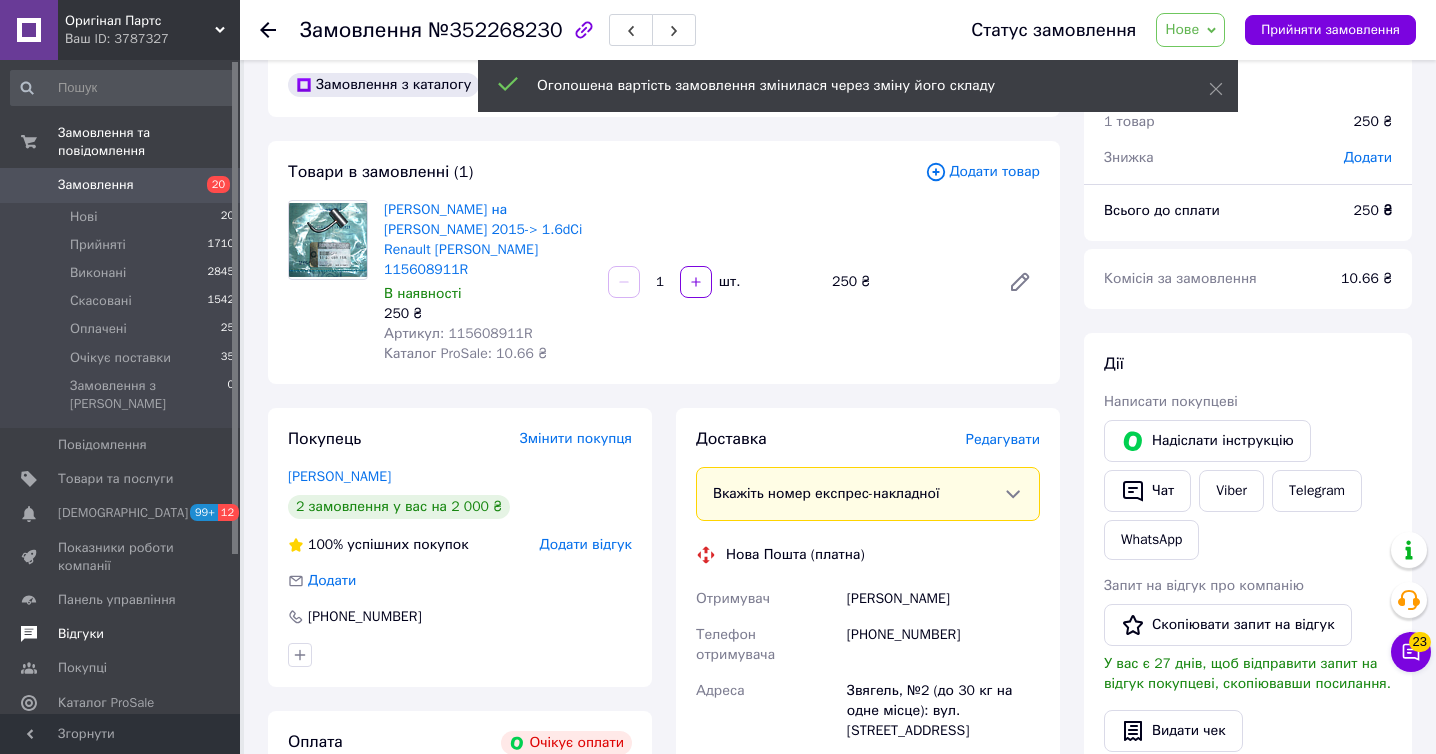 click on "250 ₴" at bounding box center (488, 314) 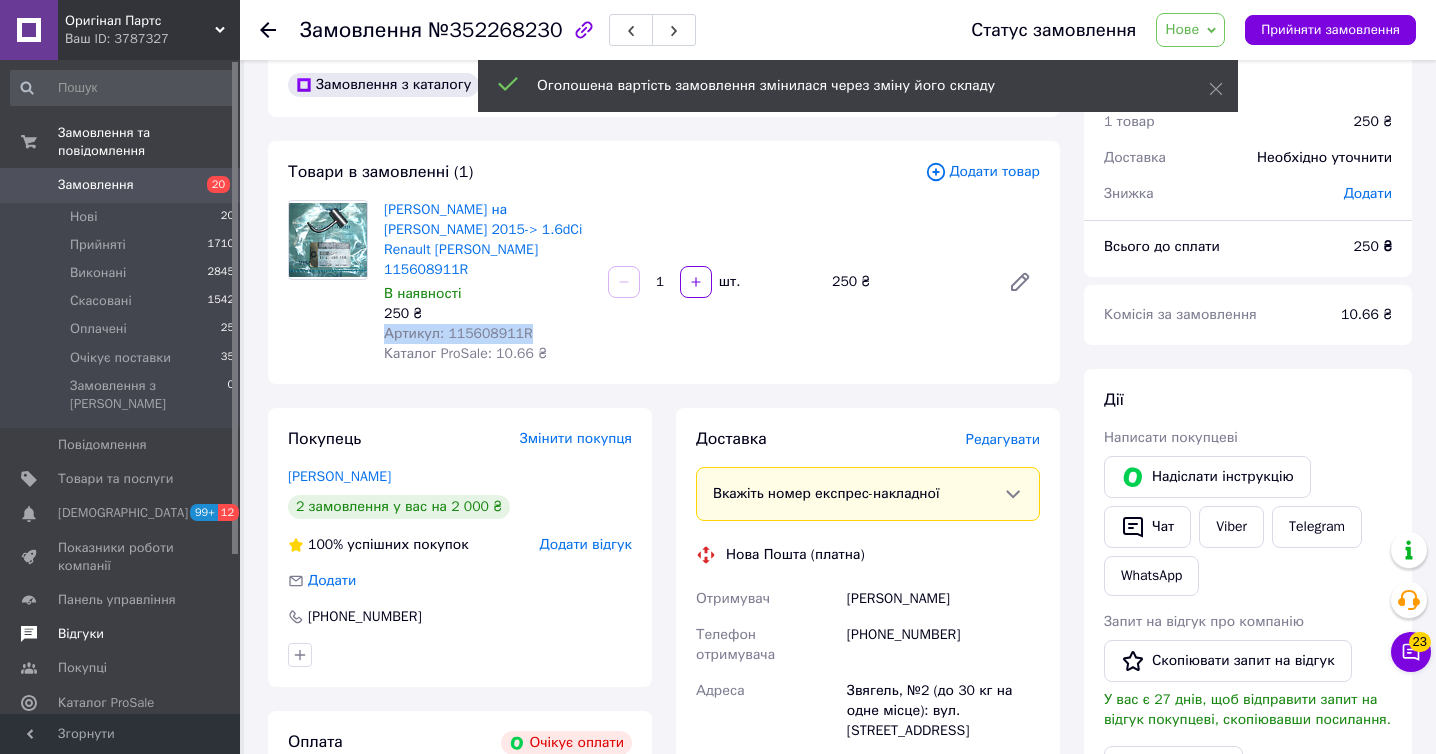 click on "Артикул: 115608911R" at bounding box center [458, 333] 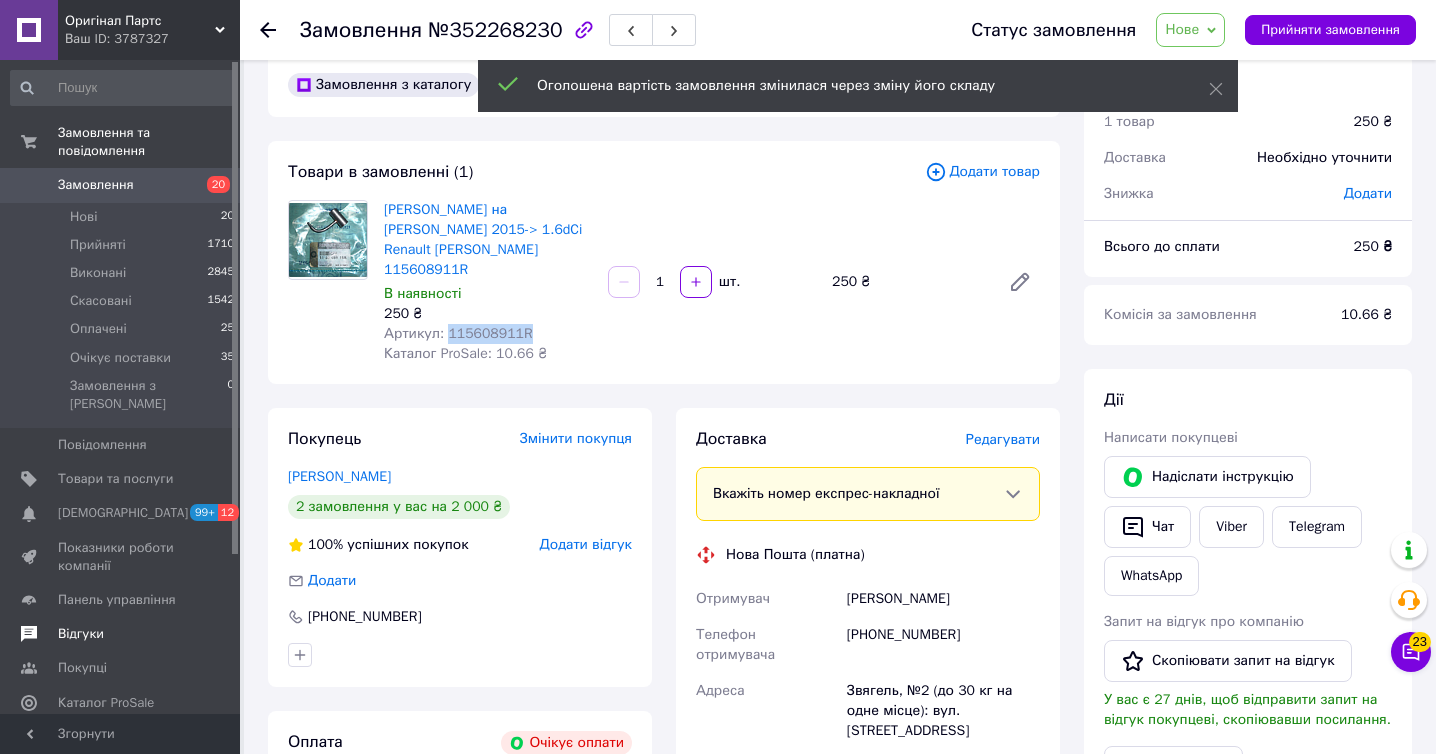 click on "Артикул: 115608911R" at bounding box center [458, 333] 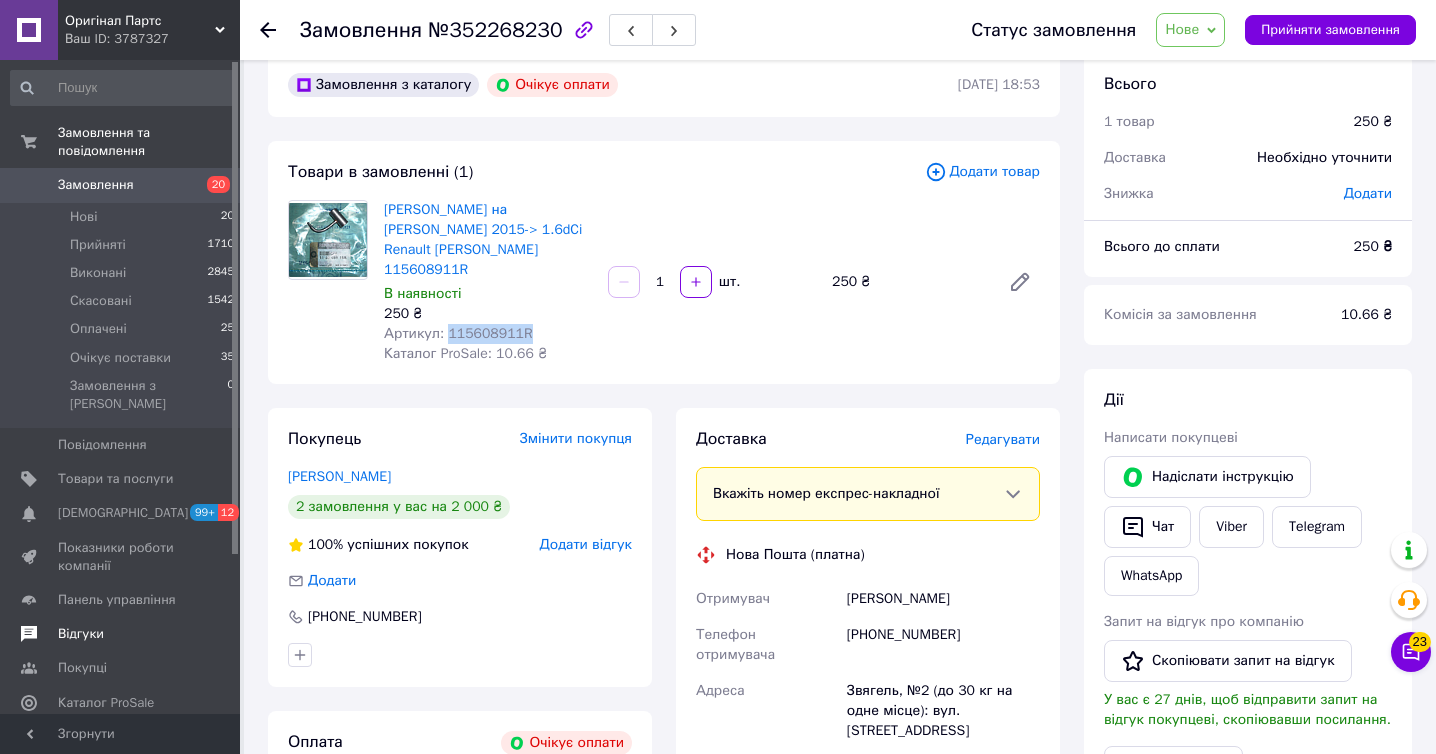 scroll, scrollTop: 143, scrollLeft: 0, axis: vertical 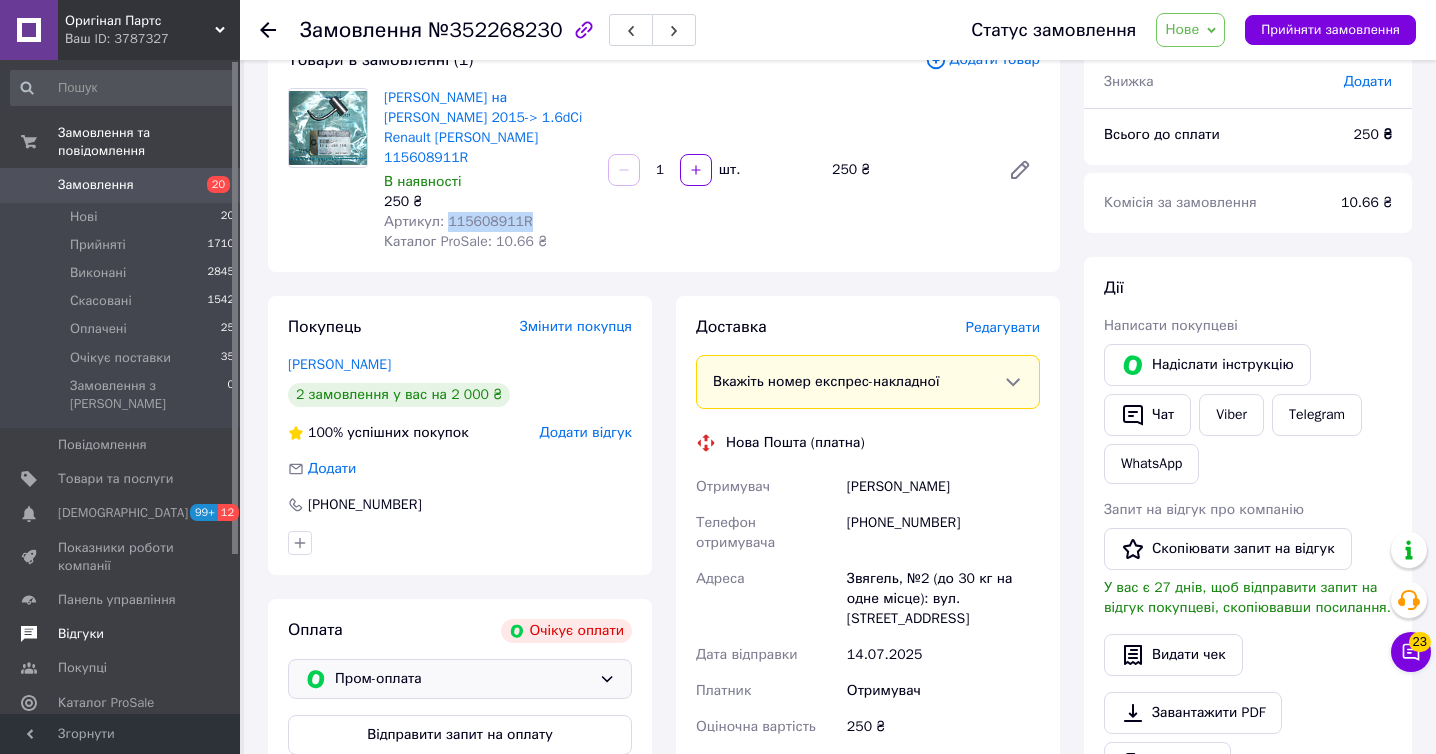 click on "Пром-оплата" at bounding box center (460, 679) 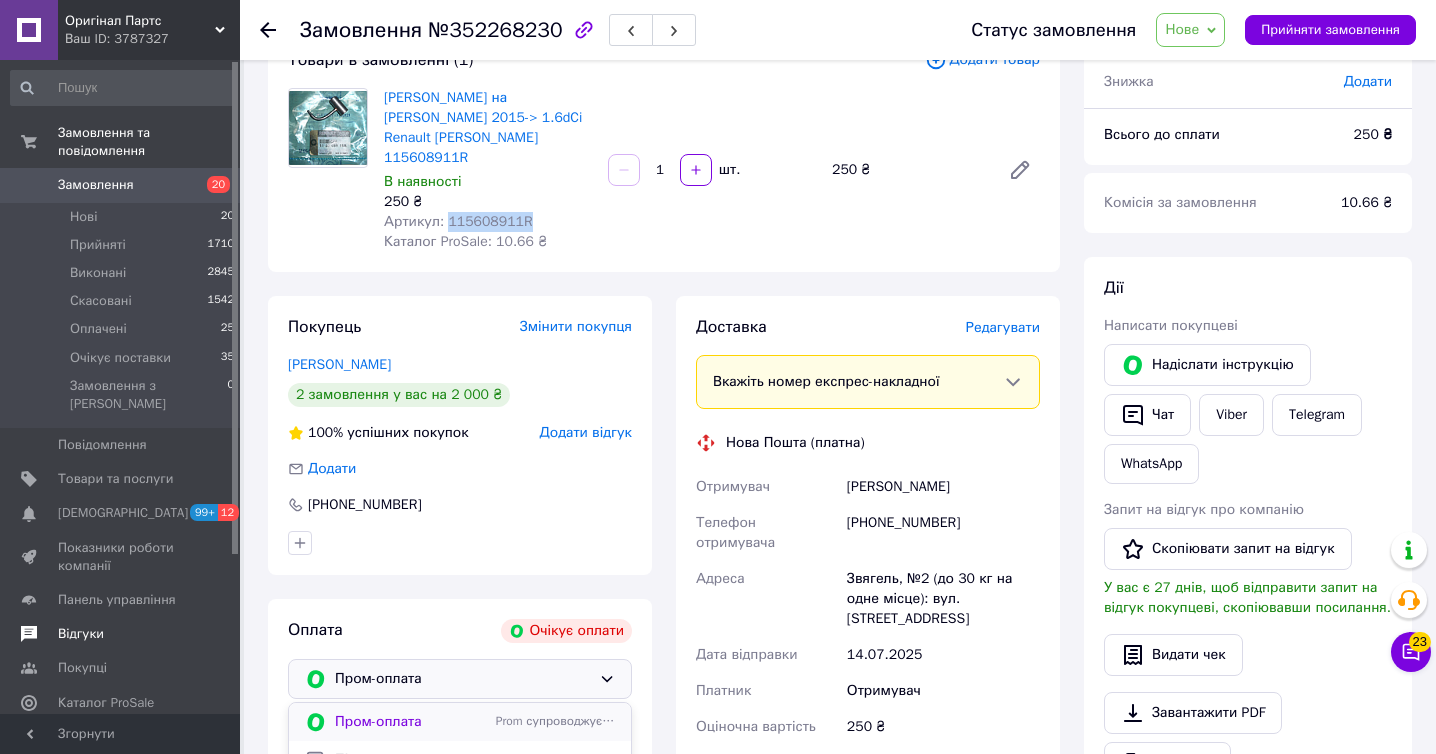 scroll, scrollTop: 14, scrollLeft: 0, axis: vertical 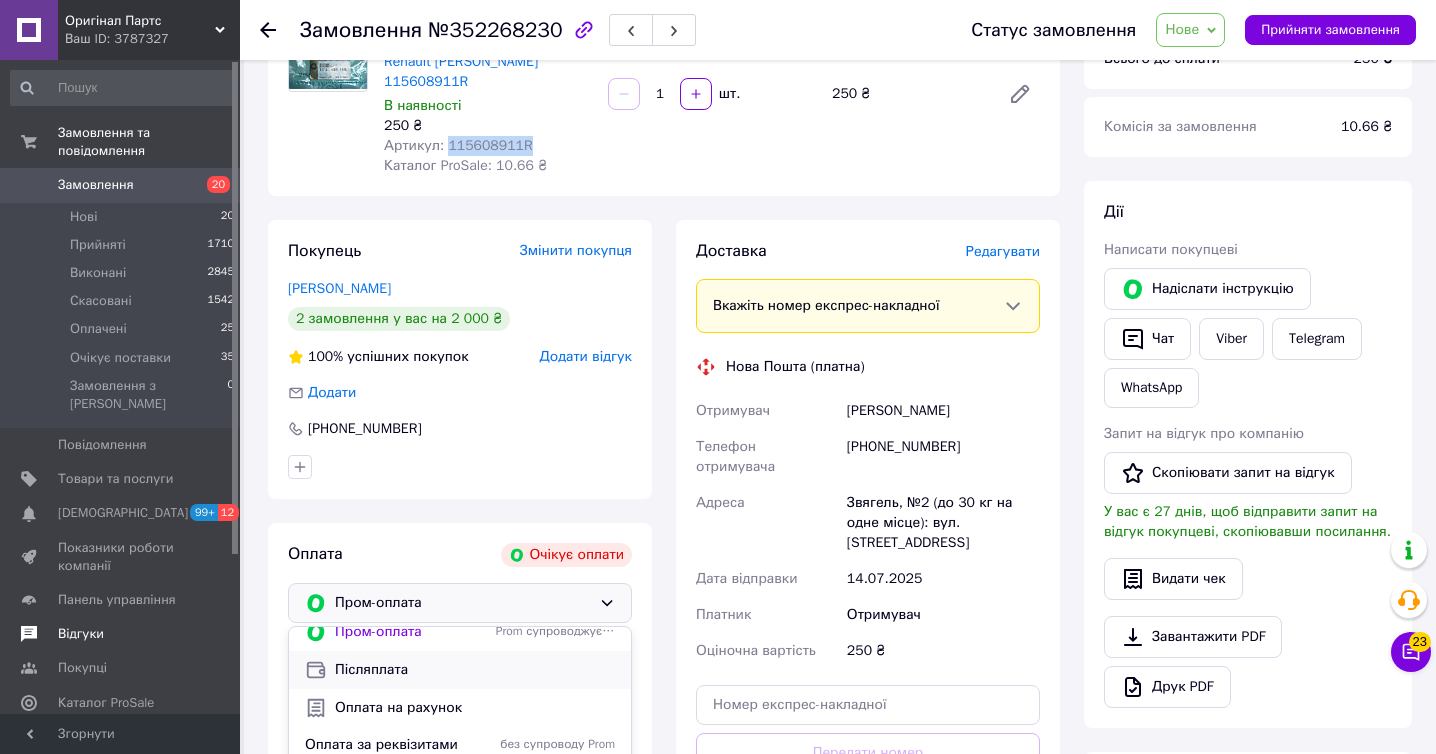 click on "Післяплата" at bounding box center (460, 670) 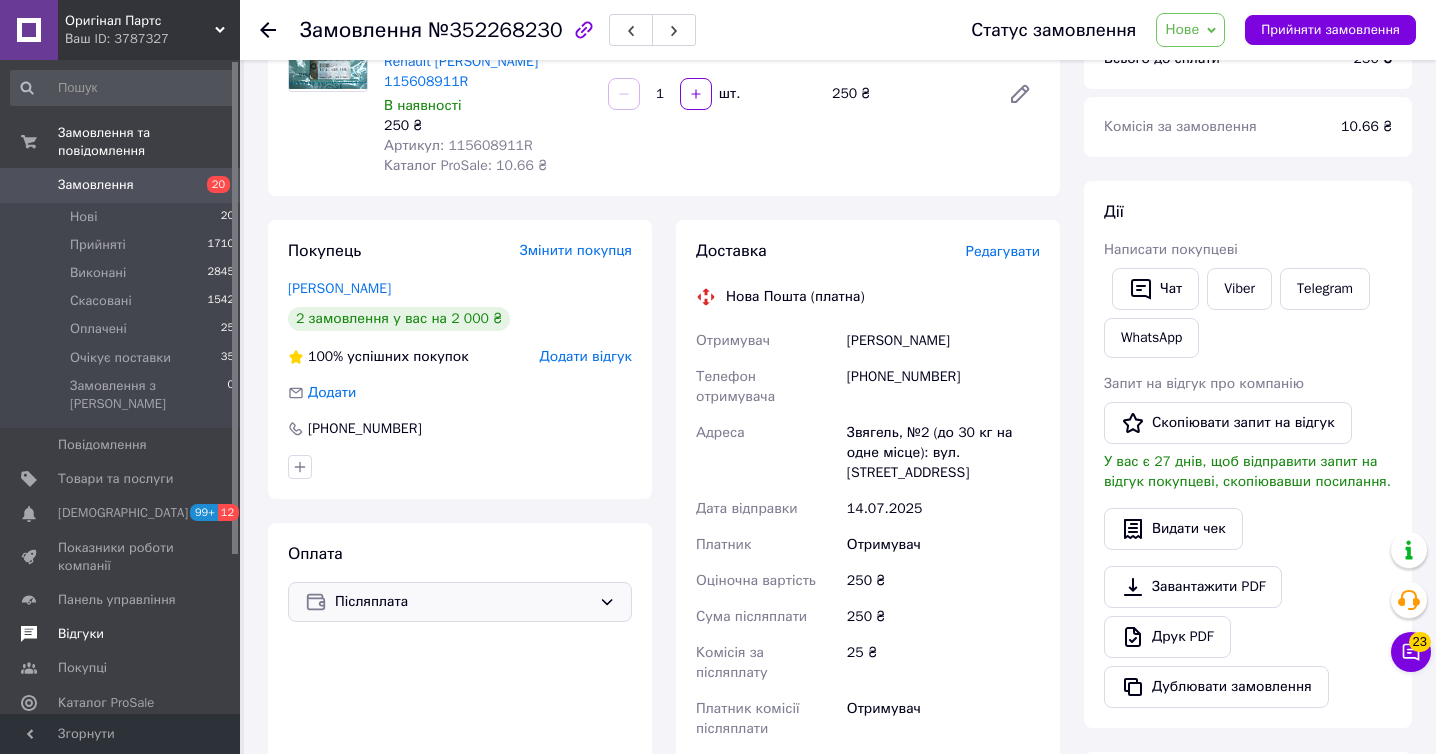 click on "[PHONE_NUMBER]" at bounding box center [943, 387] 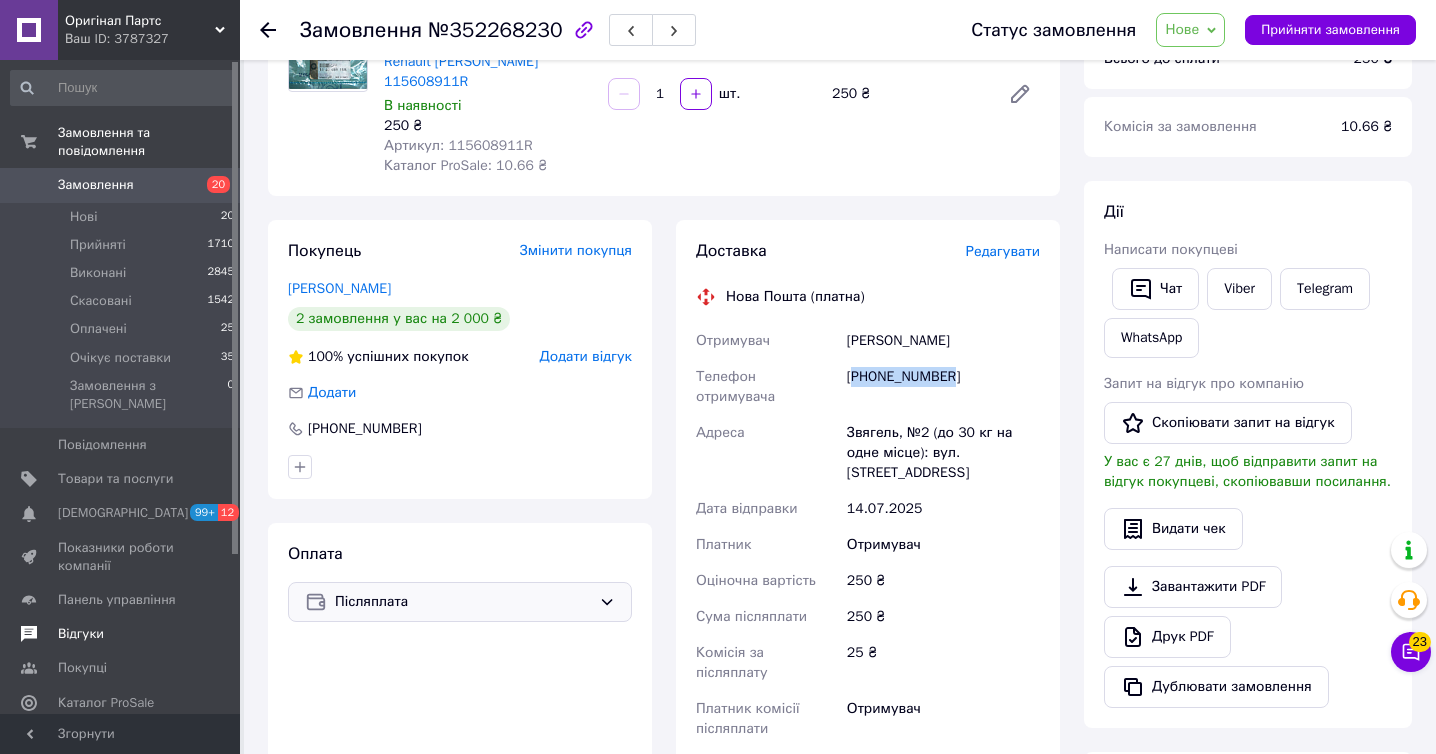 click on "[PHONE_NUMBER]" at bounding box center (943, 387) 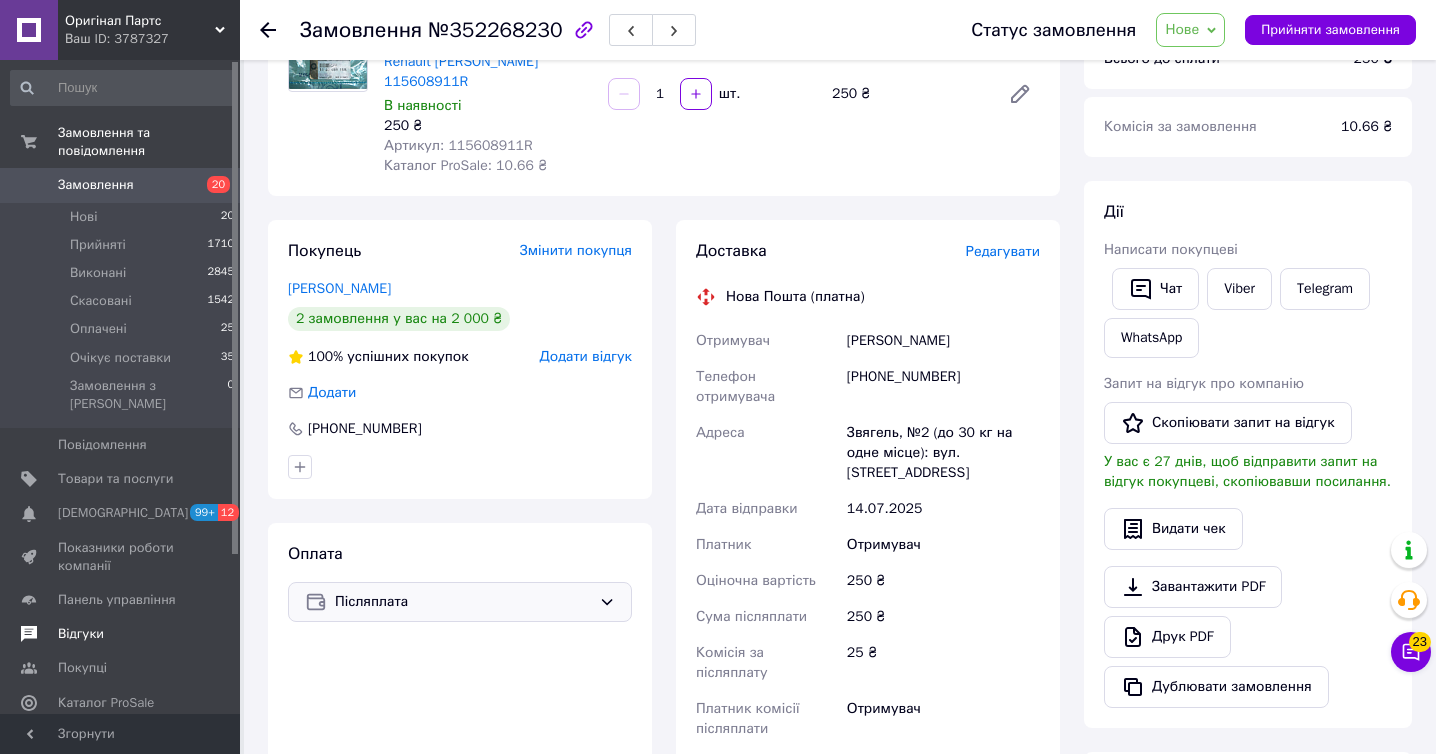 click on "[PERSON_NAME]" at bounding box center (943, 341) 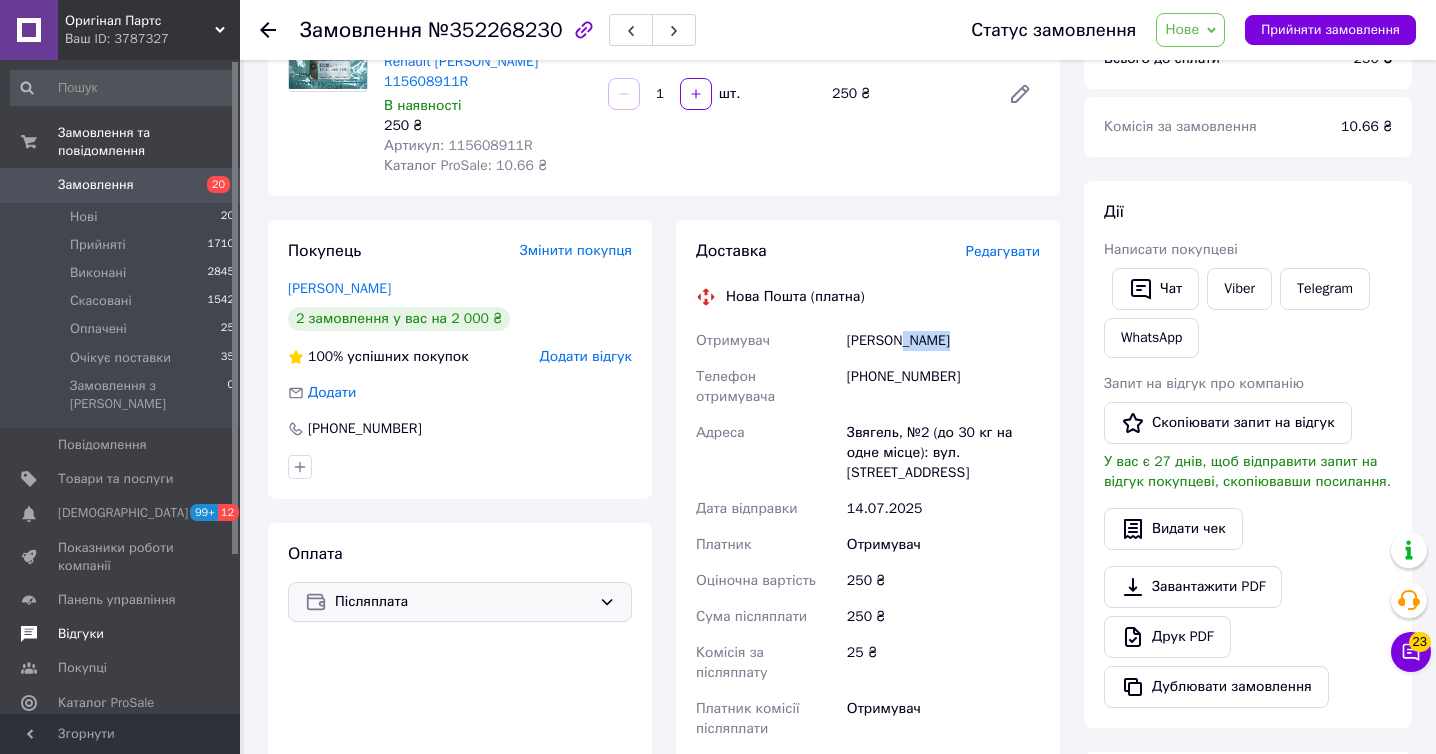 click on "[PERSON_NAME]" at bounding box center (943, 341) 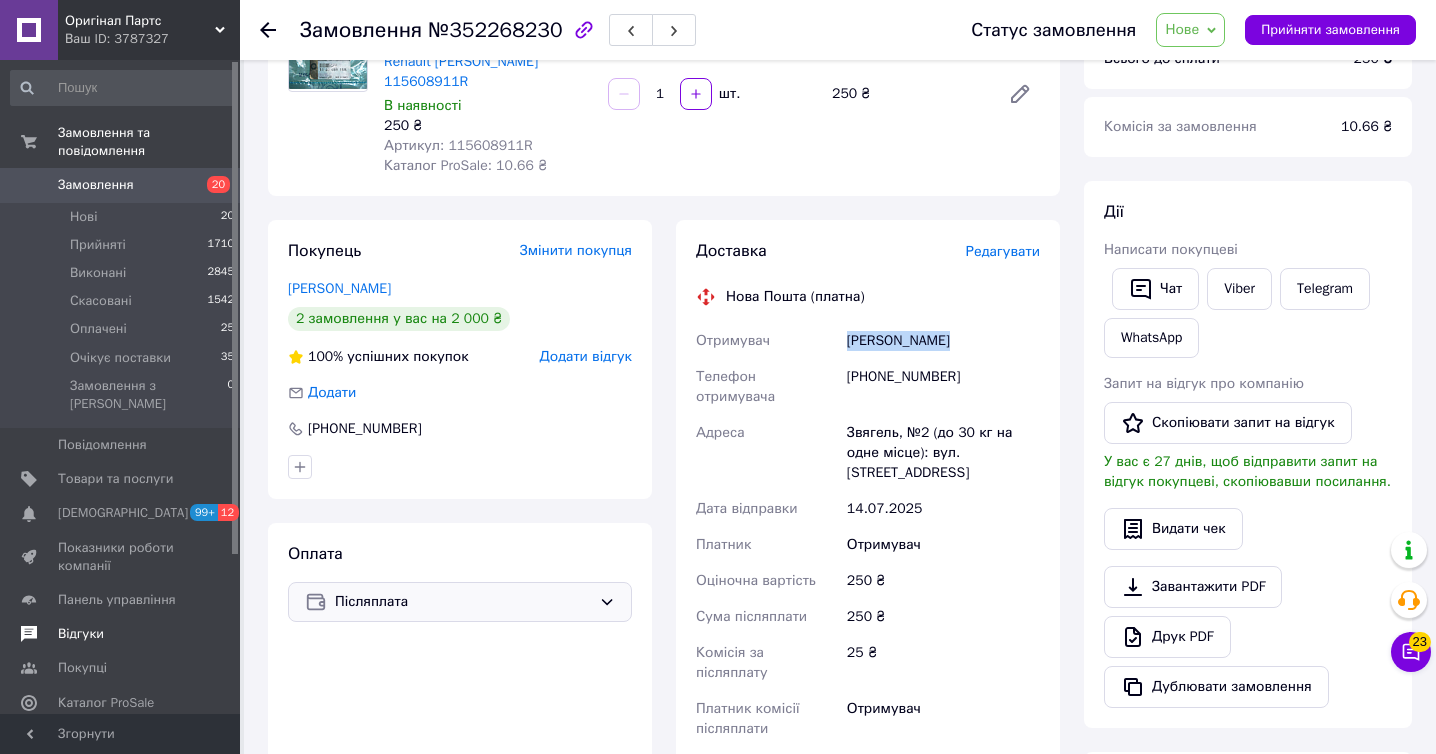 click on "[PERSON_NAME]" at bounding box center (943, 341) 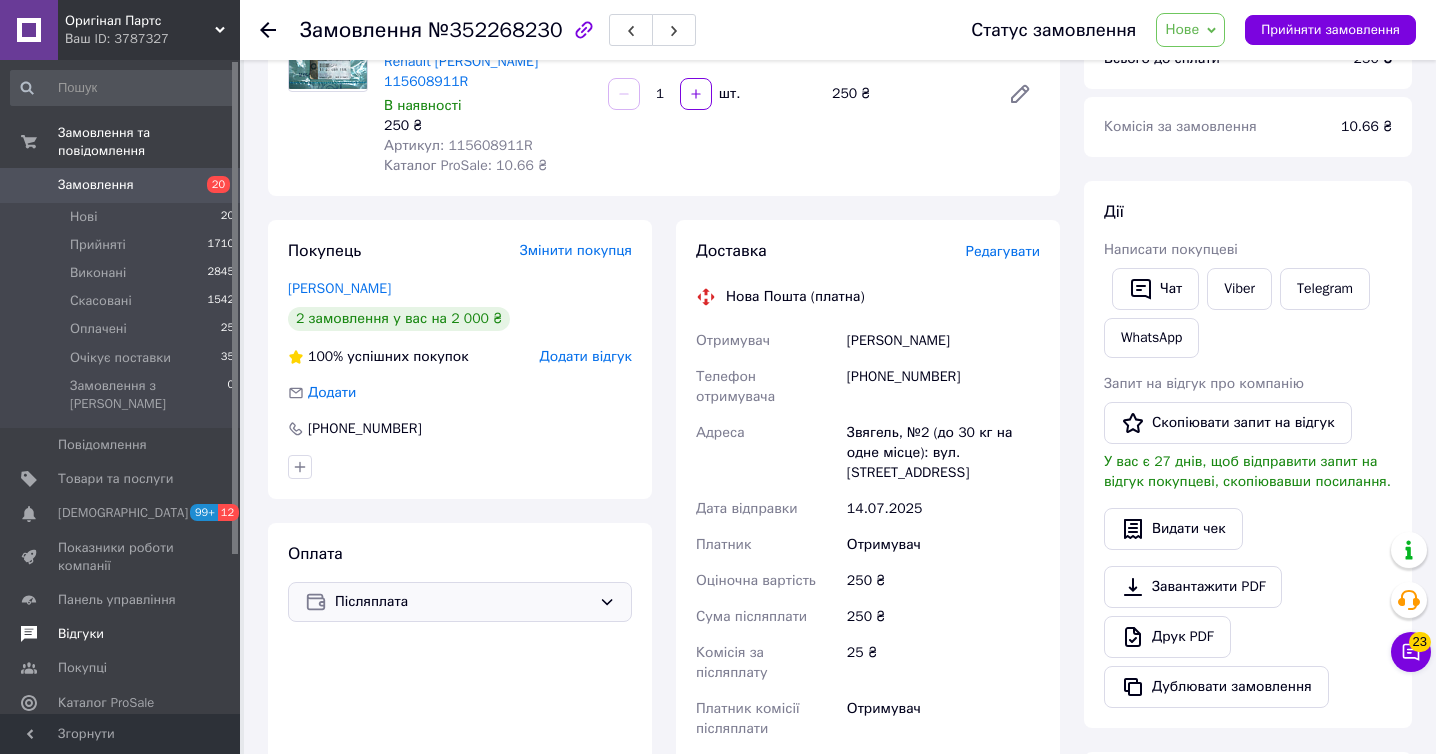 click on "Звягель, №2 (до 30 кг на одне місце): вул. [STREET_ADDRESS]" at bounding box center (943, 453) 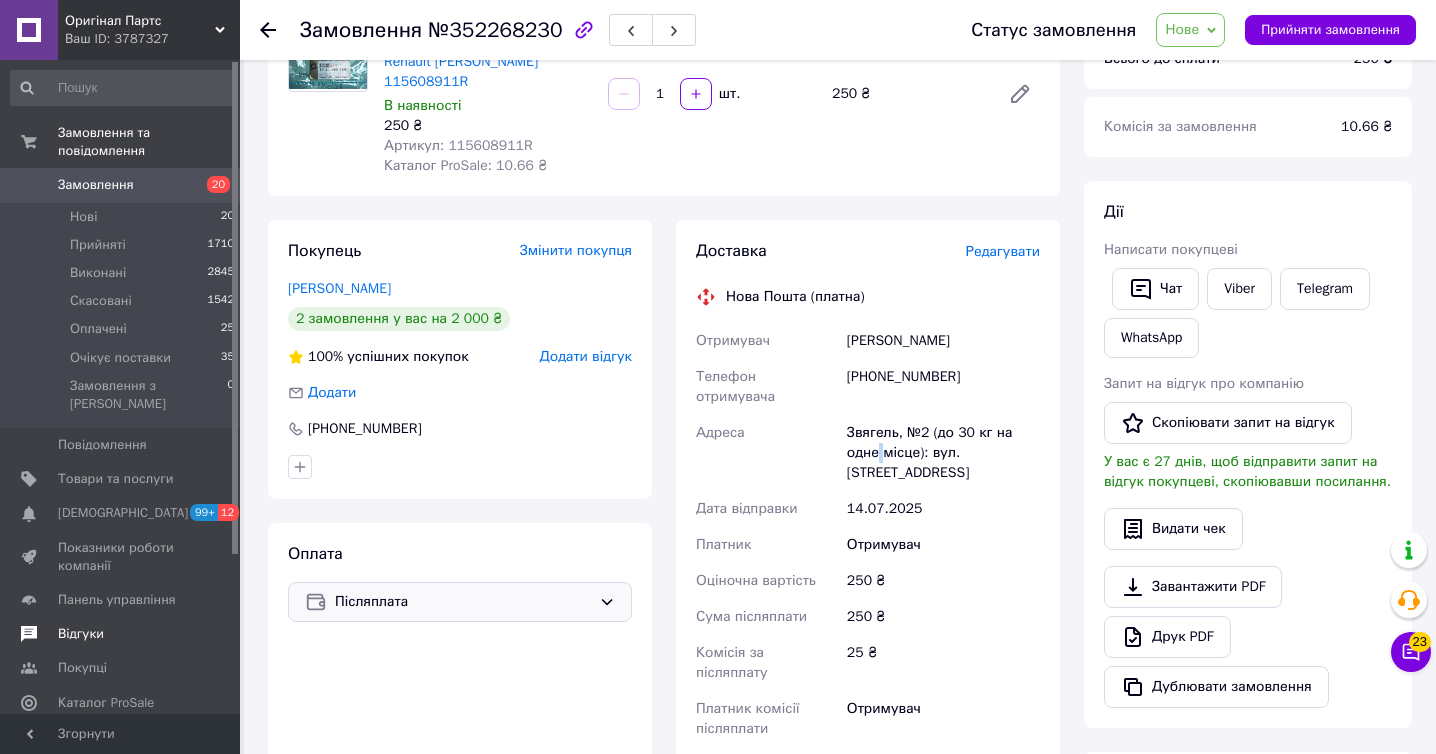 click on "Звягель, №2 (до 30 кг на одне місце): вул. [STREET_ADDRESS]" at bounding box center (943, 453) 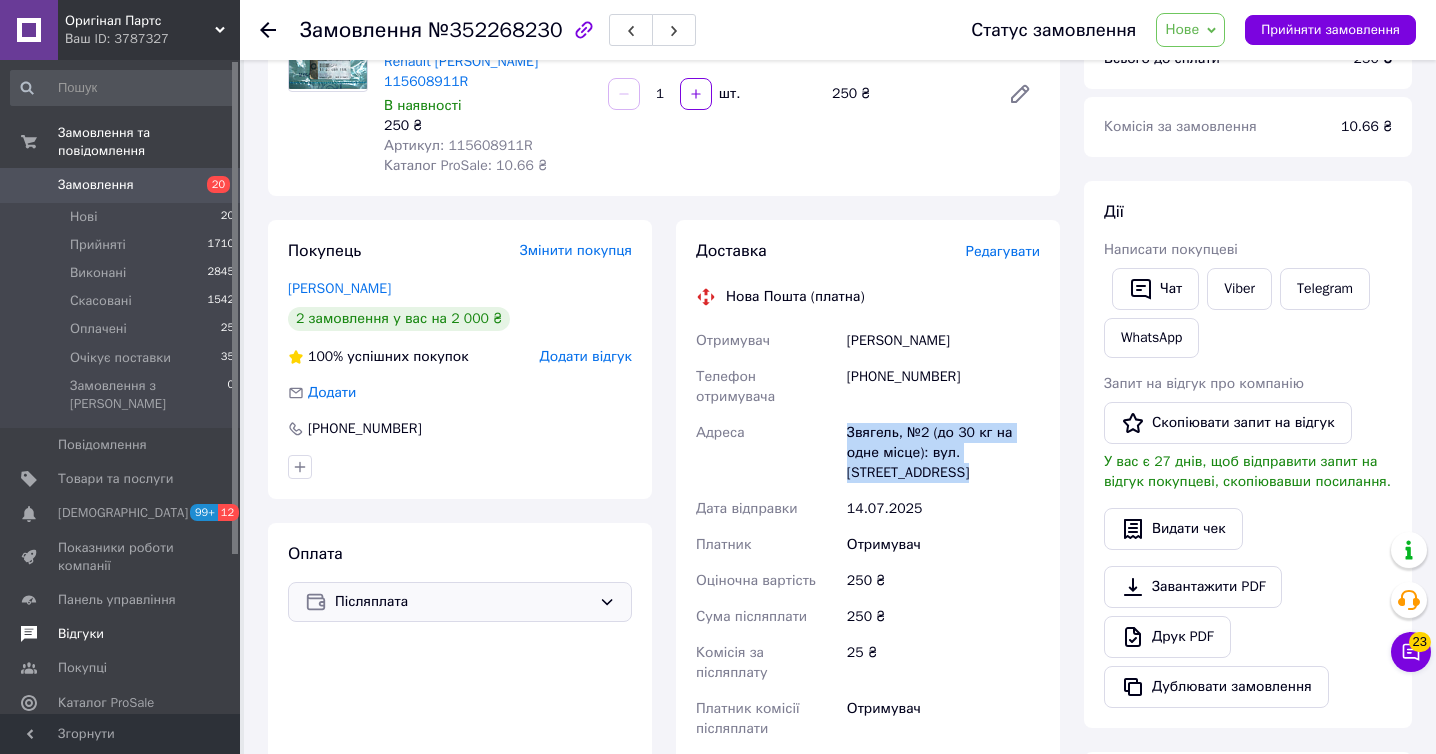 click on "Звягель, №2 (до 30 кг на одне місце): вул. [STREET_ADDRESS]" at bounding box center [943, 453] 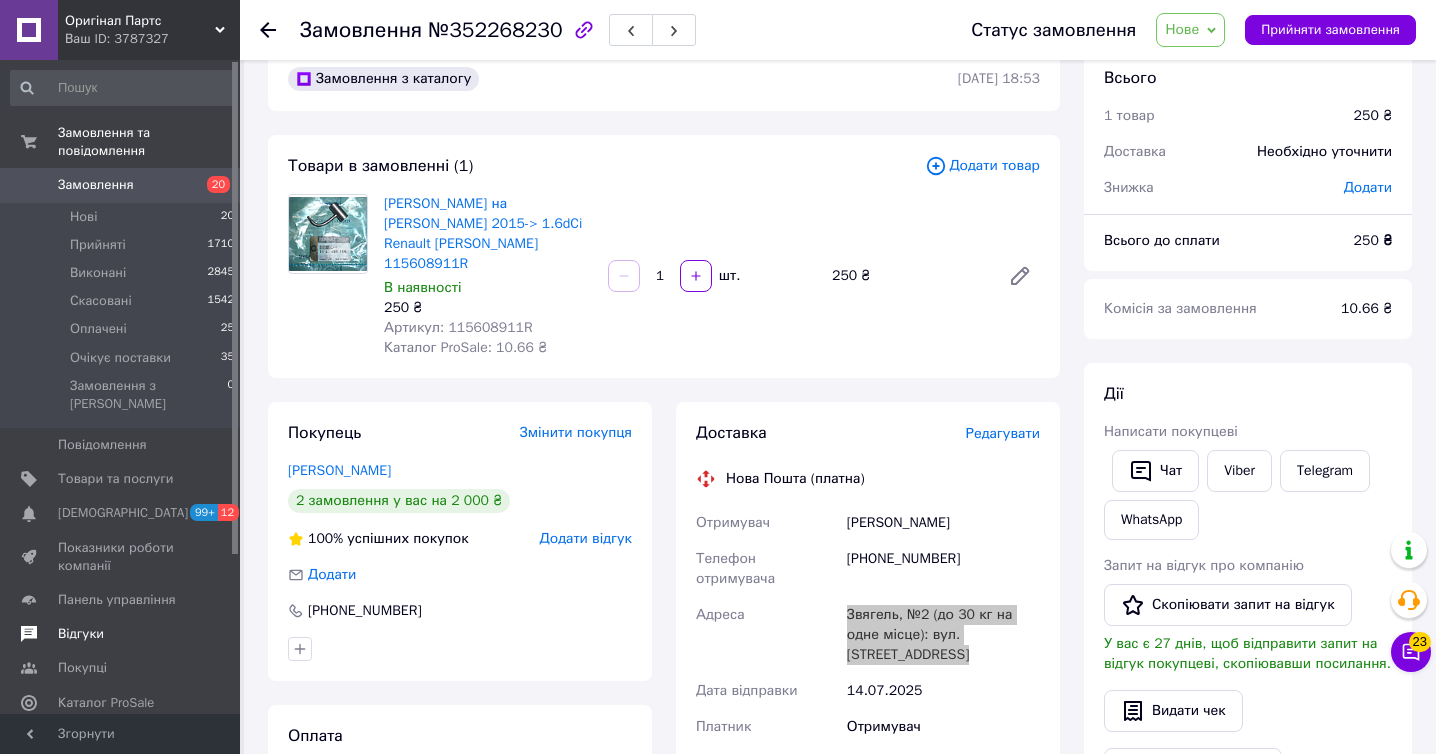 scroll, scrollTop: 24, scrollLeft: 0, axis: vertical 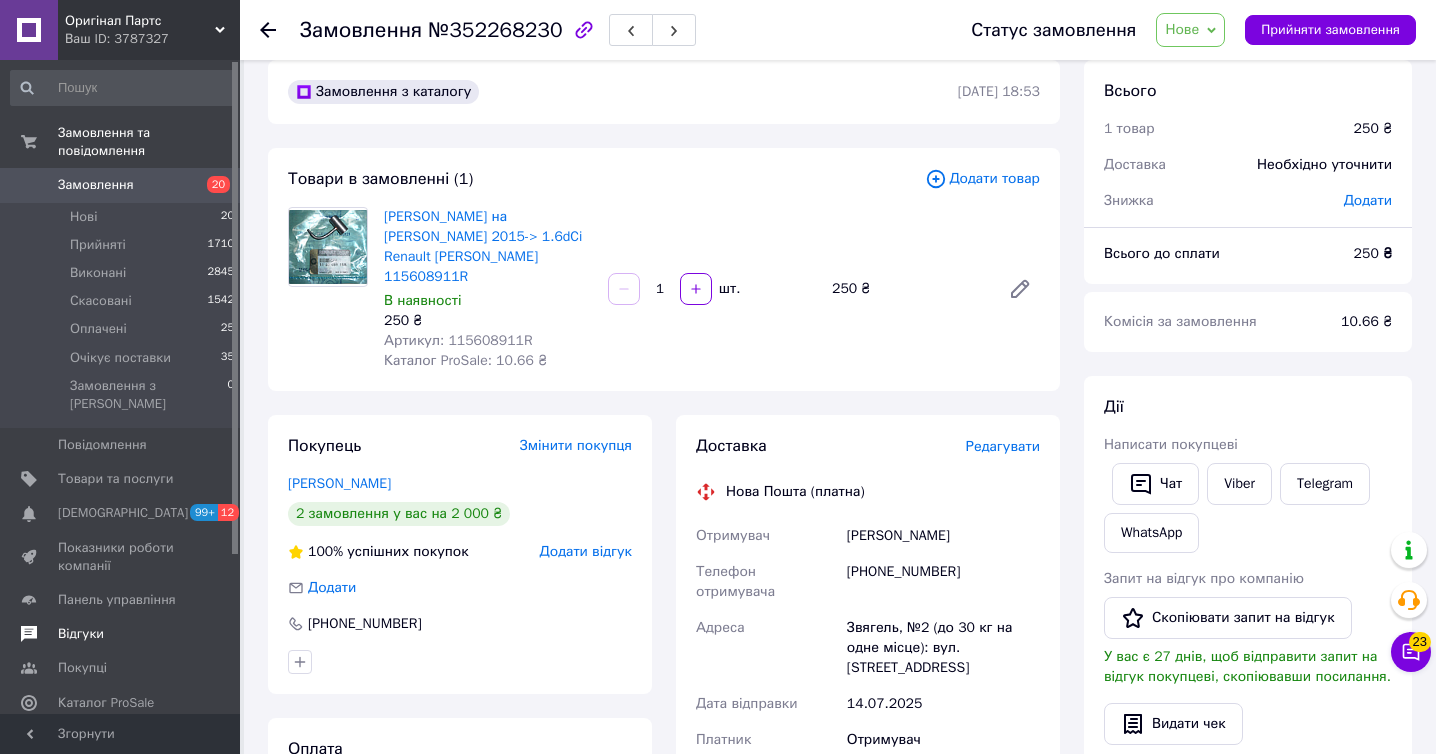 click on "250 ₴" at bounding box center (908, 289) 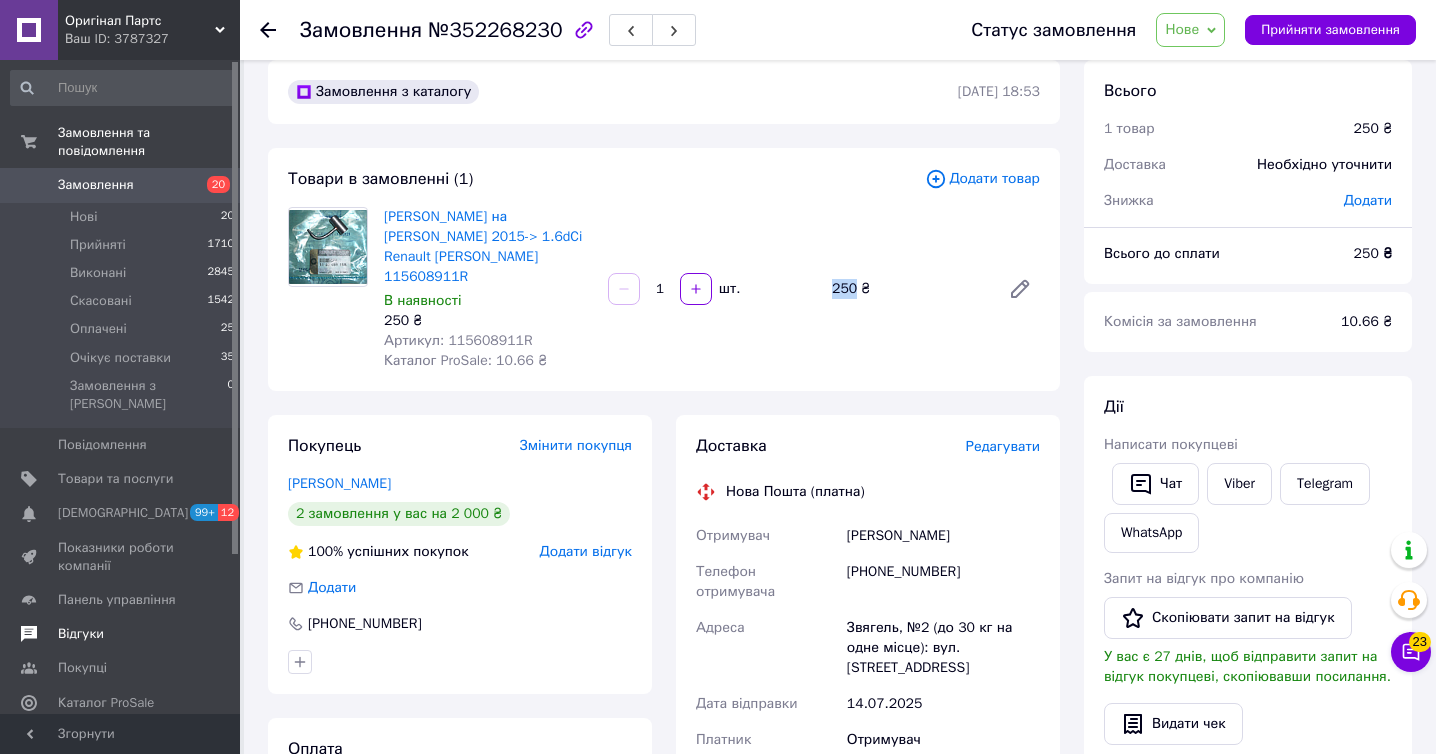 click on "250 ₴" at bounding box center [908, 289] 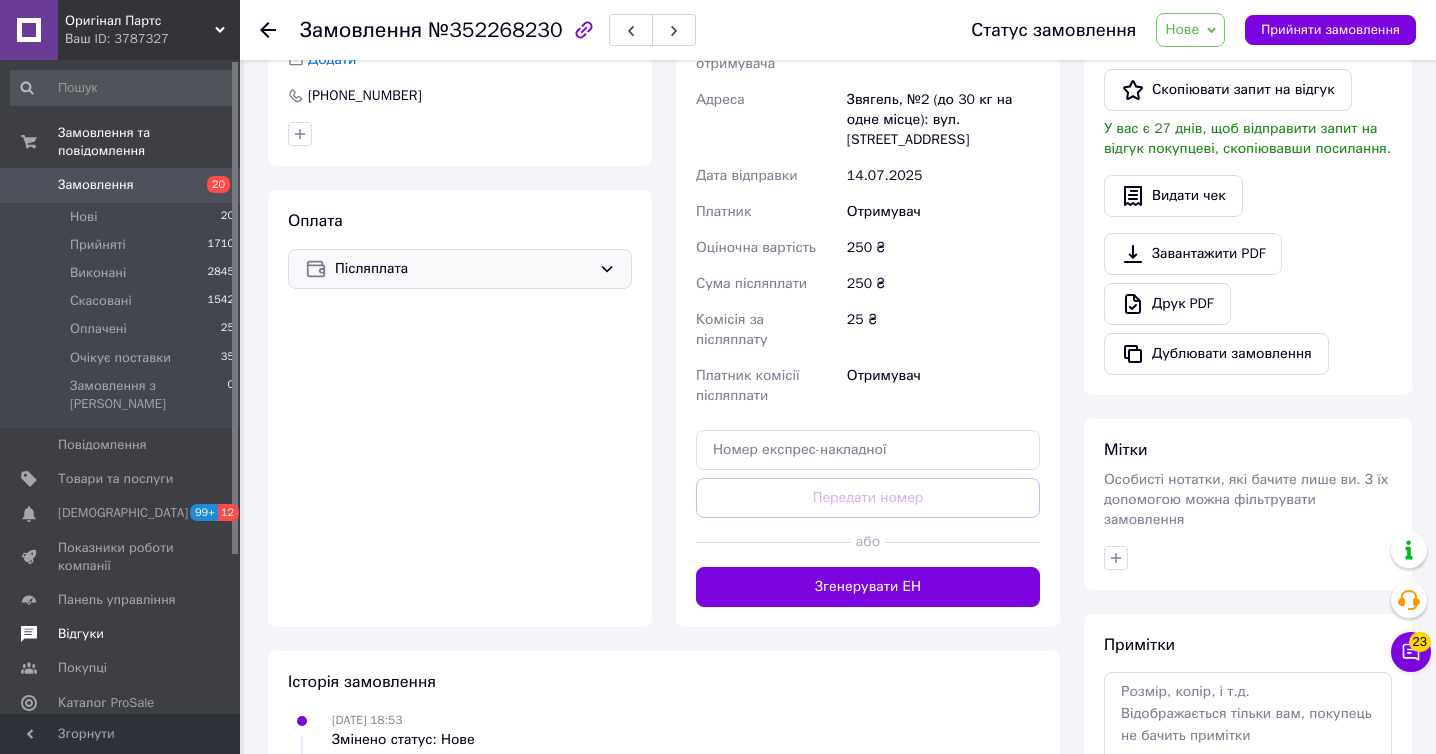 click on "Згенерувати ЕН" at bounding box center (868, 587) 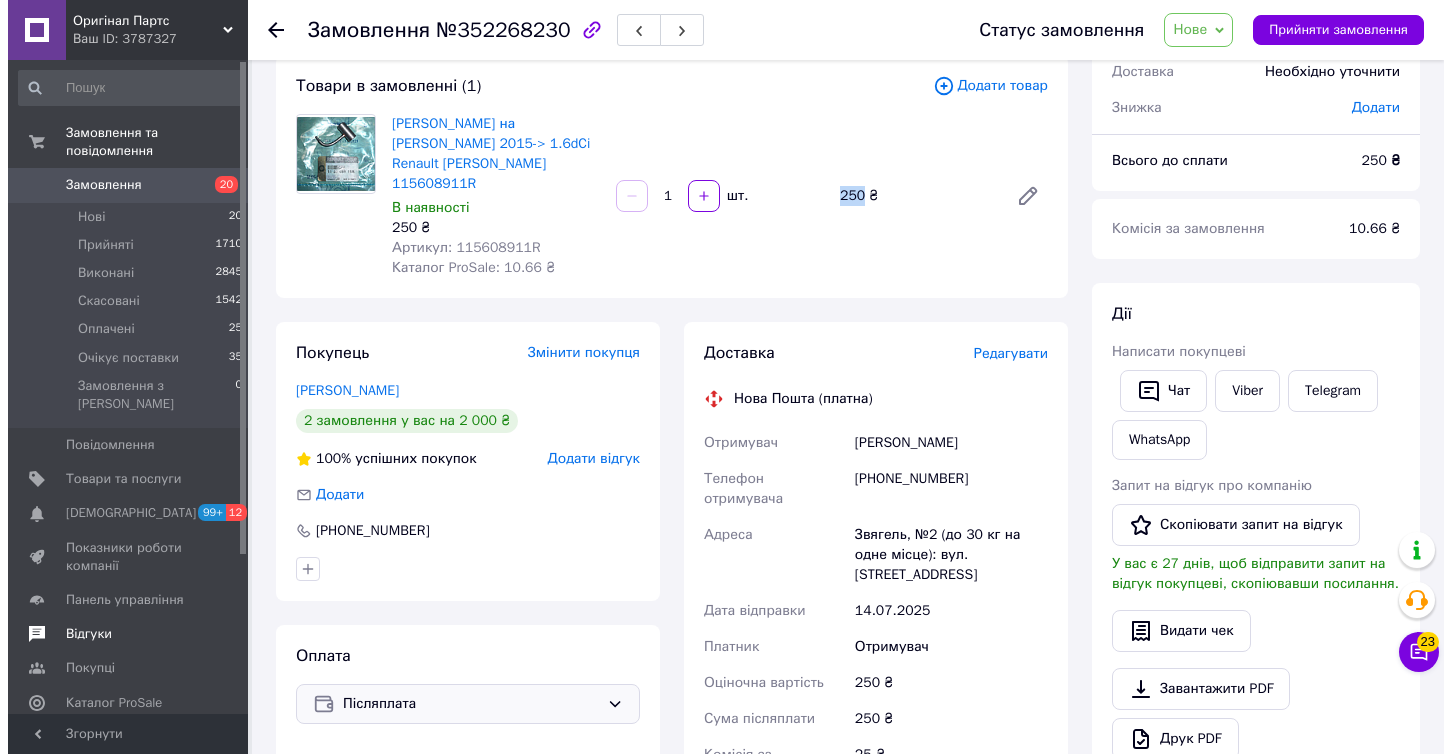 scroll, scrollTop: 43, scrollLeft: 0, axis: vertical 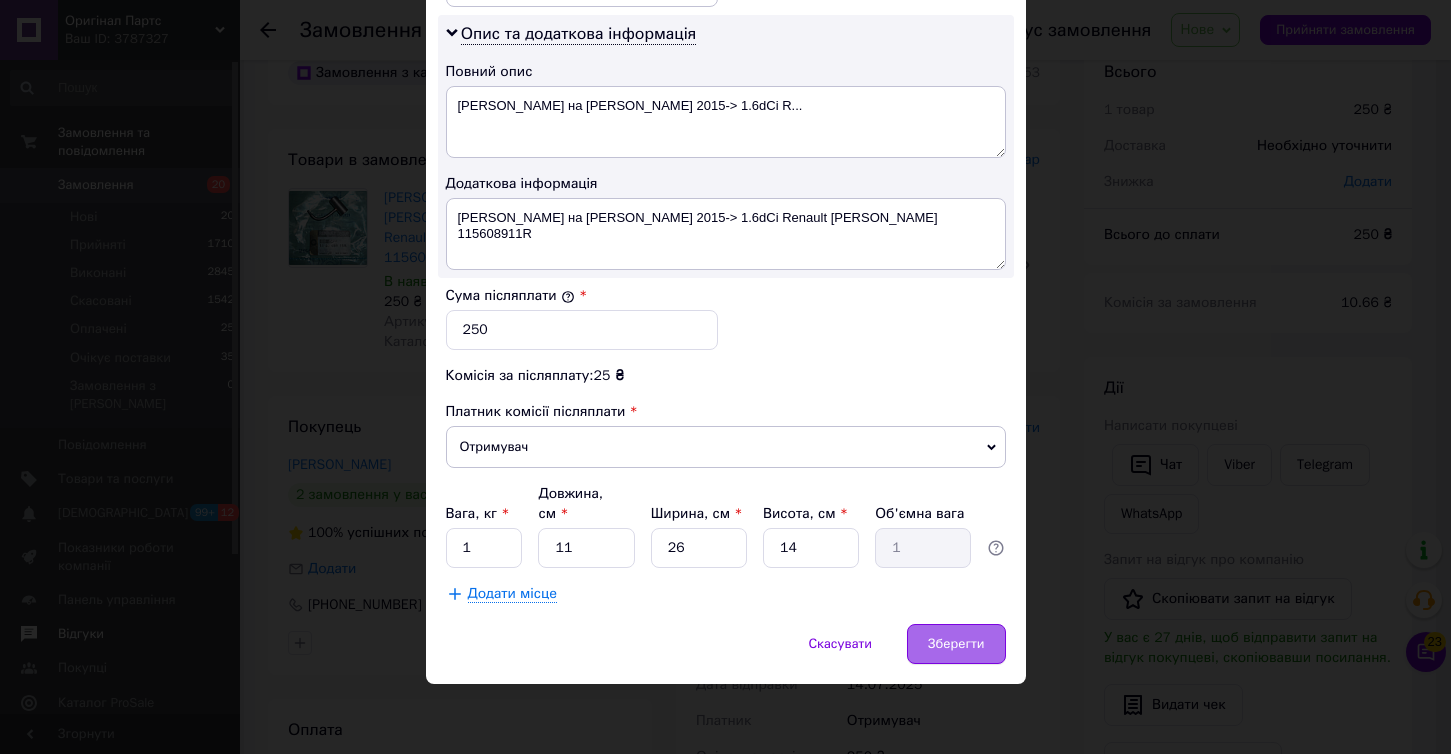 click on "Зберегти" at bounding box center (956, 644) 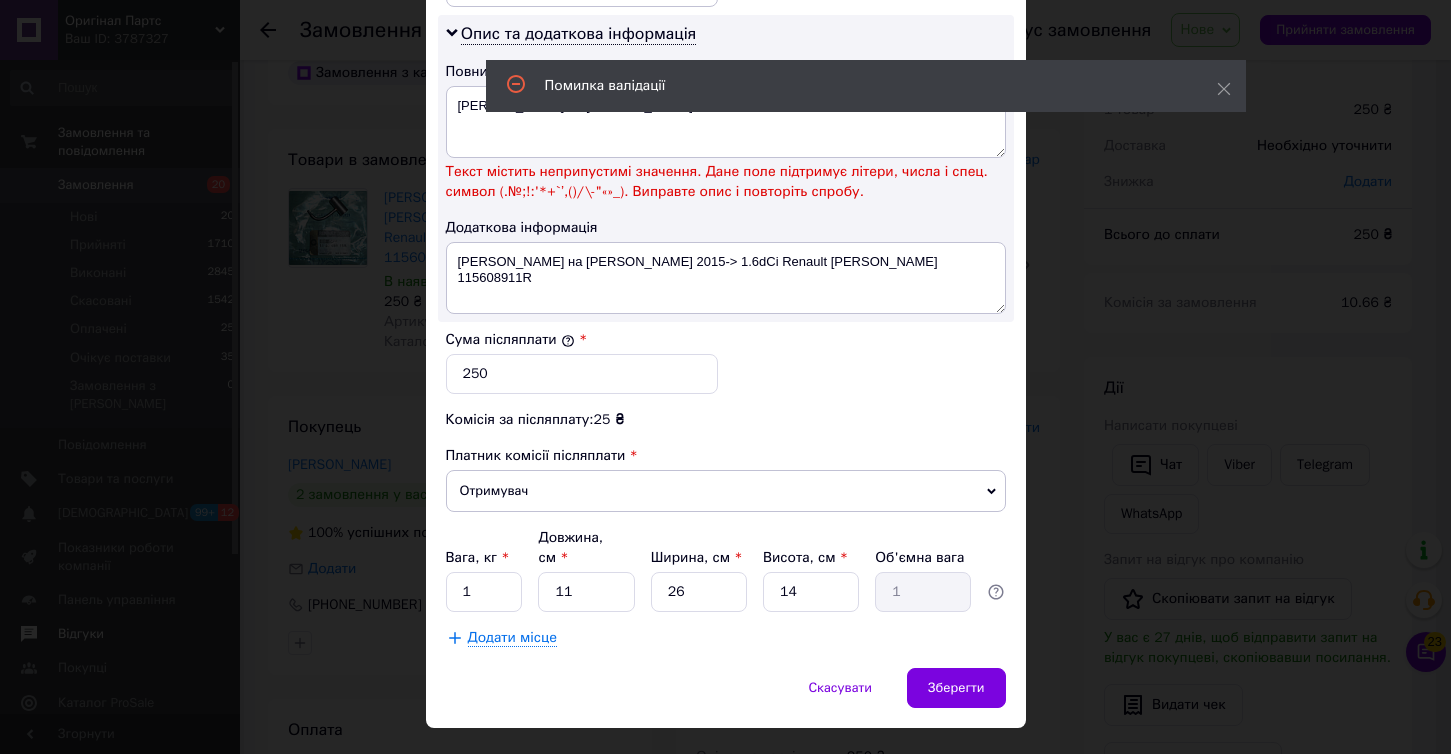 click on "Текст містить неприпустимі значення. Дане поле підтримує літери, числа і спец. символ (.№;!:'*+`’,()/\-"«»_). Виправте опис і повторіть спробу." at bounding box center [726, 182] 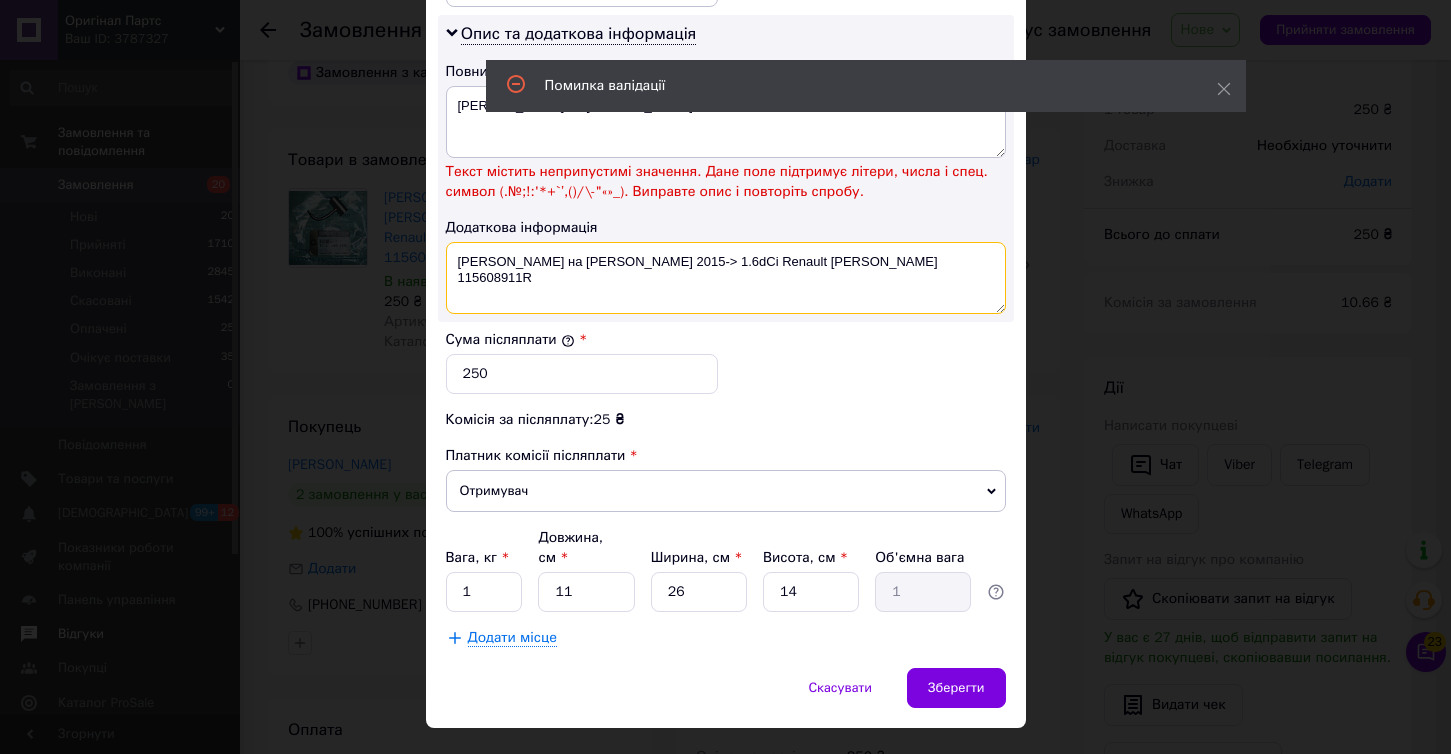 drag, startPoint x: 595, startPoint y: 267, endPoint x: 712, endPoint y: 327, distance: 131.48764 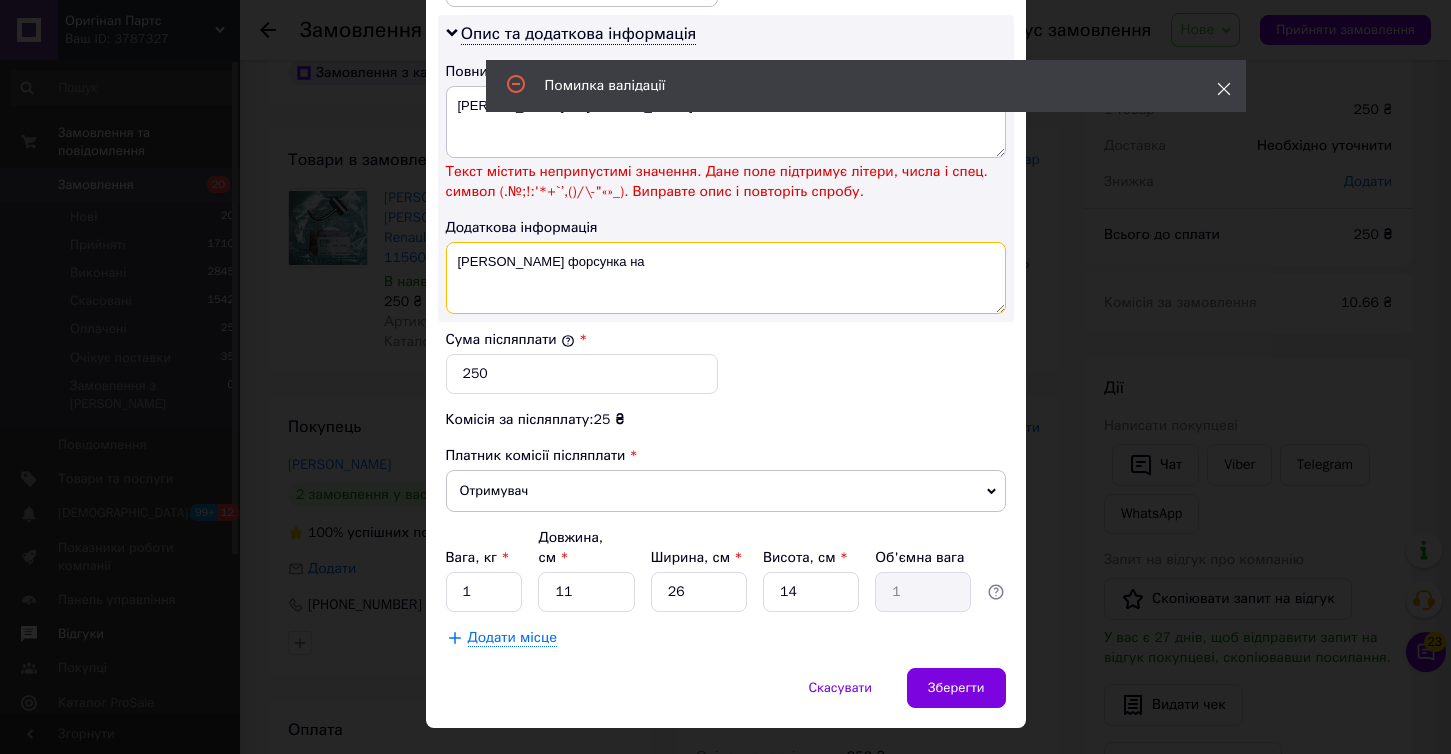 type on "[PERSON_NAME] форсунка на" 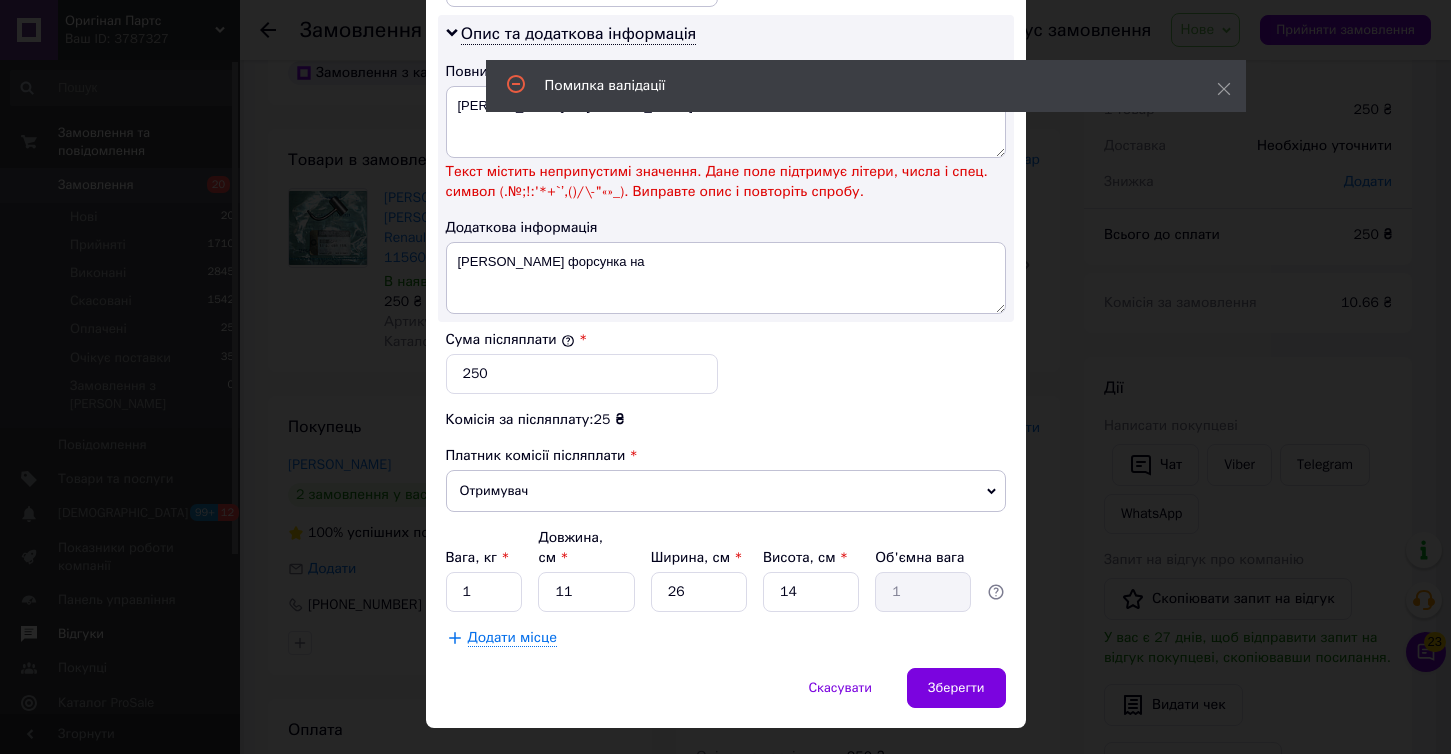 drag, startPoint x: 1222, startPoint y: 85, endPoint x: 1057, endPoint y: 56, distance: 167.5291 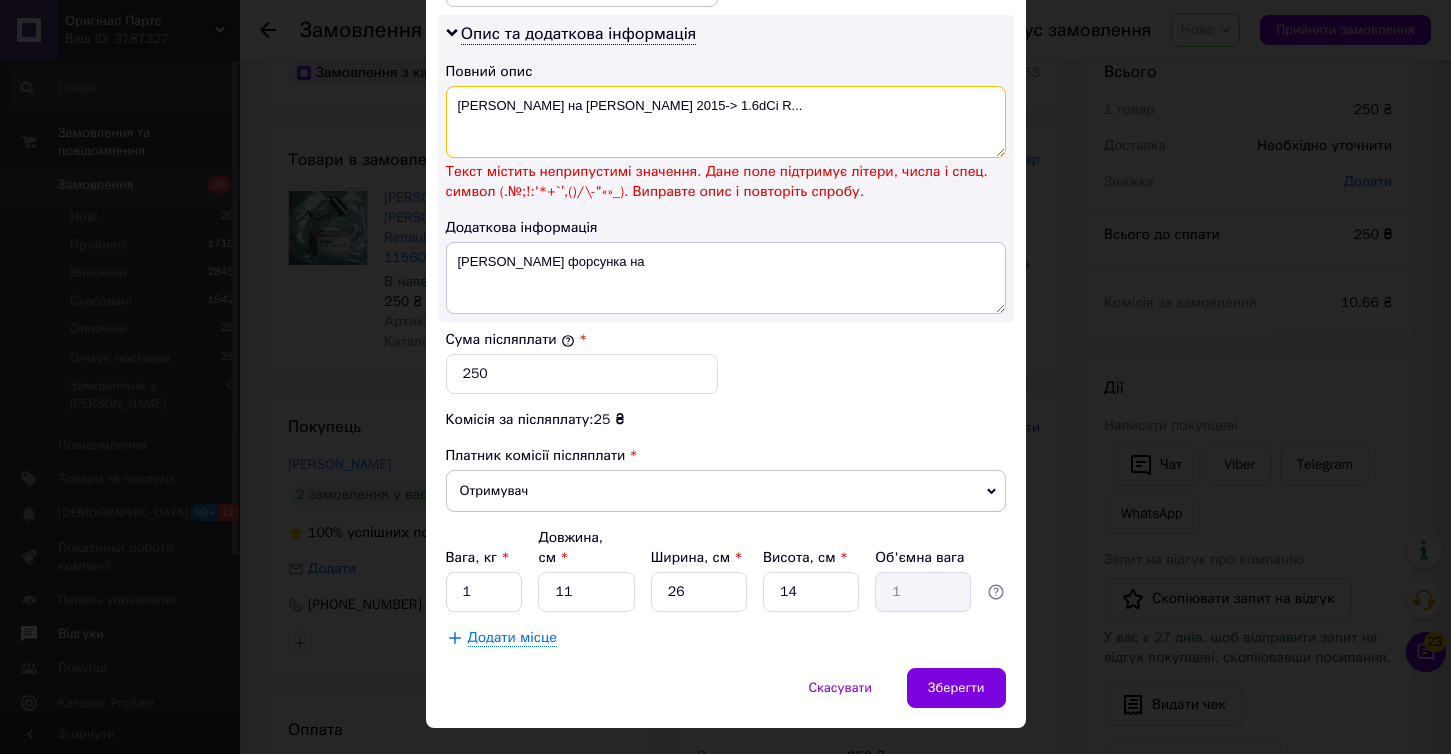 drag, startPoint x: 580, startPoint y: 99, endPoint x: 859, endPoint y: 144, distance: 282.60574 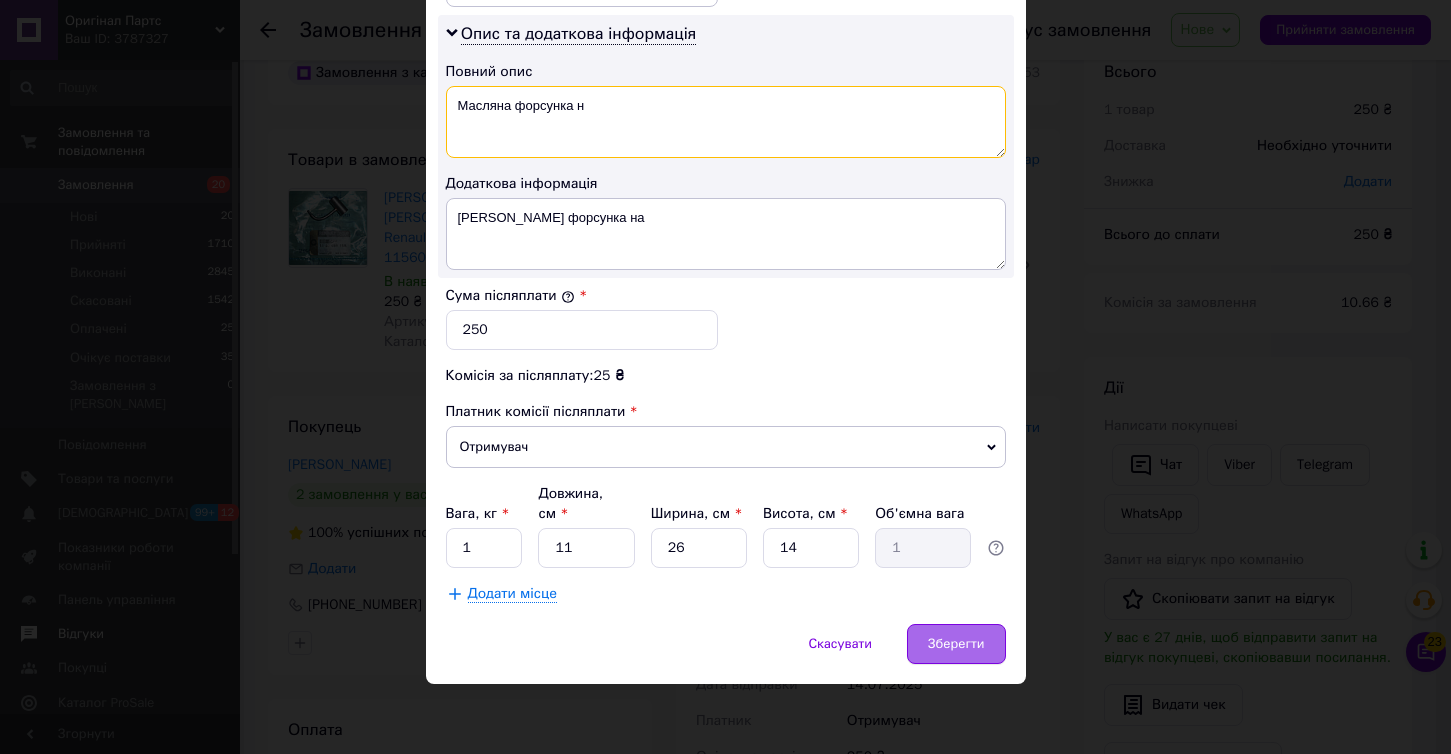 type on "Масляна форсунка н" 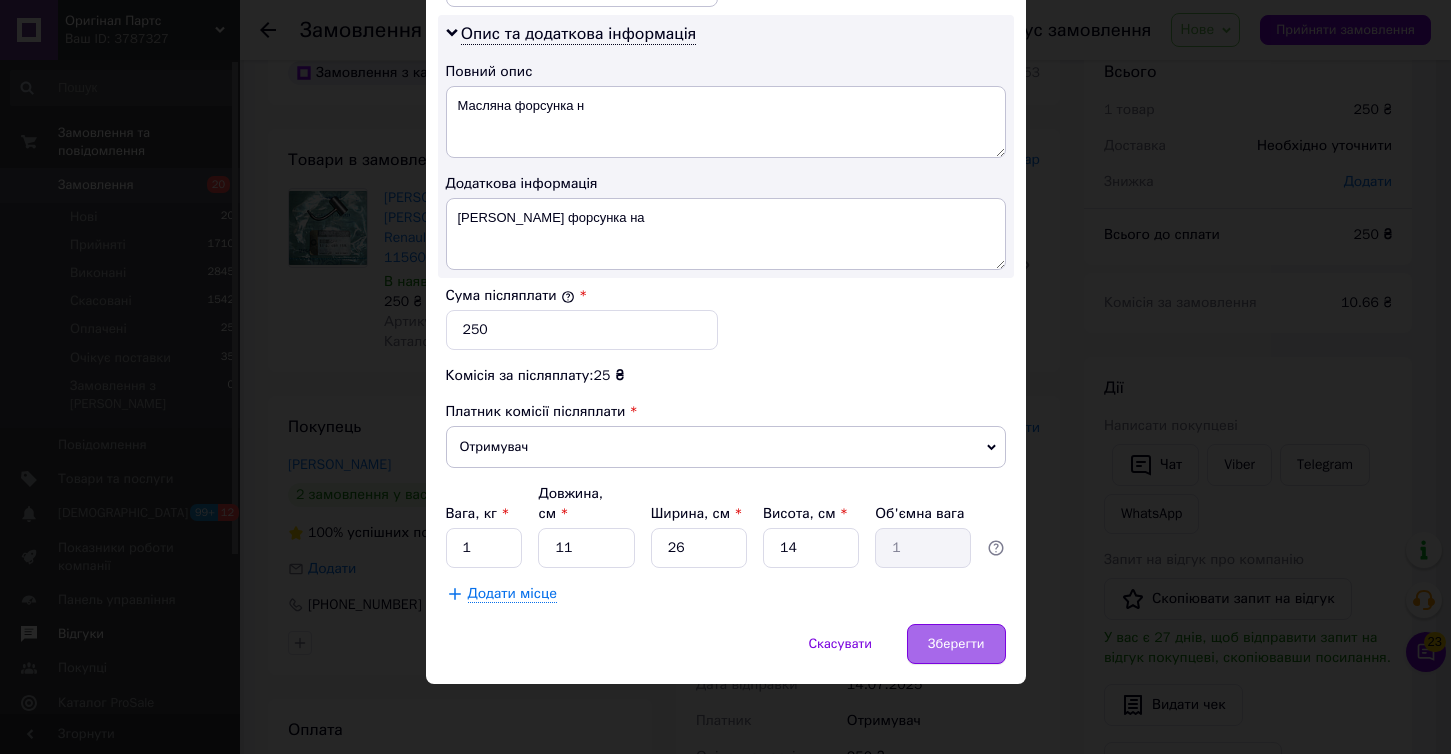 click on "Зберегти" at bounding box center [956, 644] 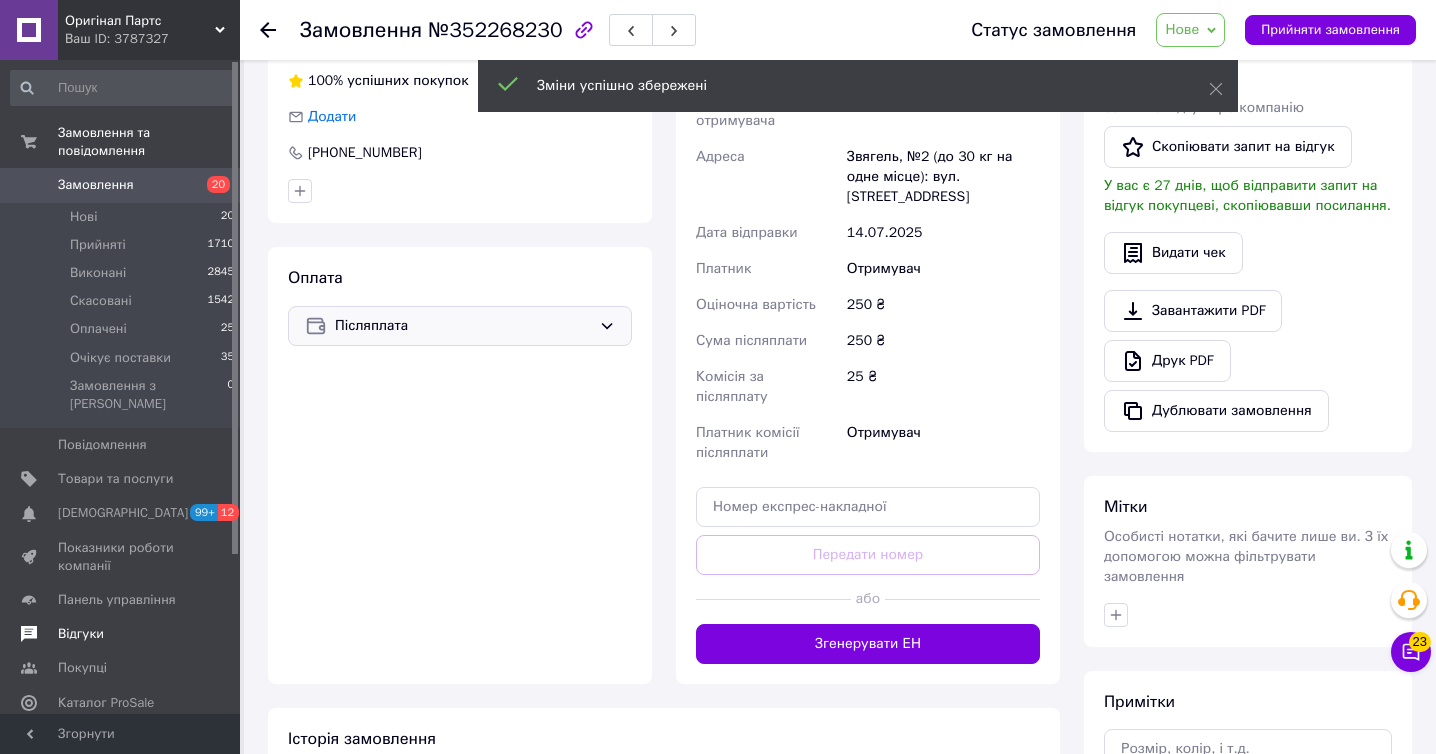 click on "Доставка Редагувати Нова Пошта (платна) Отримувач [PERSON_NAME] Телефон отримувача [PHONE_NUMBER] Адреса Звягель, №2 (до 30 кг на одне місце): вул. Житомирська, 55 Дата відправки [DATE] Платник Отримувач Оціночна вартість 250 ₴ Сума післяплати 250 ₴ Комісія за післяплату 25 ₴ Платник комісії післяплати Отримувач Передати номер або Згенерувати ЕН Платник Отримувач Відправник Прізвище отримувача [PERSON_NAME] Ім'я отримувача [PERSON_NAME] батькові отримувача Телефон отримувача [PHONE_NUMBER] Тип доставки У відділенні Кур'єром В поштоматі Місто -- Не обрано -- Відділення Тип посилки 250" at bounding box center (868, 314) 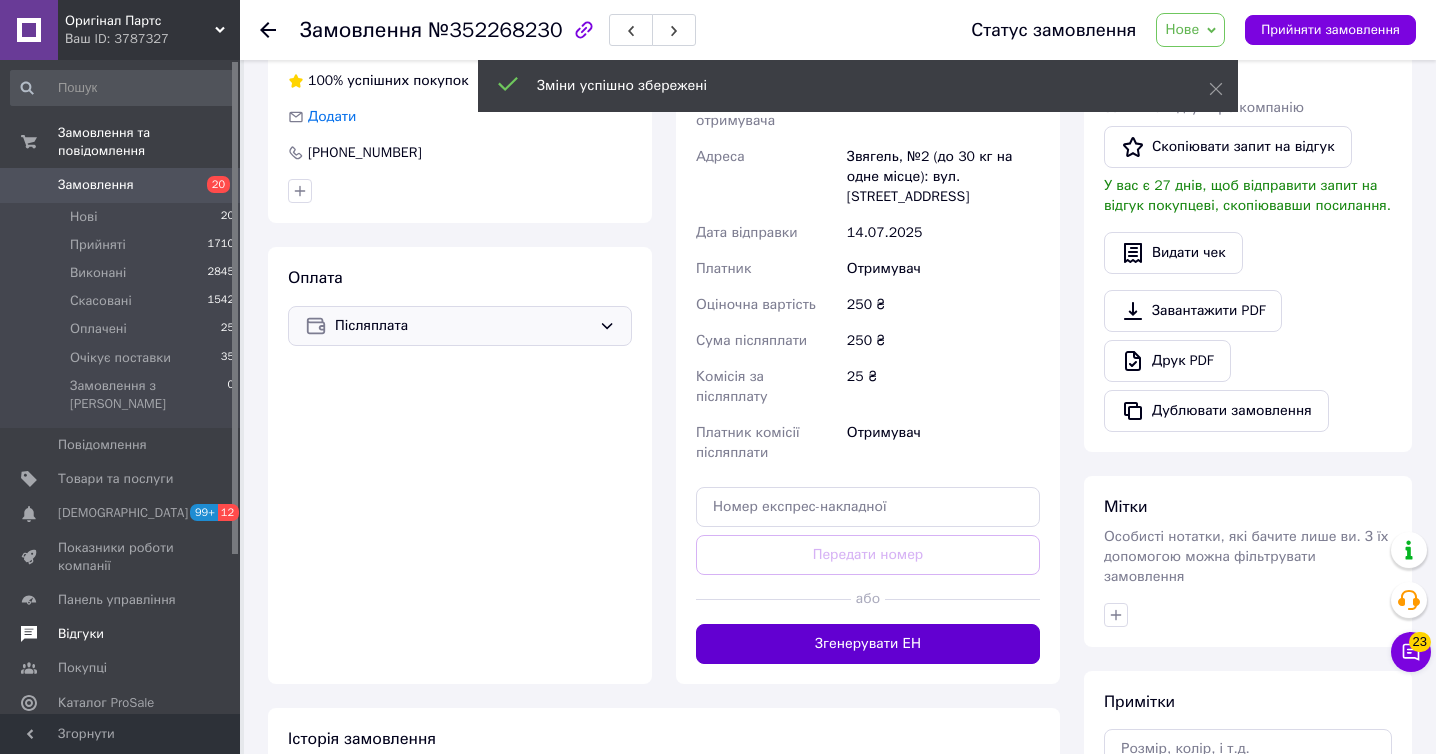 click on "Згенерувати ЕН" at bounding box center (868, 644) 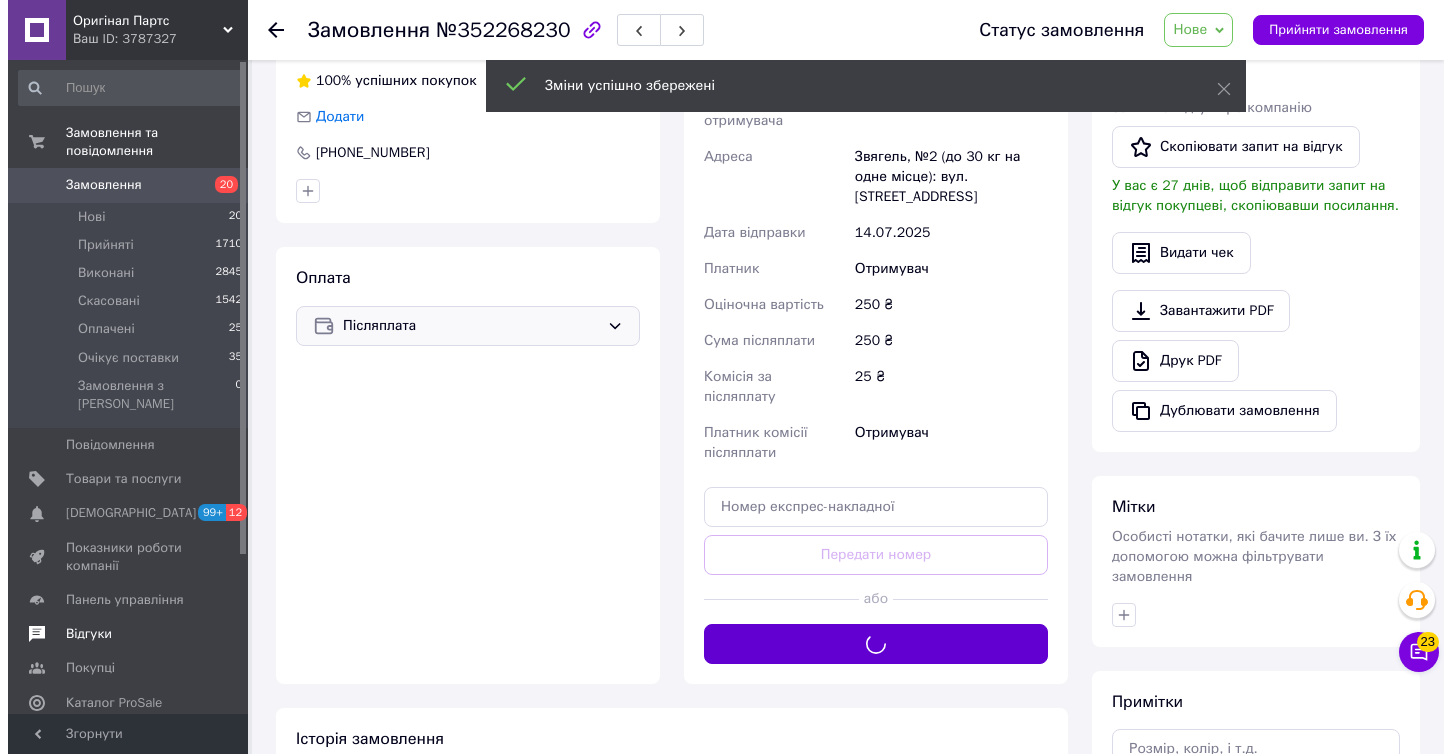 scroll, scrollTop: 440, scrollLeft: 0, axis: vertical 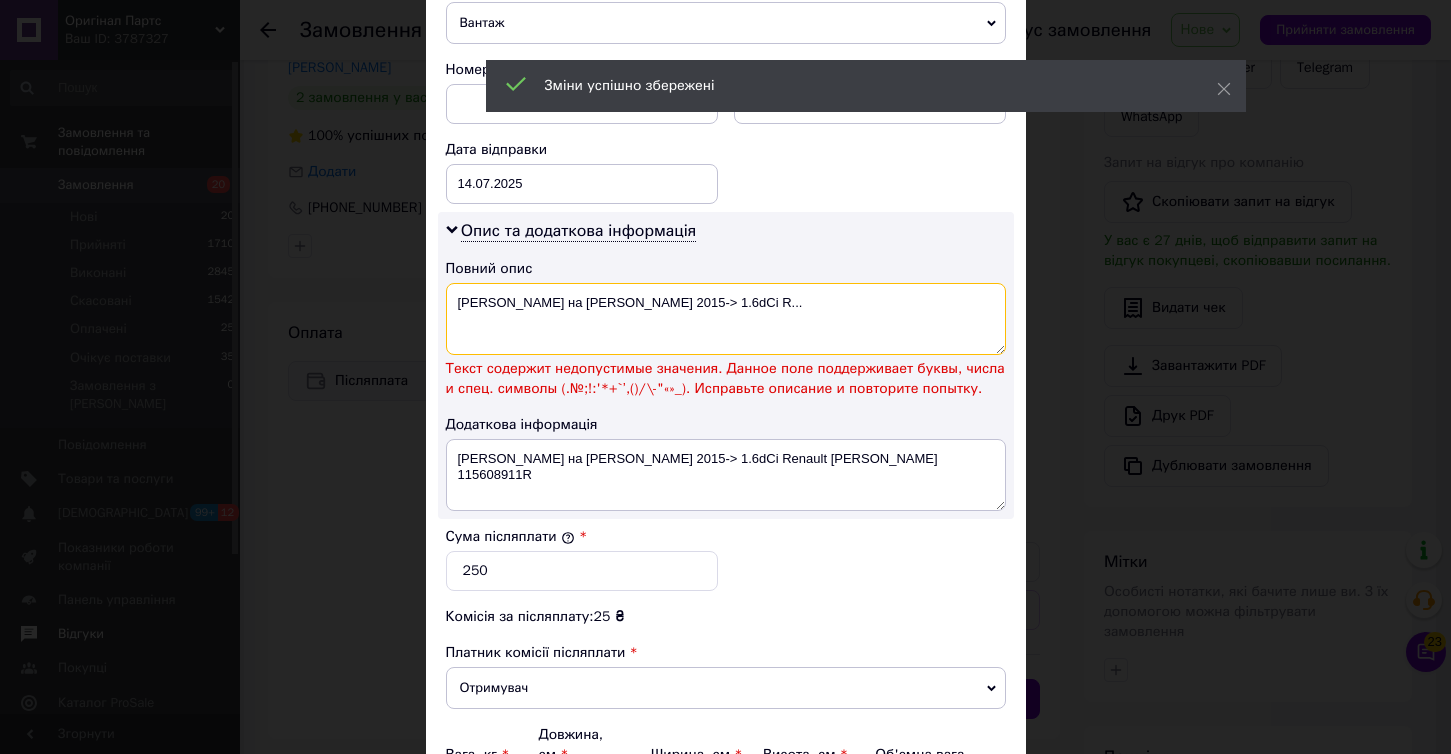 drag, startPoint x: 620, startPoint y: 319, endPoint x: 769, endPoint y: 381, distance: 161.38463 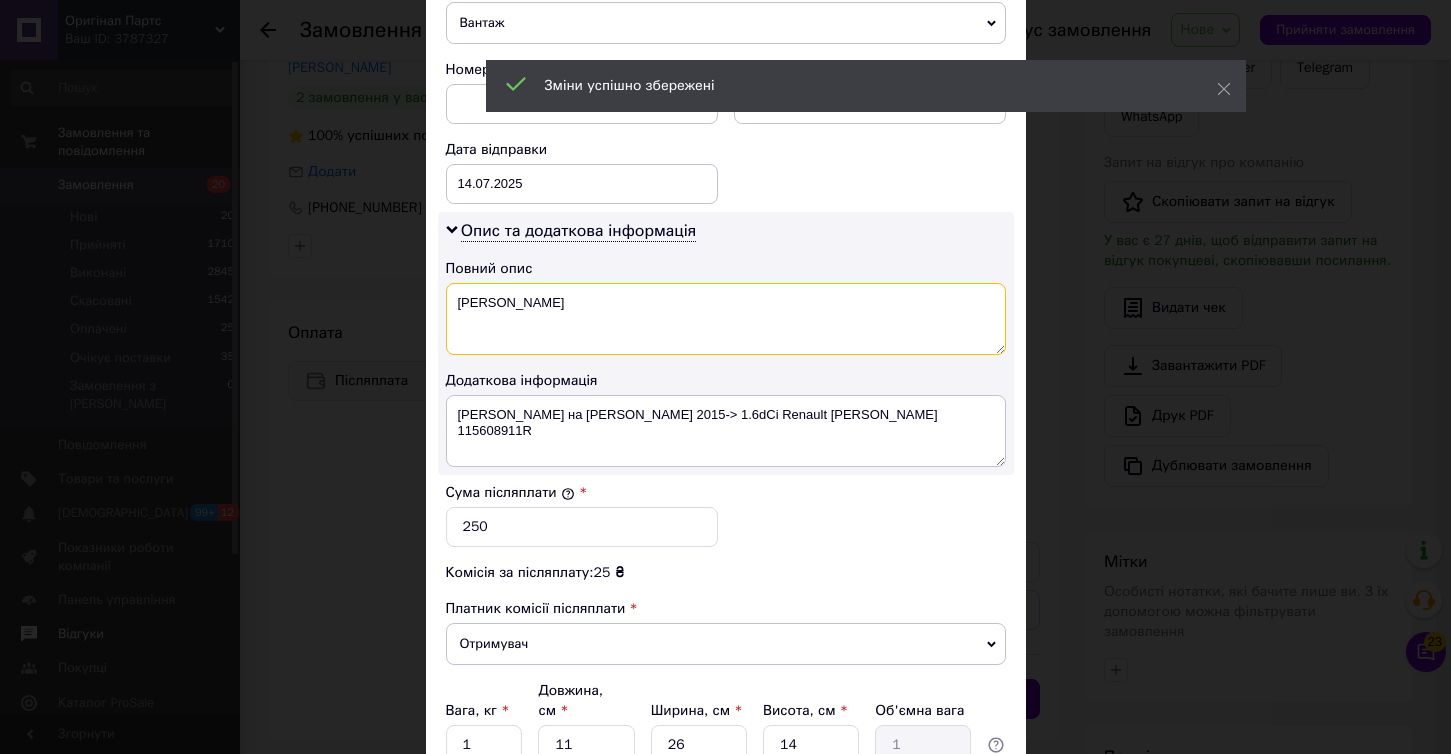 type on "[PERSON_NAME]" 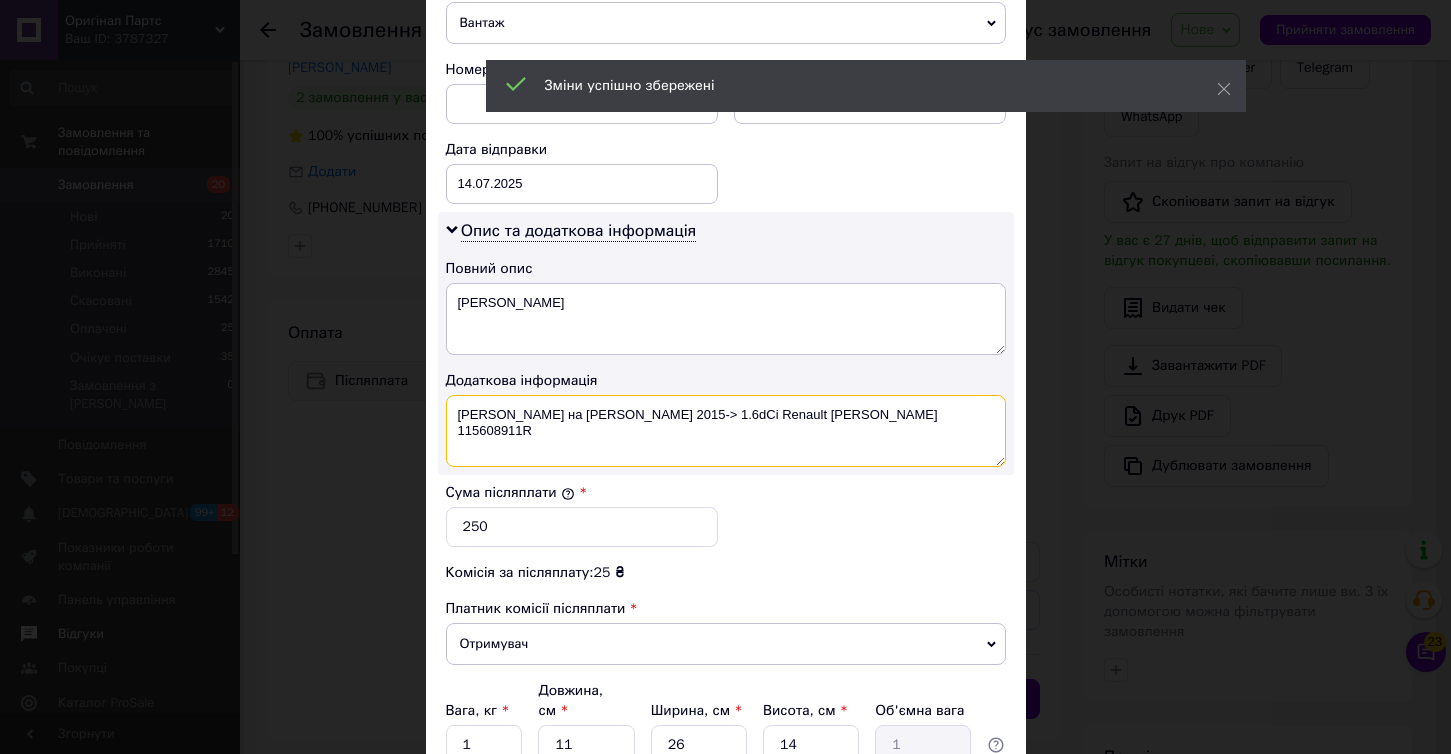 drag, startPoint x: 576, startPoint y: 417, endPoint x: 903, endPoint y: 455, distance: 329.20056 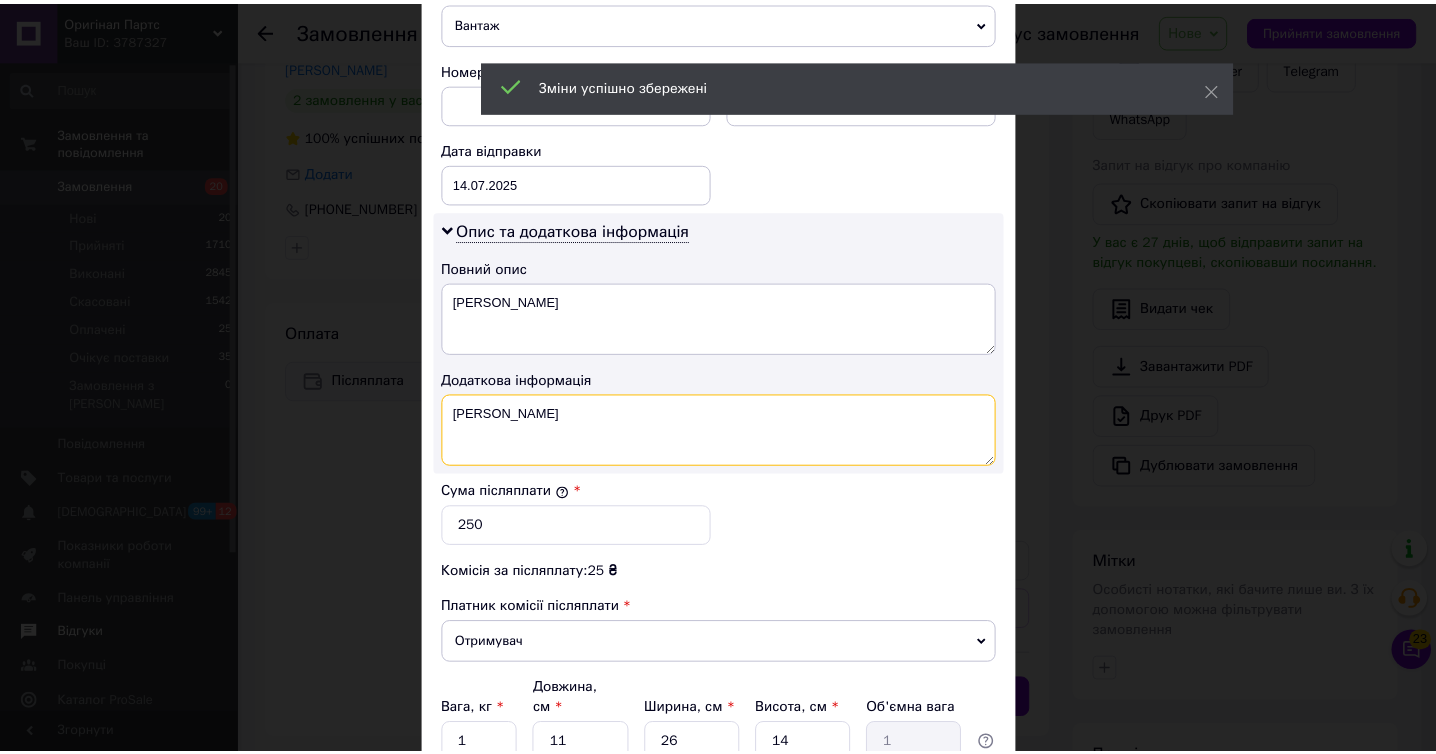 scroll, scrollTop: 1016, scrollLeft: 0, axis: vertical 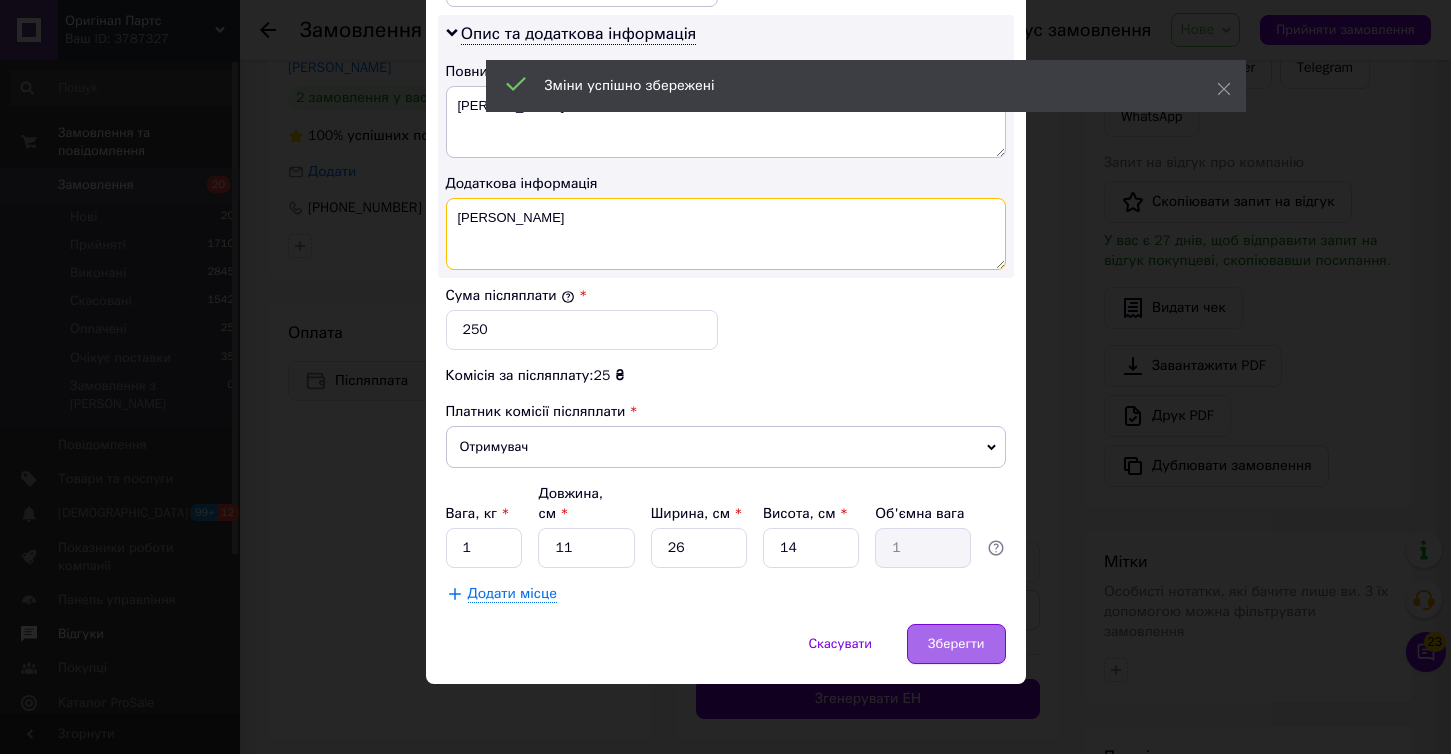 type on "[PERSON_NAME]" 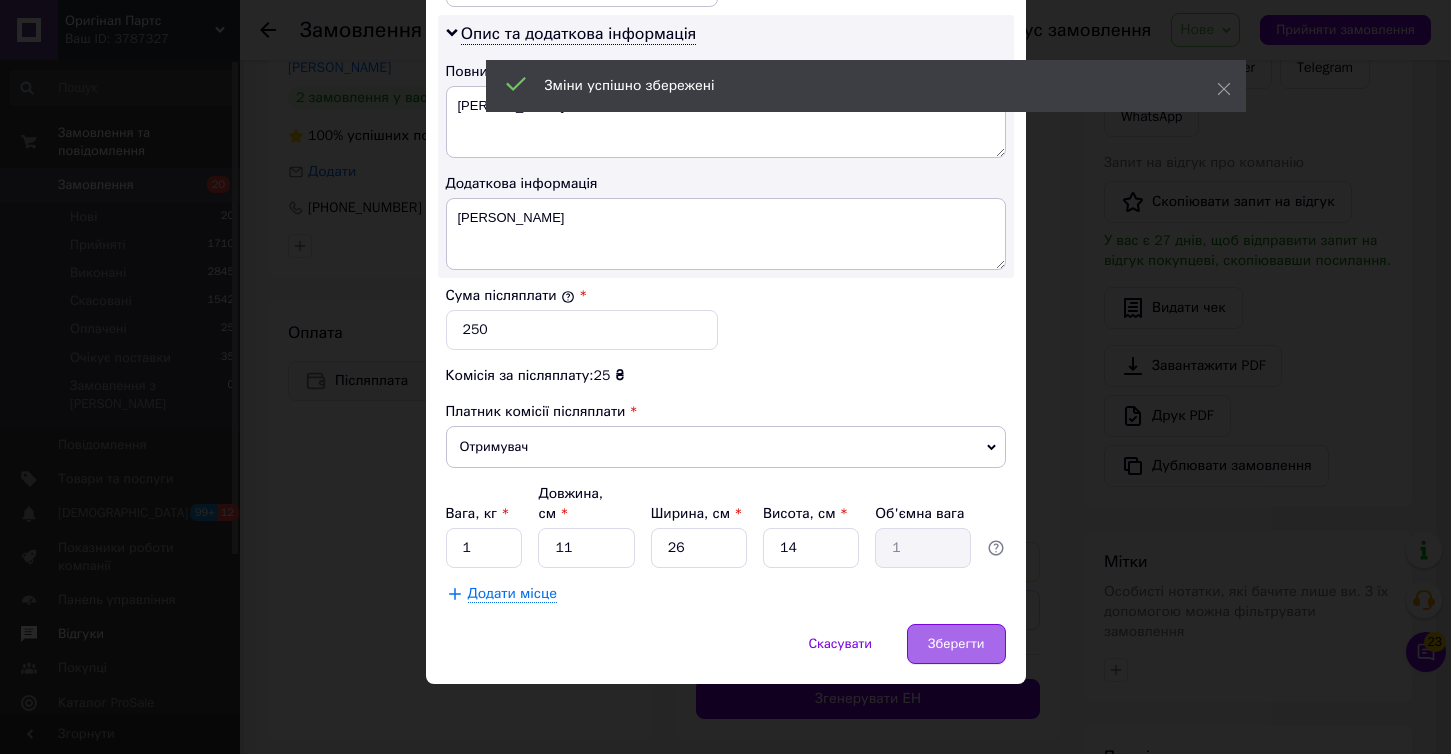 click on "Зберегти" at bounding box center (956, 644) 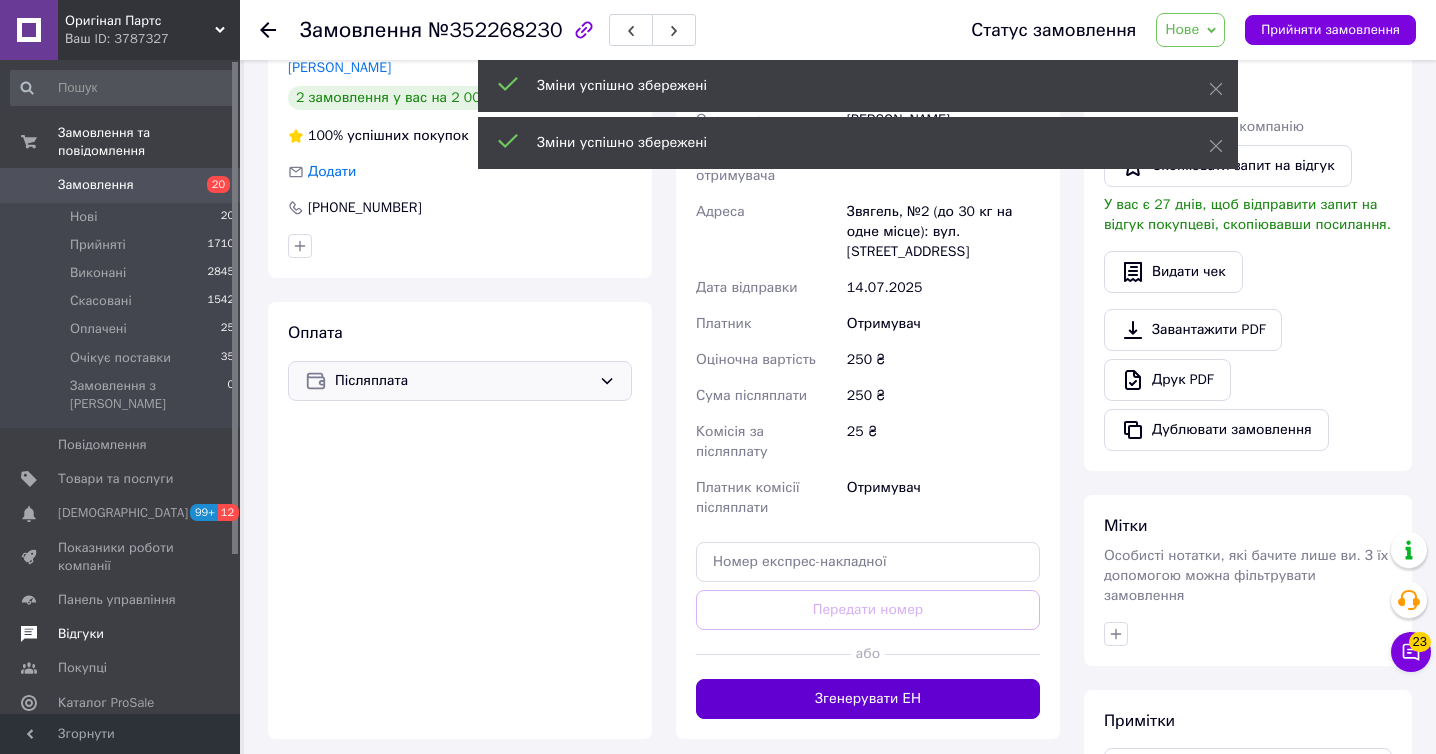 click on "Згенерувати ЕН" at bounding box center (868, 699) 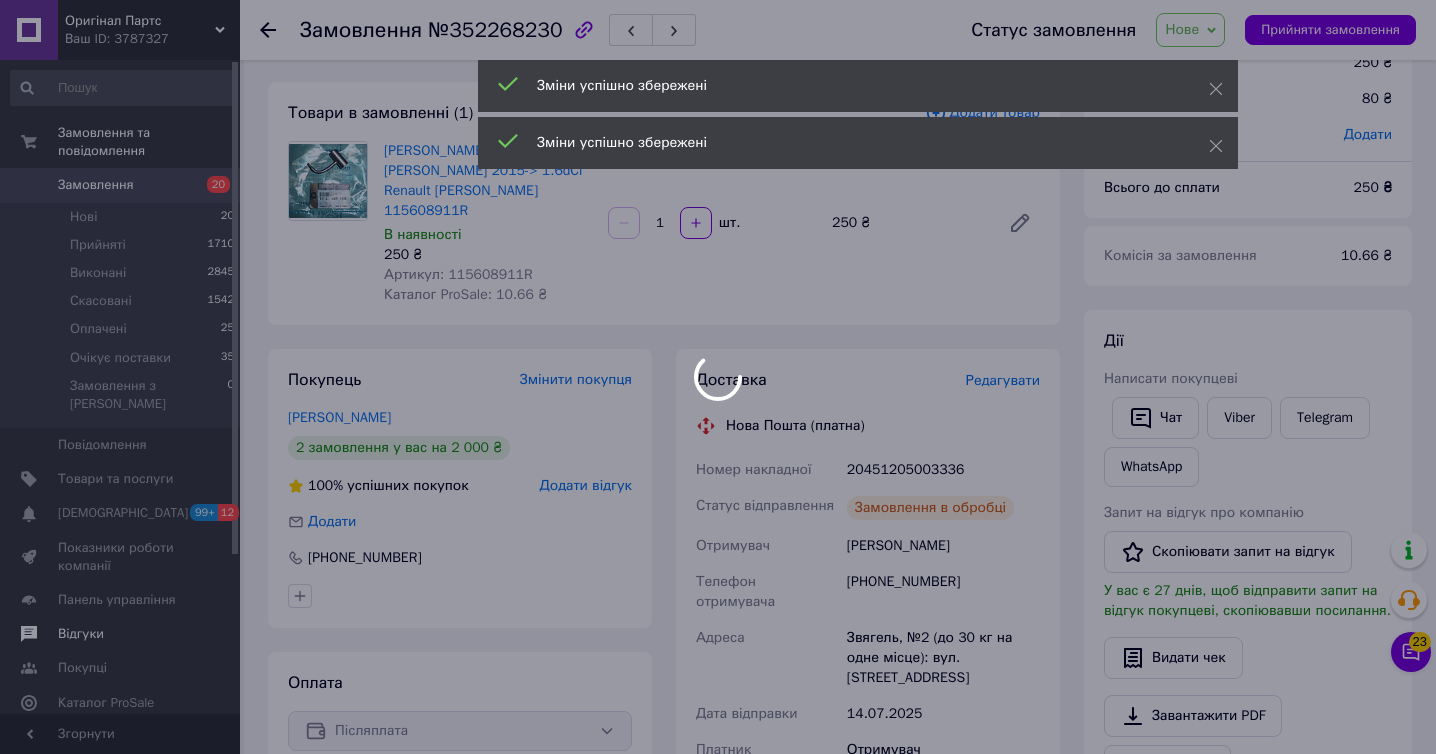 scroll, scrollTop: 63, scrollLeft: 0, axis: vertical 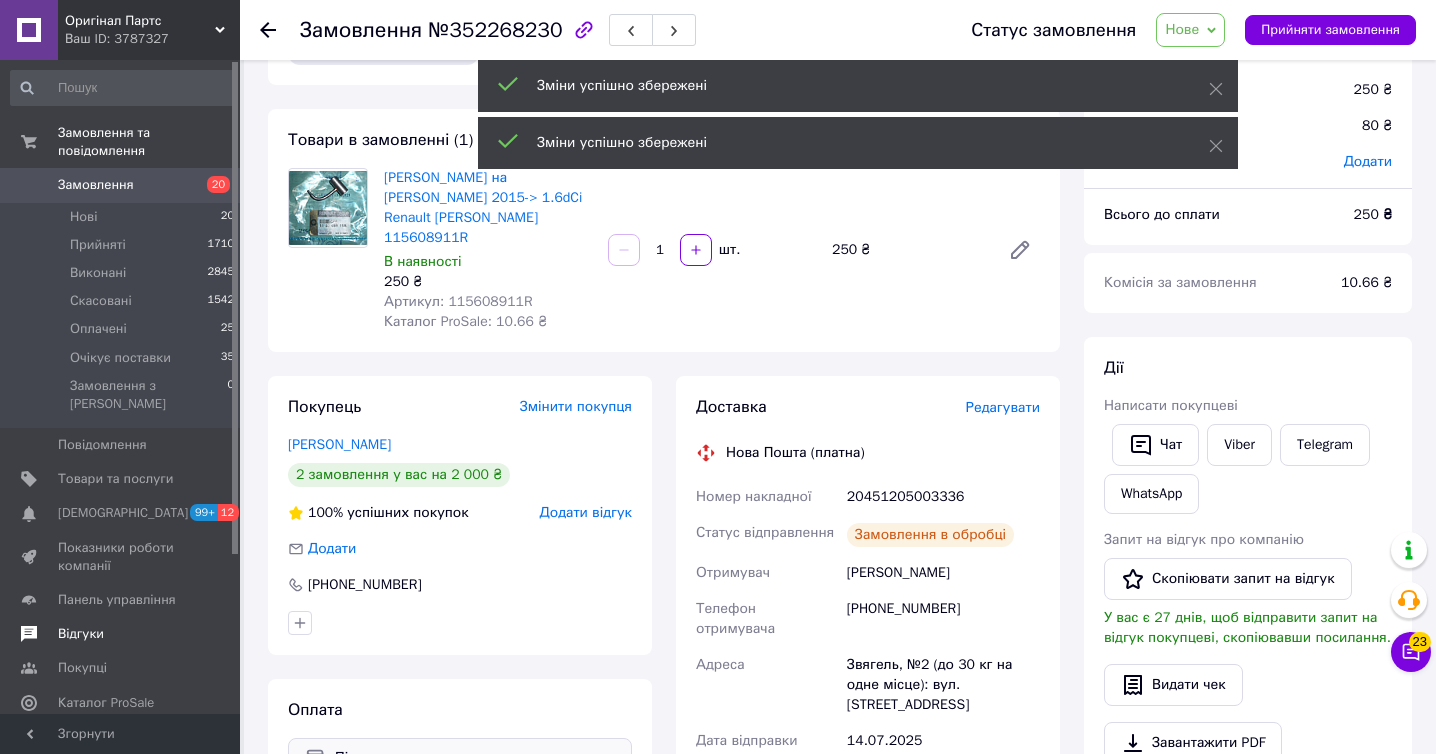click on "20451205003336" at bounding box center [943, 497] 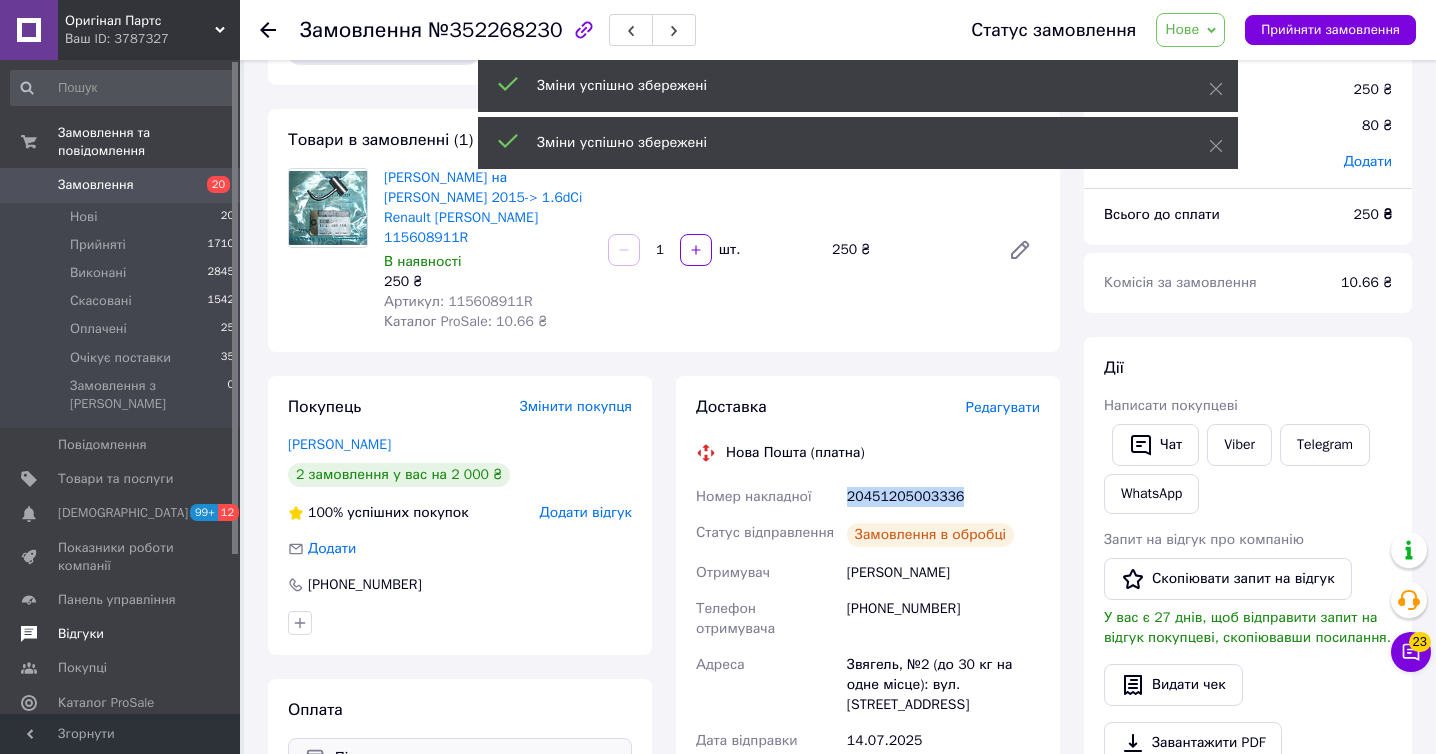 click on "20451205003336" at bounding box center (943, 497) 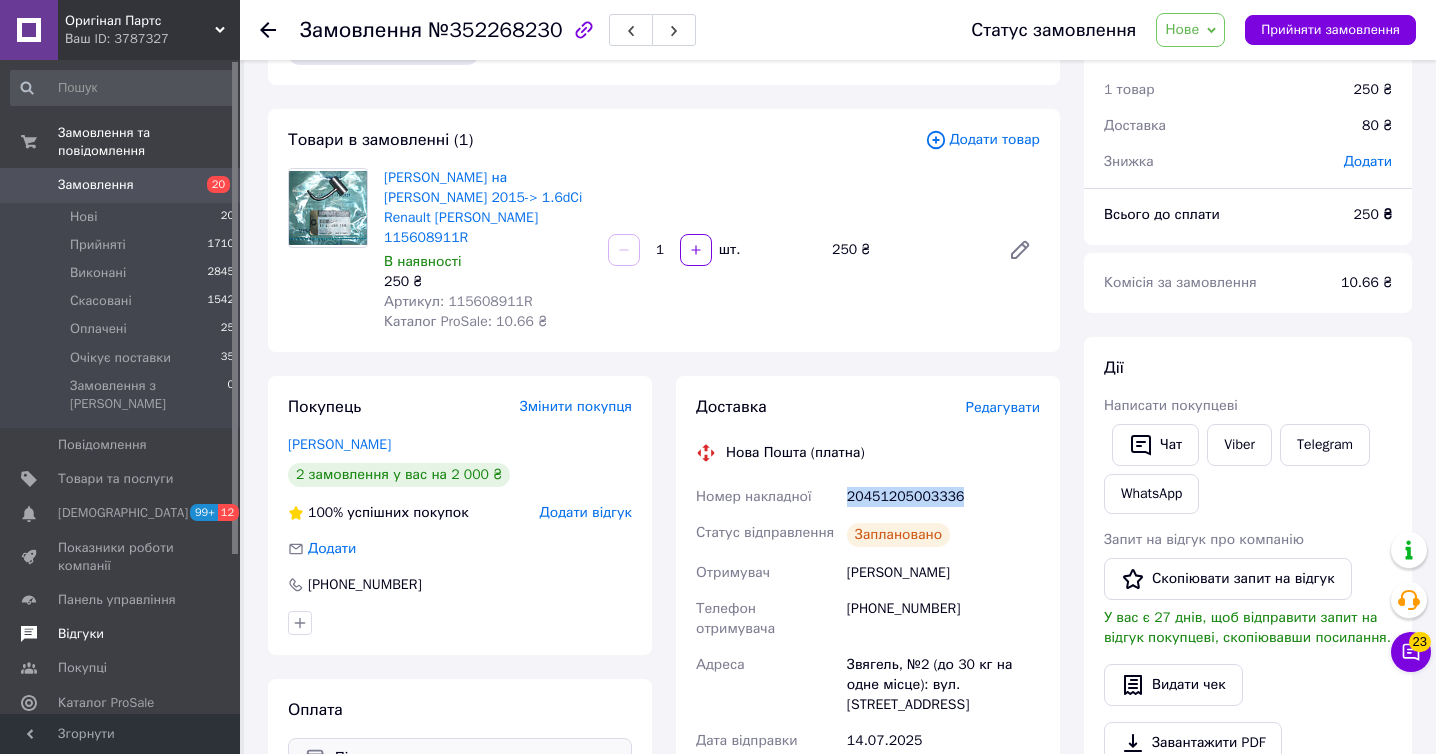 drag, startPoint x: 1309, startPoint y: 31, endPoint x: 1066, endPoint y: 31, distance: 243 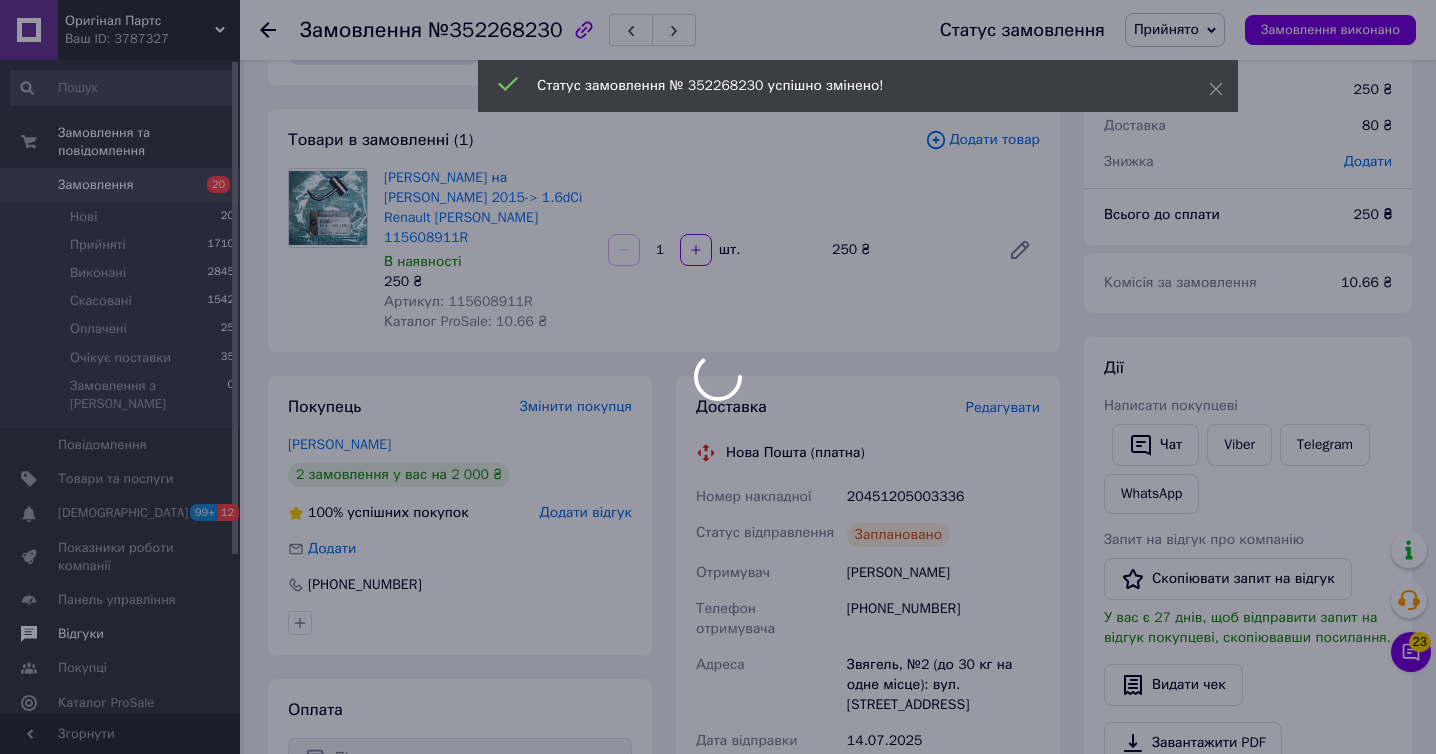 click at bounding box center (718, 377) 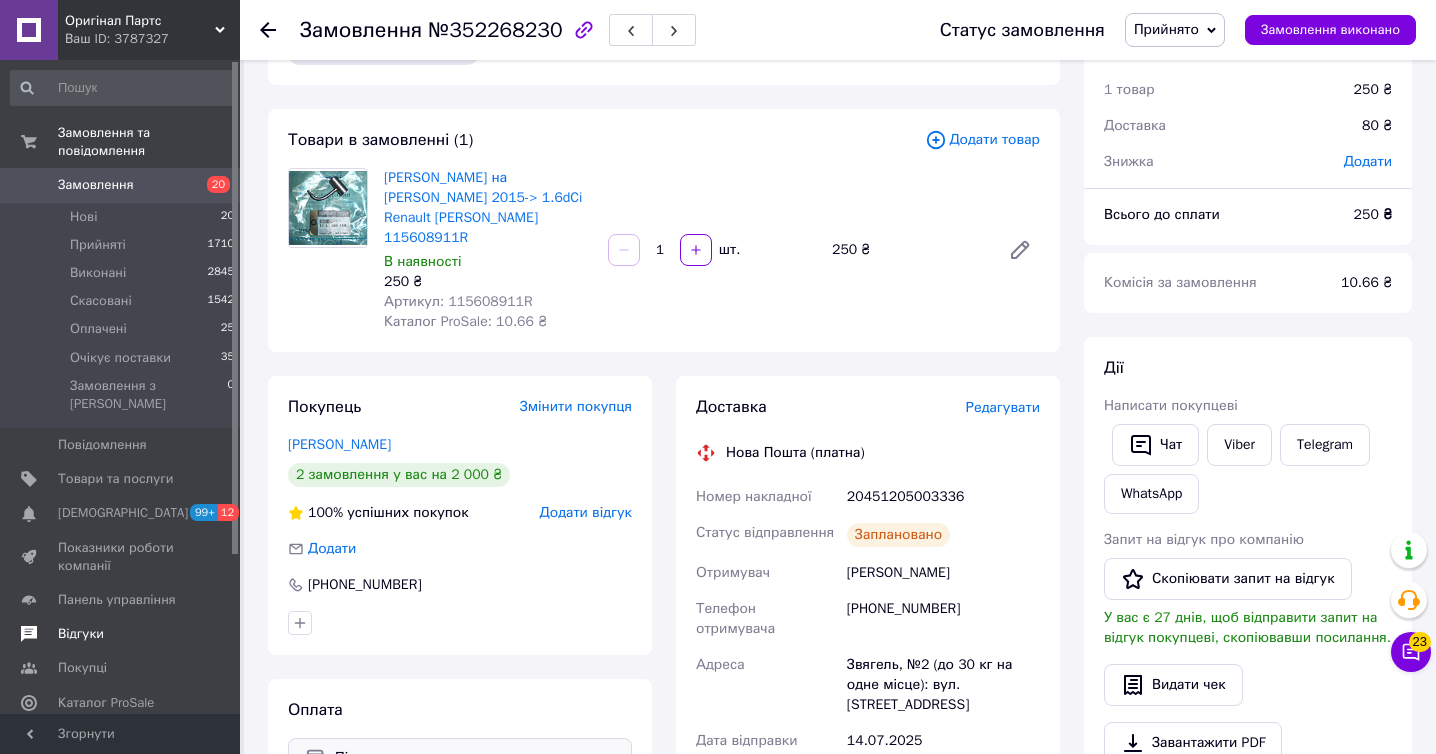 click 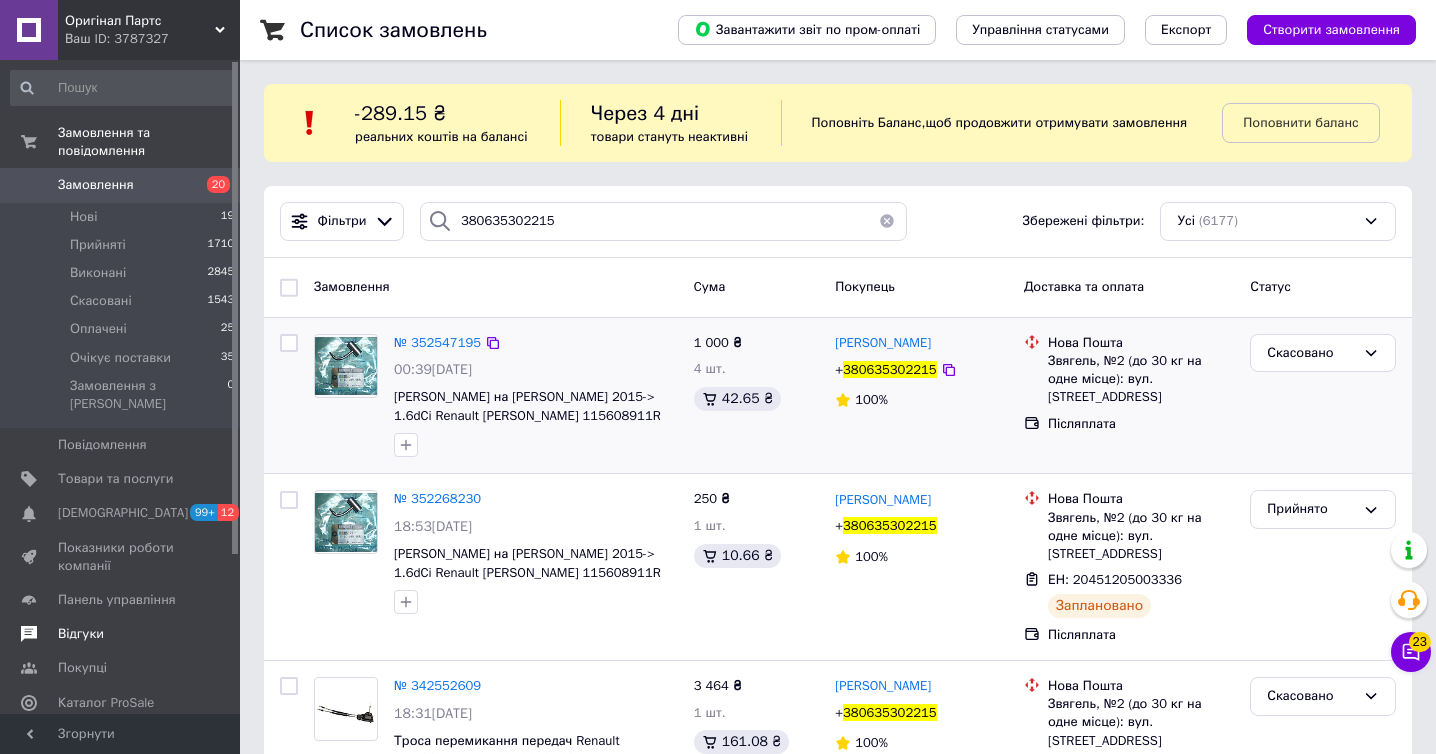 scroll, scrollTop: 105, scrollLeft: 0, axis: vertical 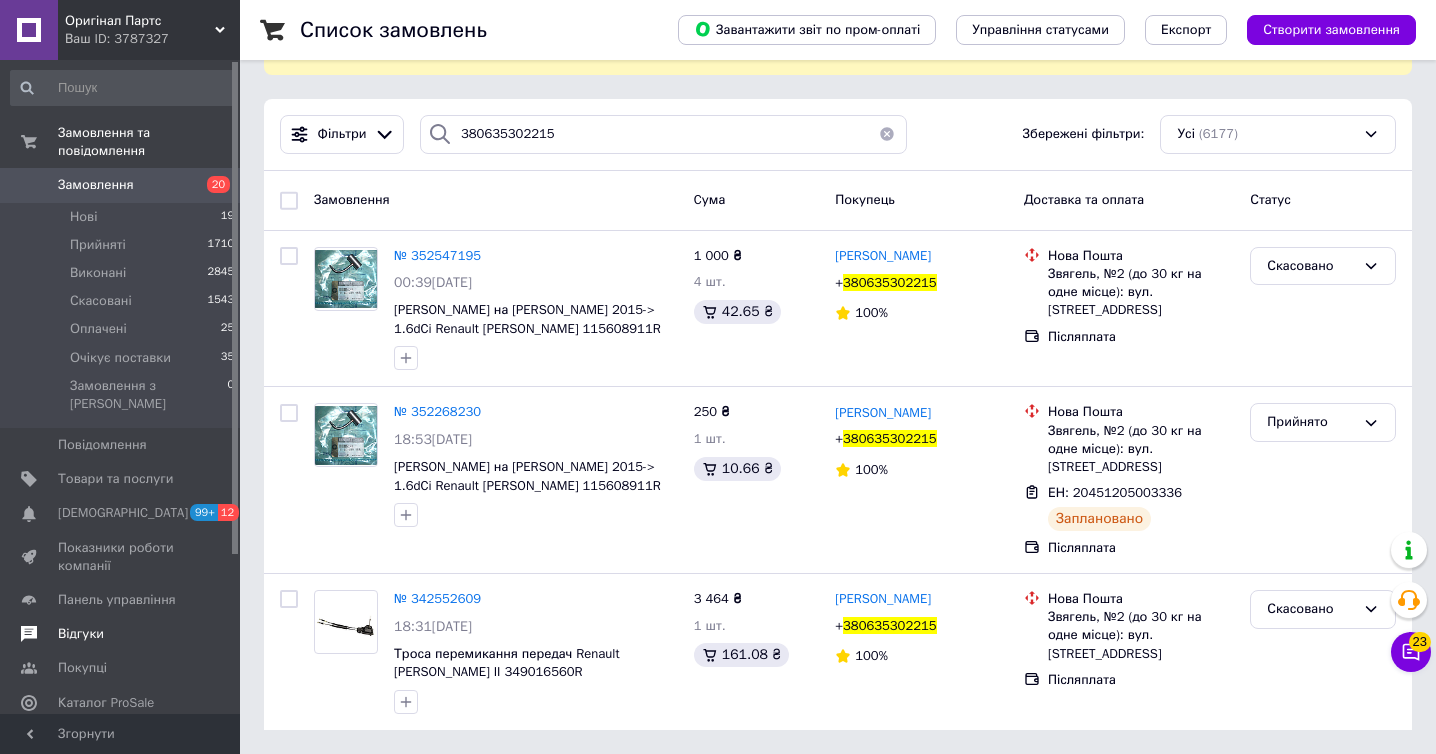 click on "Замовлення" at bounding box center [121, 185] 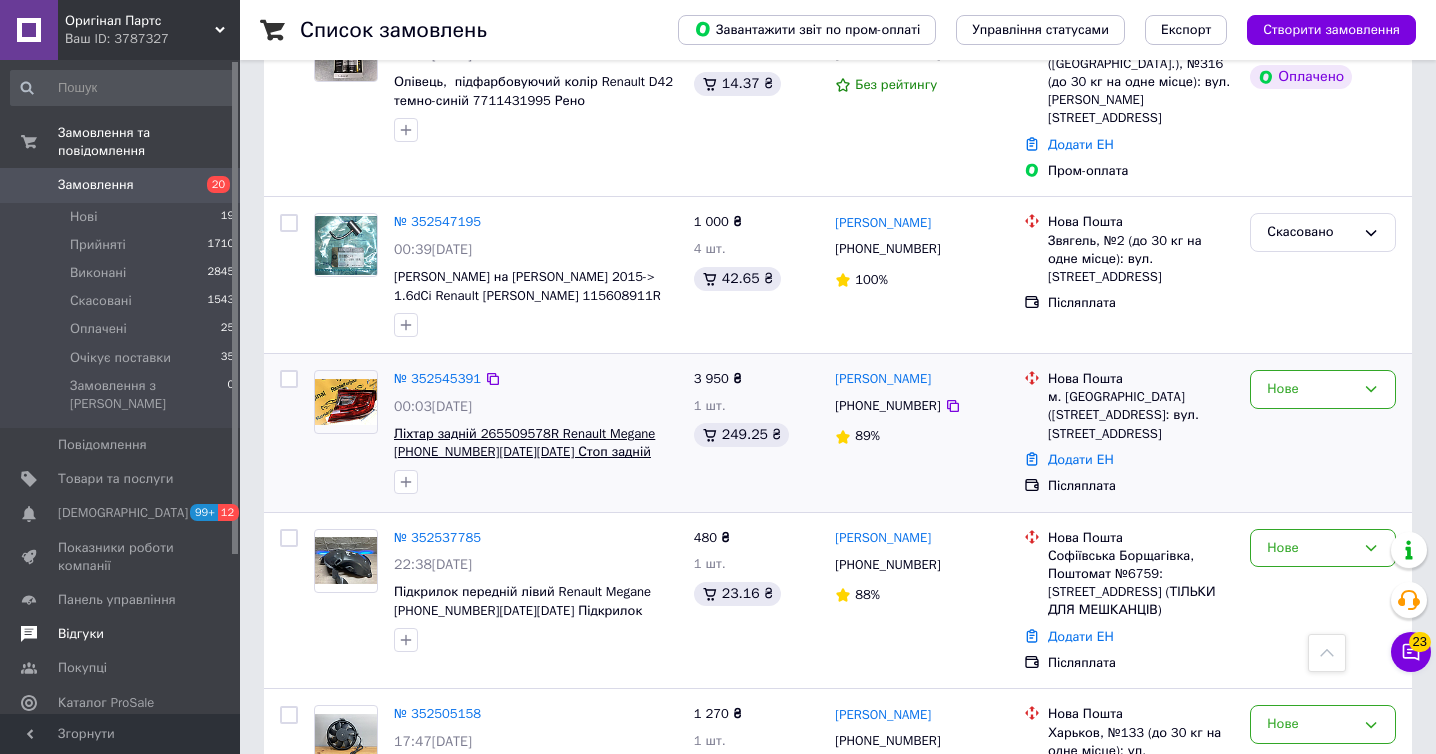 scroll, scrollTop: 627, scrollLeft: 0, axis: vertical 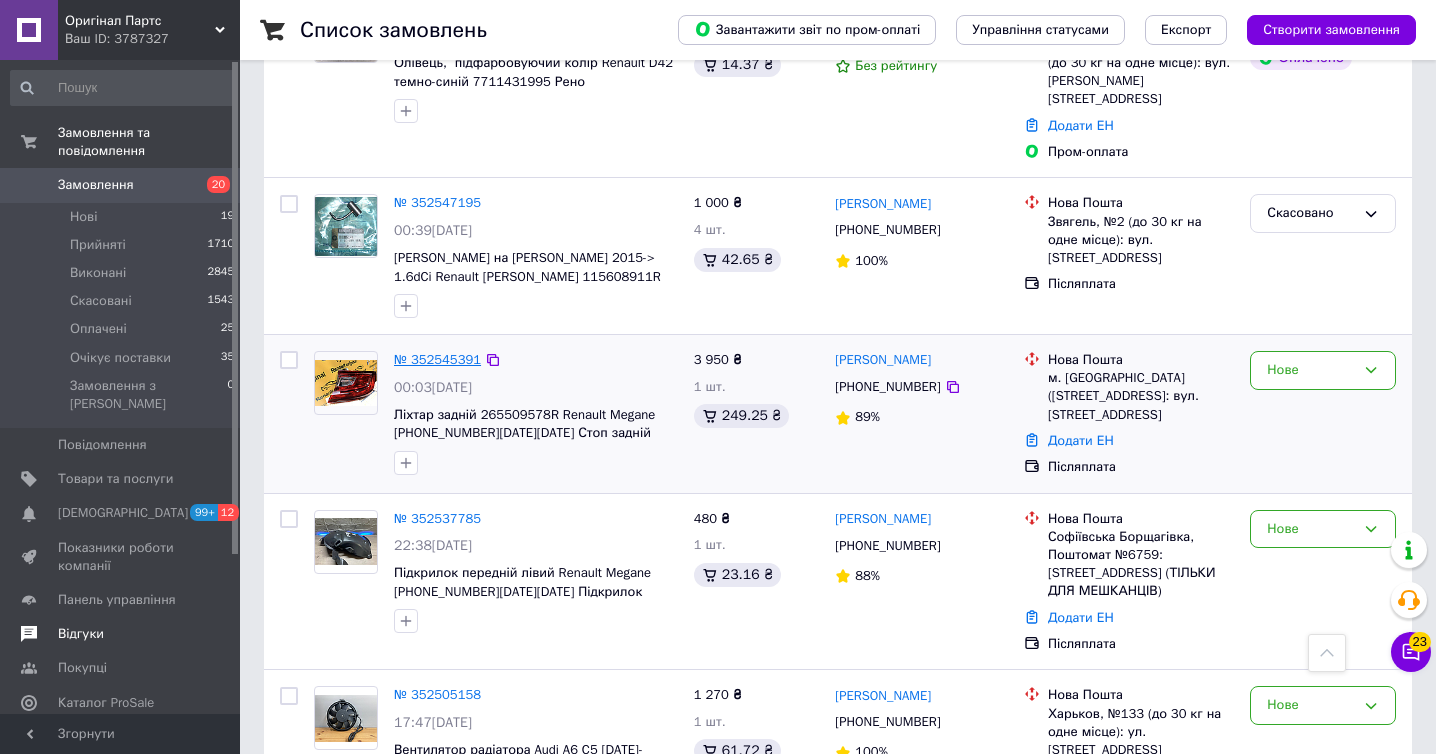 click on "№ 352545391" at bounding box center (437, 359) 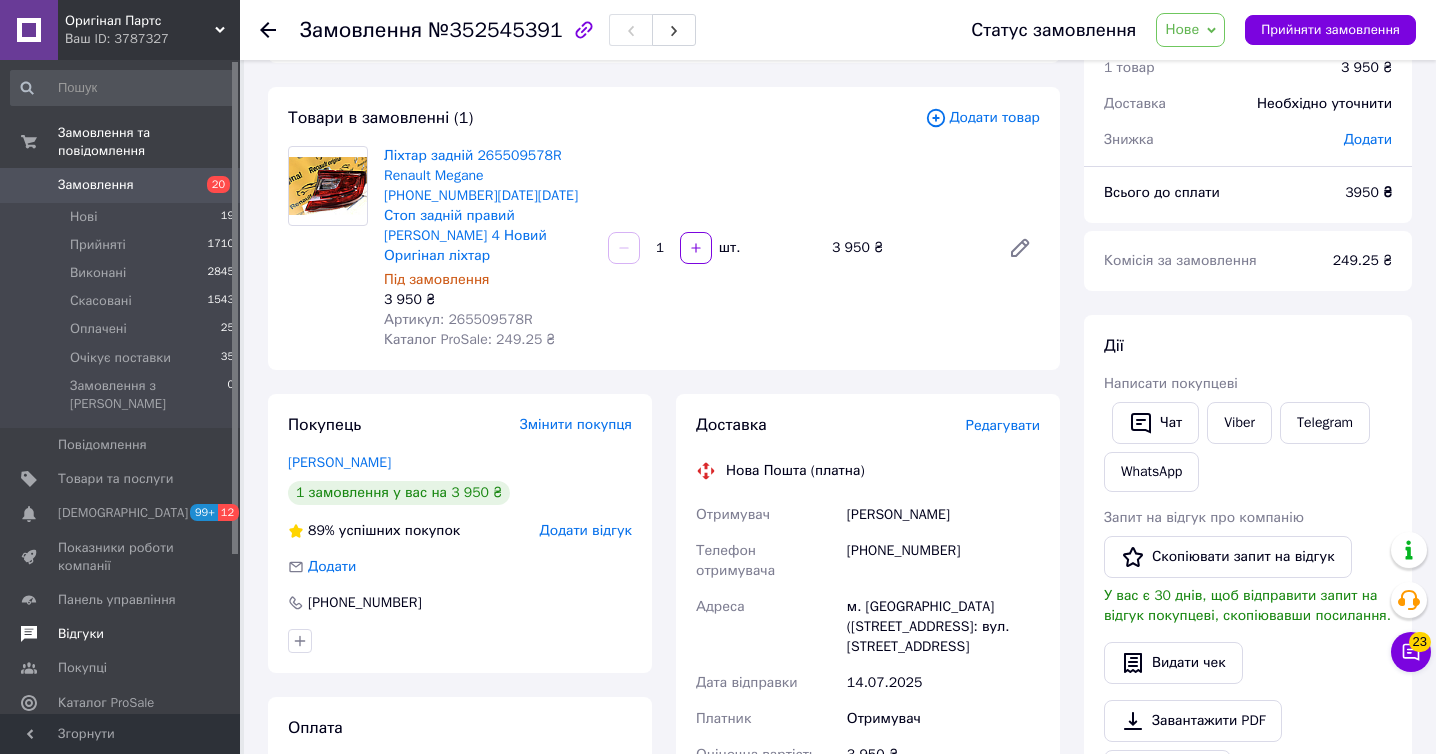 scroll, scrollTop: 74, scrollLeft: 0, axis: vertical 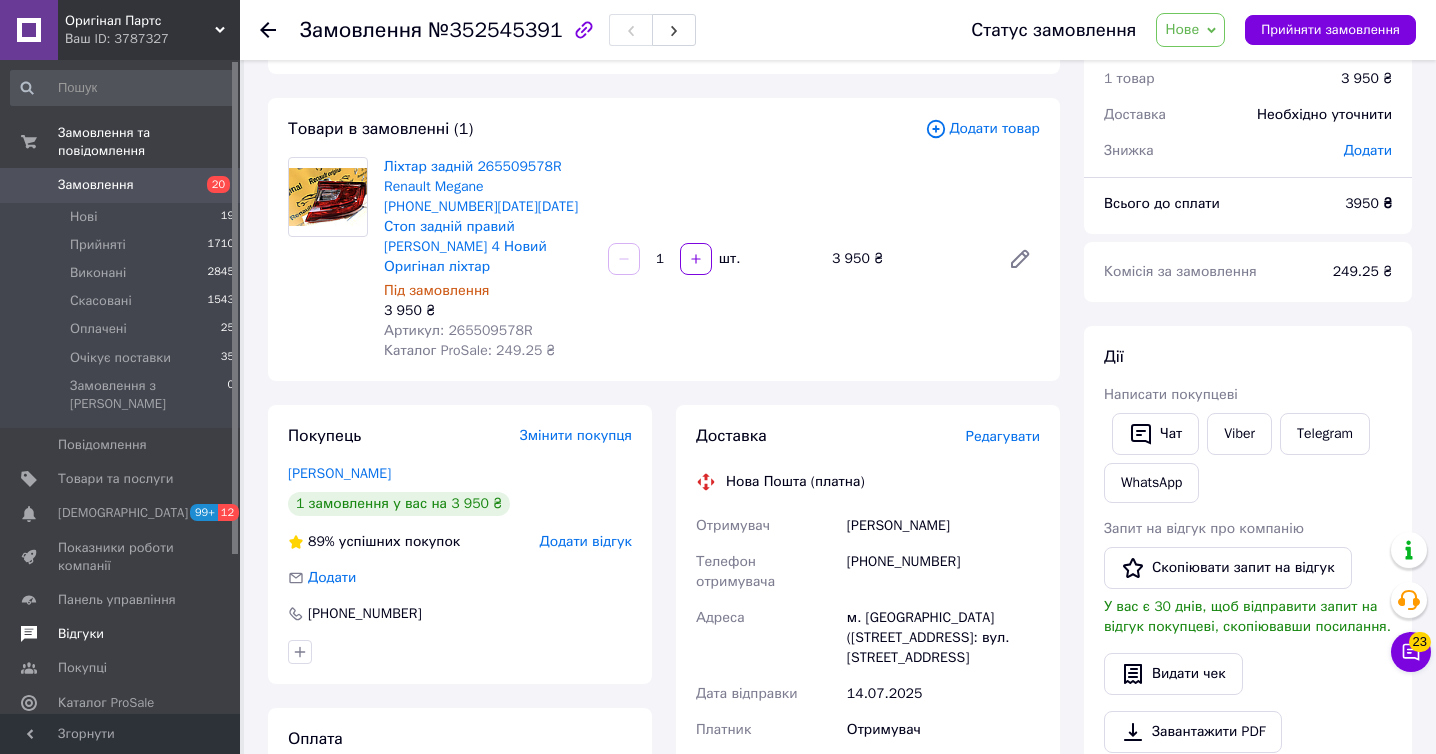 click on "Артикул: 265509578R" at bounding box center (458, 330) 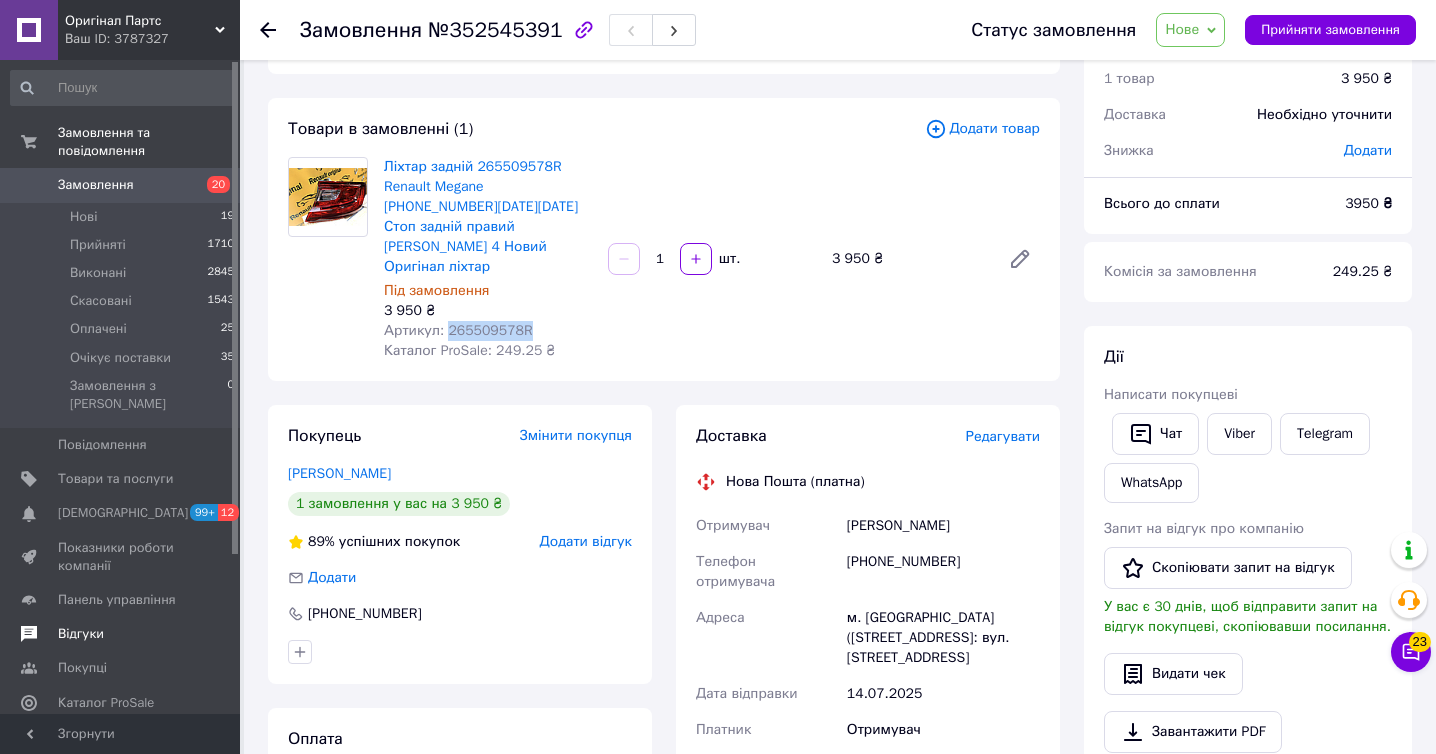 click on "Артикул: 265509578R" at bounding box center [458, 330] 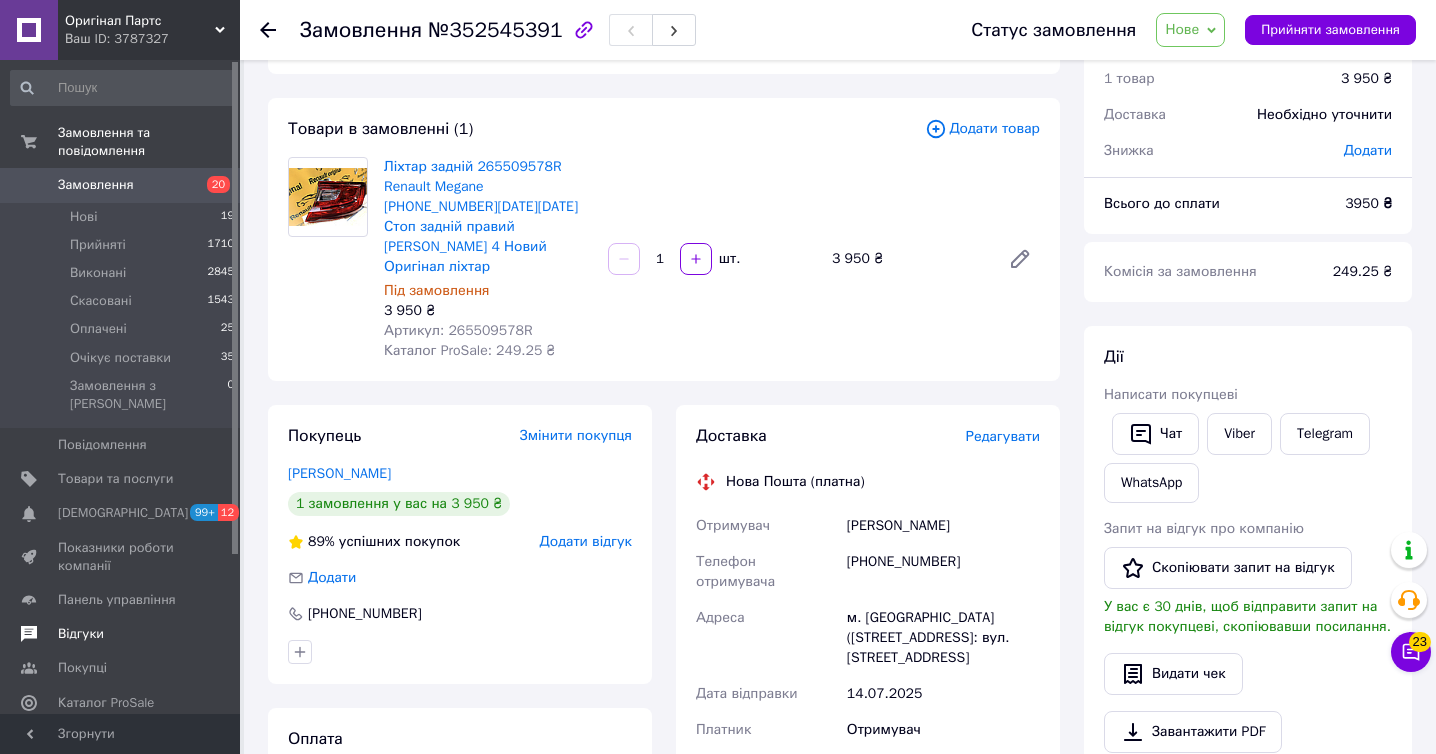 click on "[PHONE_NUMBER]" at bounding box center [943, 572] 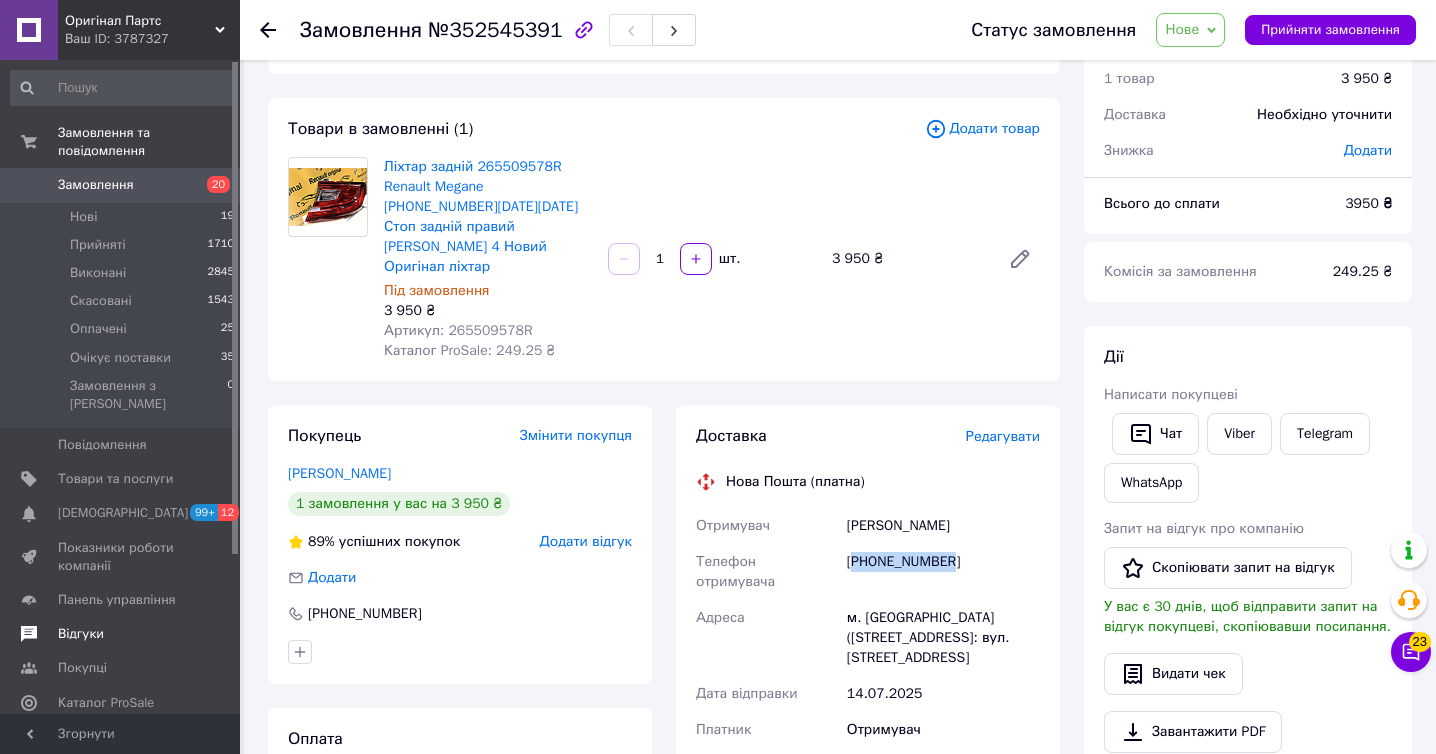 click on "[PHONE_NUMBER]" at bounding box center (943, 572) 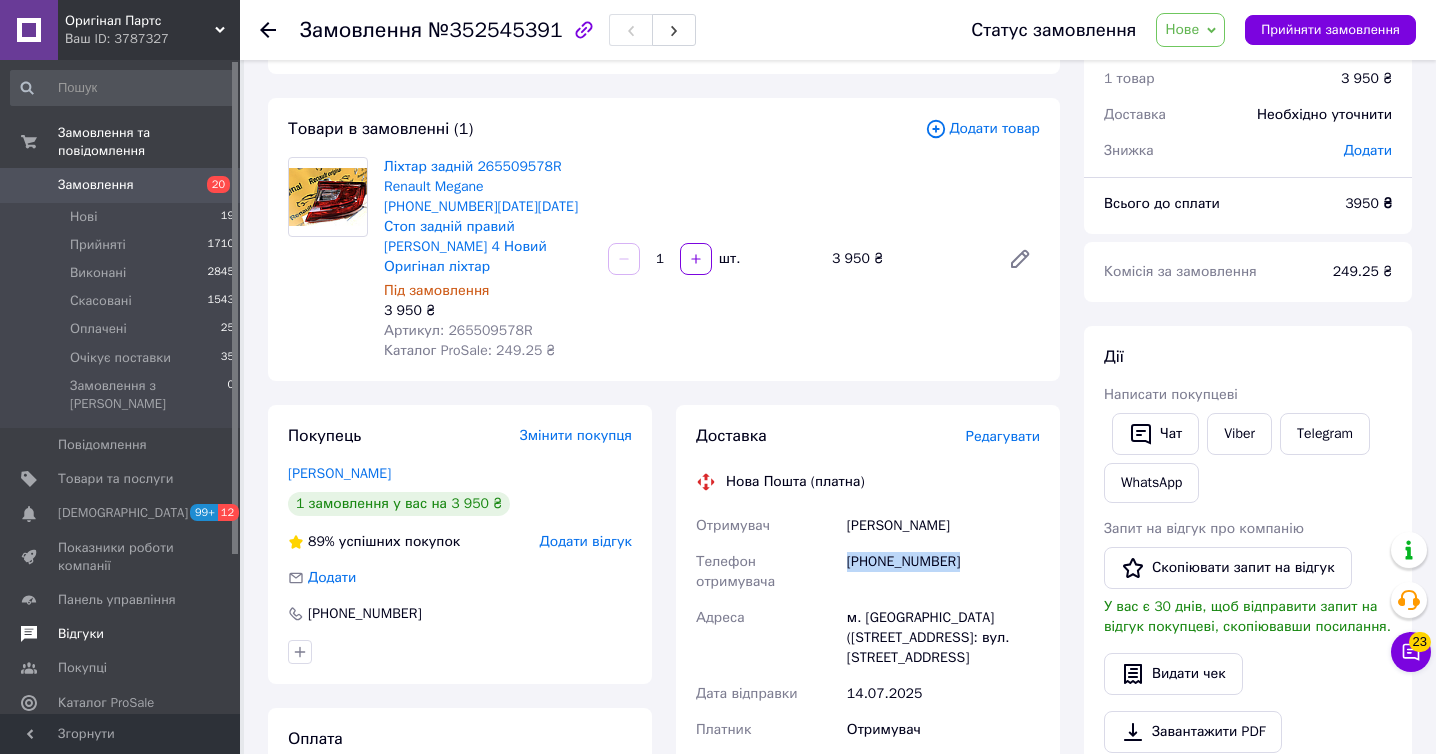 click on "[PHONE_NUMBER]" at bounding box center [943, 572] 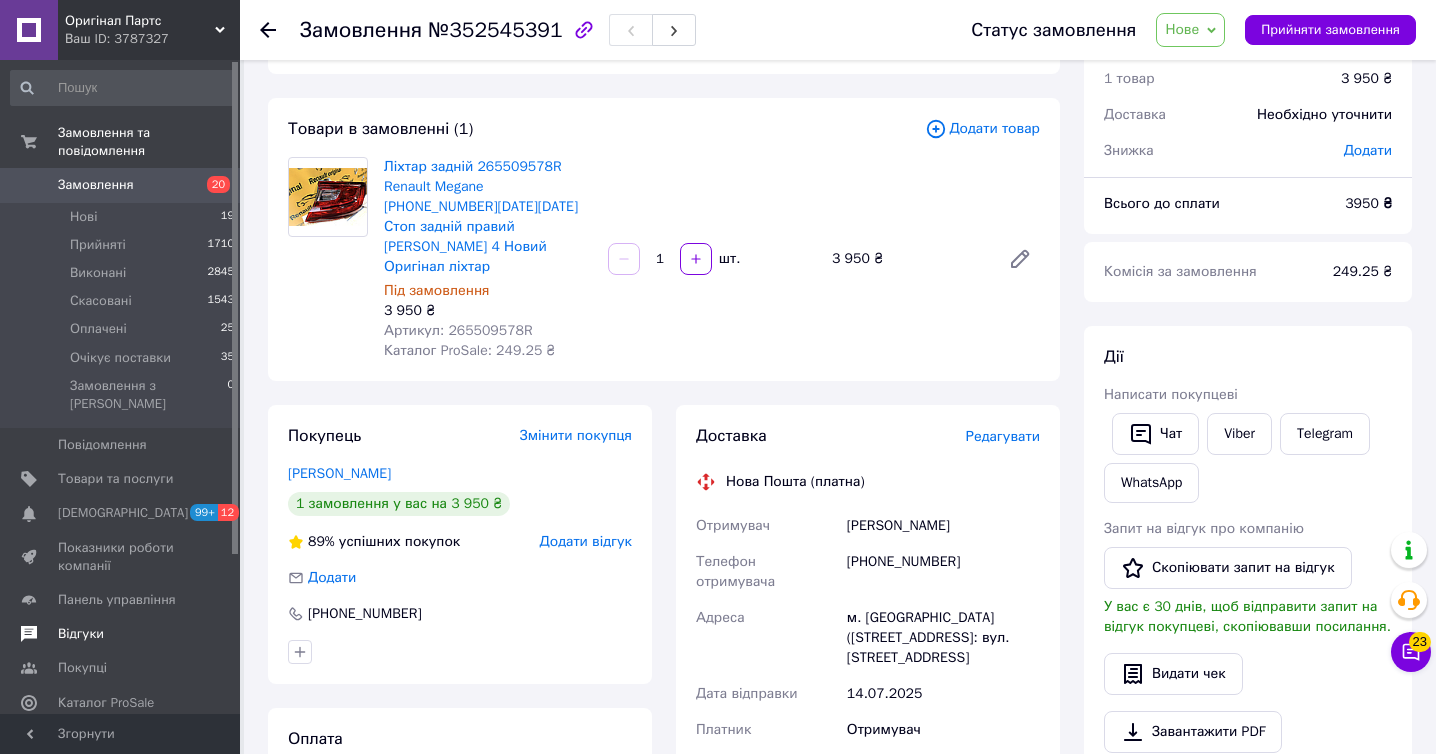 click on "[PHONE_NUMBER]" at bounding box center [943, 572] 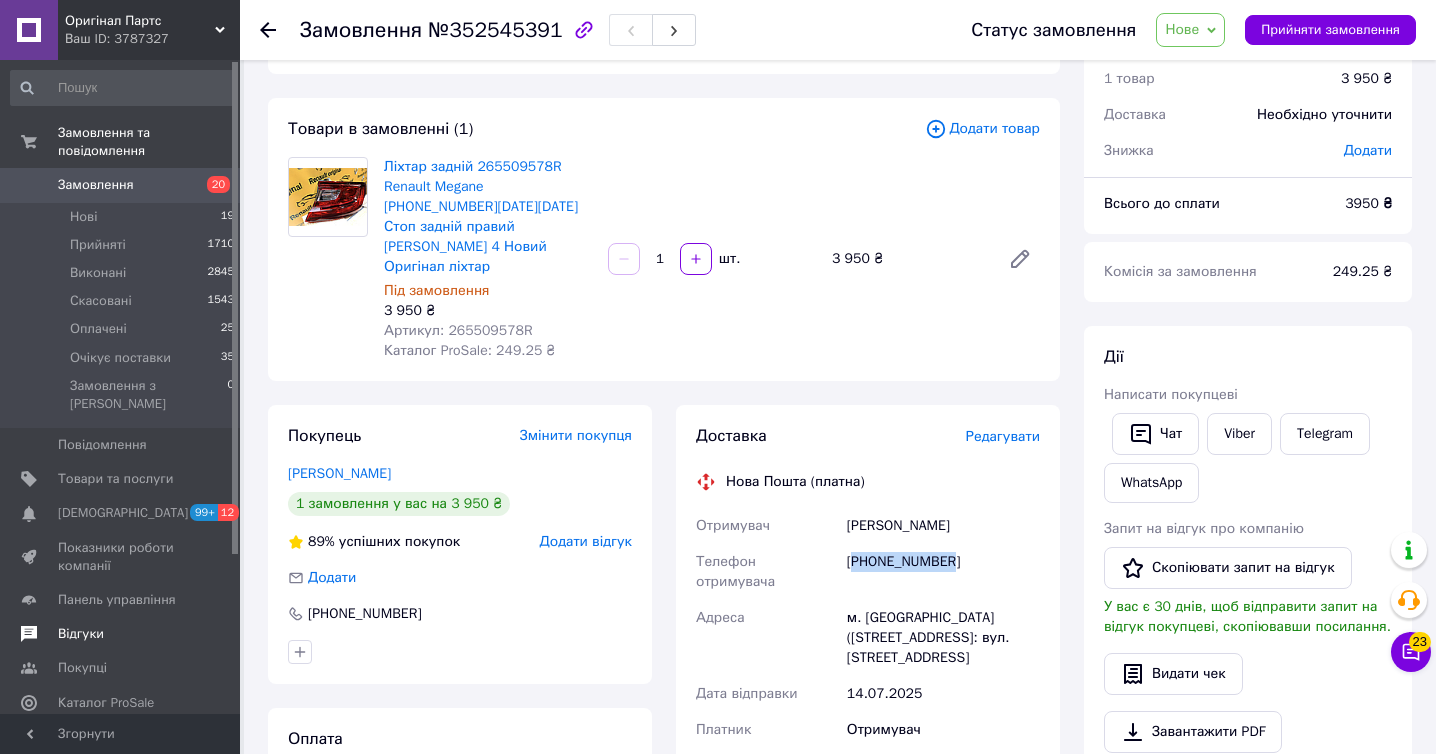 click on "[PHONE_NUMBER]" at bounding box center (943, 572) 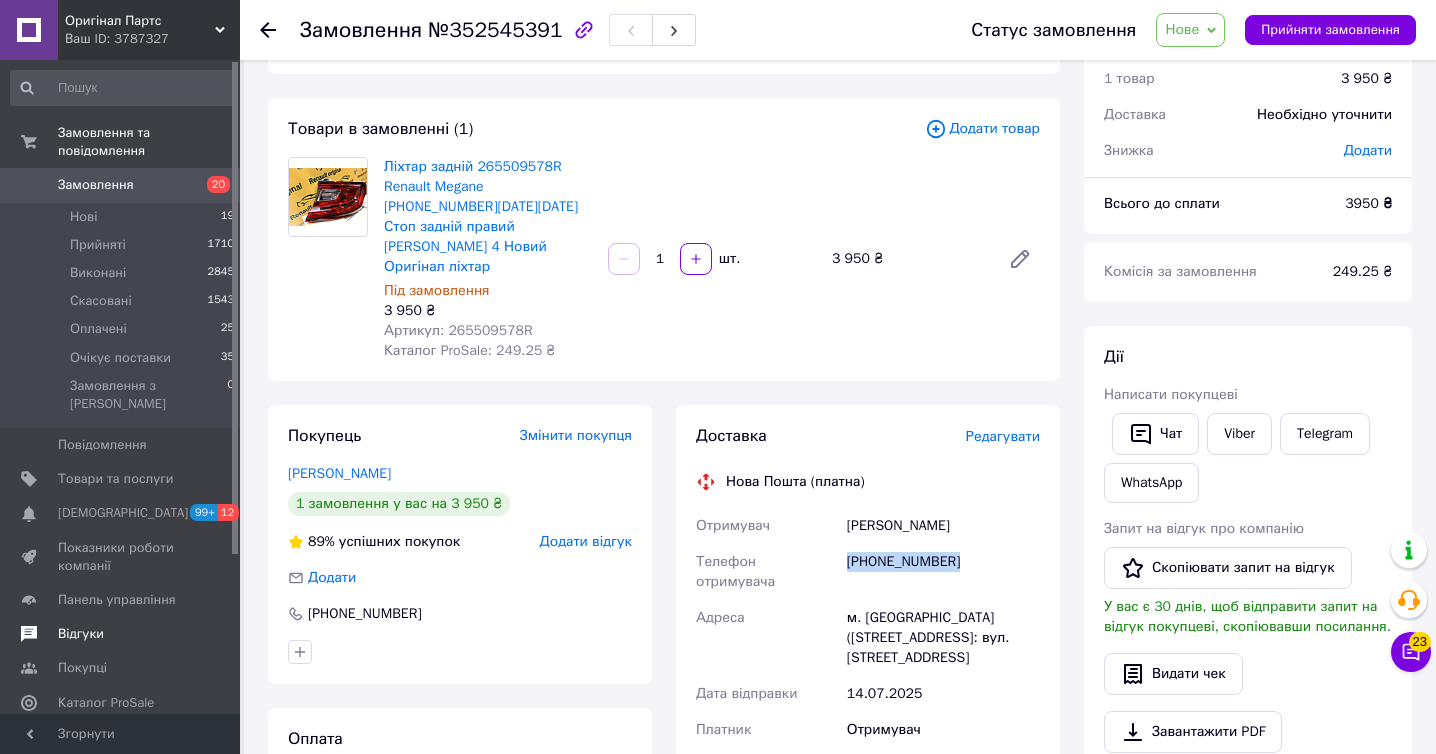 click on "[PHONE_NUMBER]" at bounding box center [943, 572] 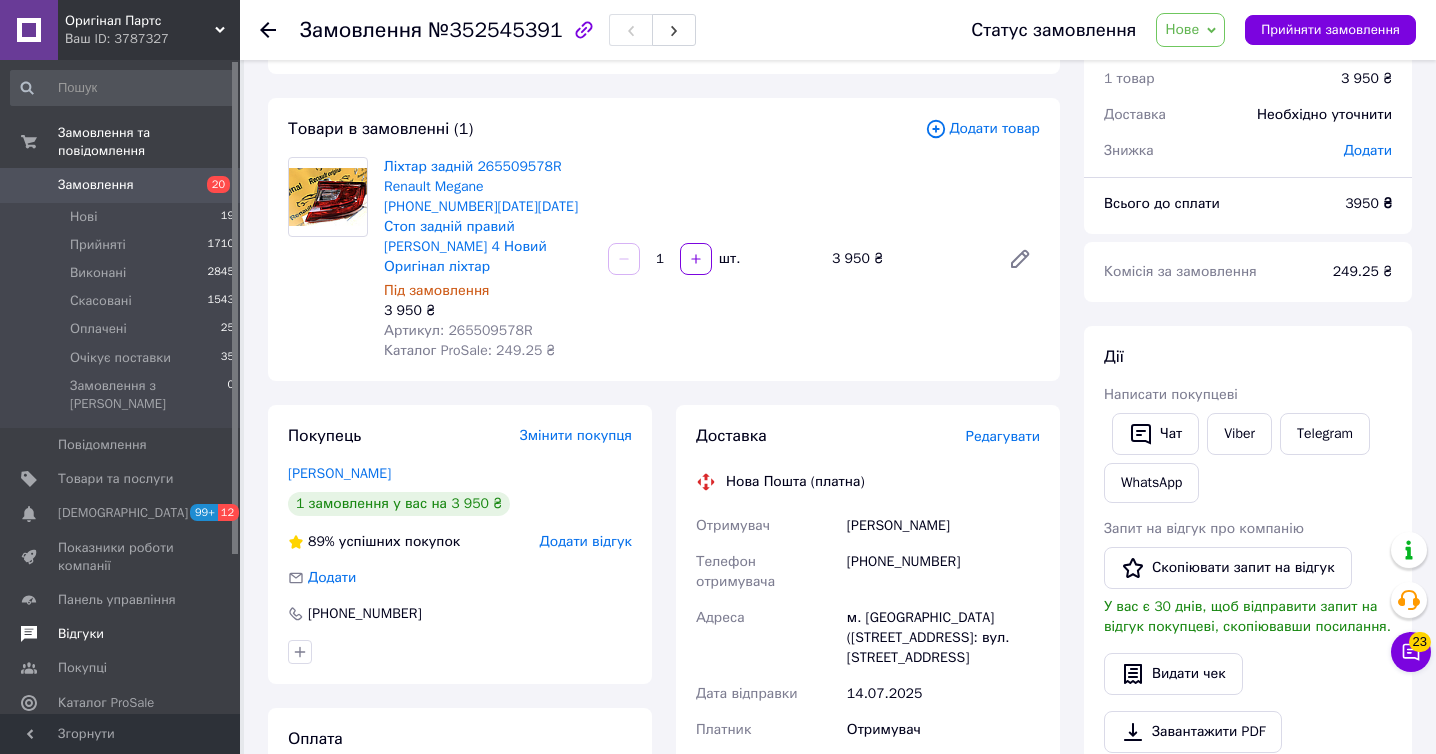 click on "[PHONE_NUMBER]" at bounding box center [943, 572] 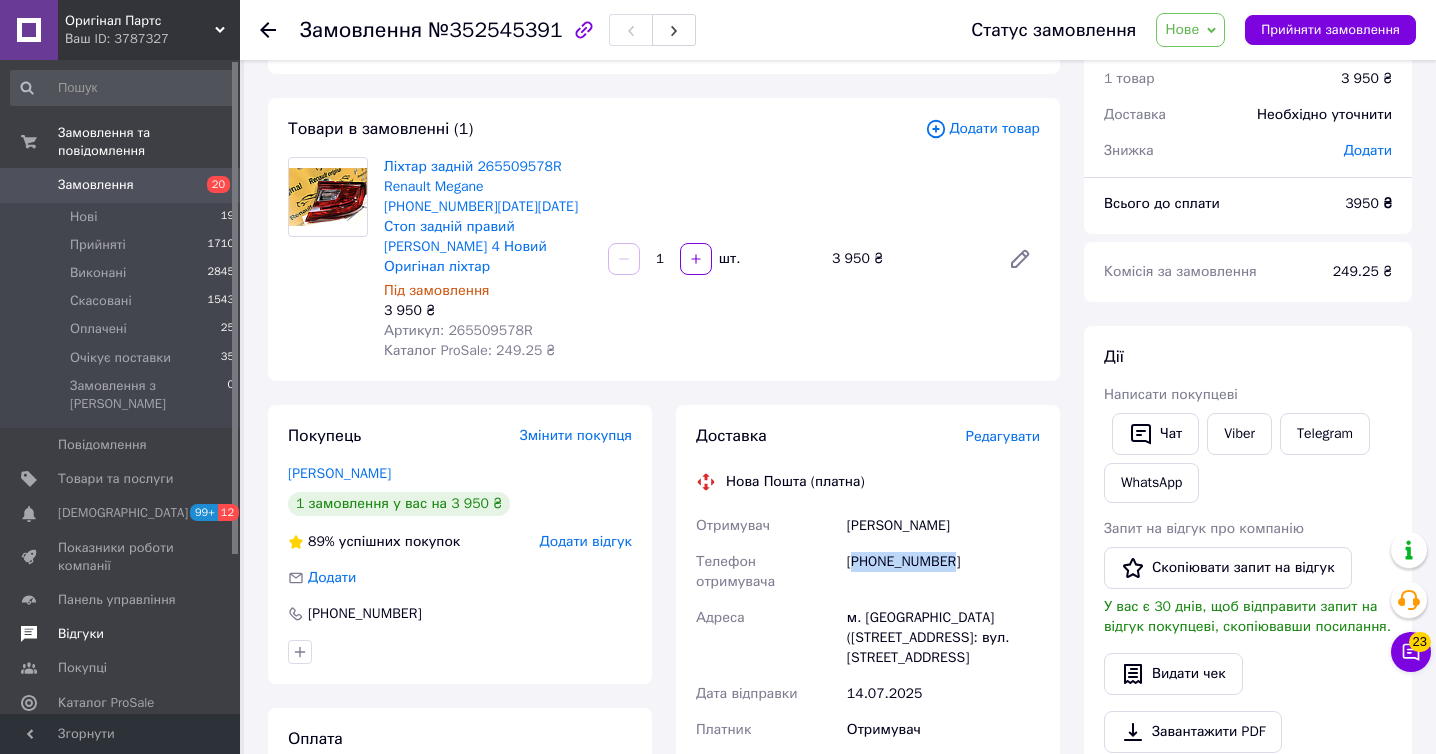 click on "[PHONE_NUMBER]" at bounding box center (943, 572) 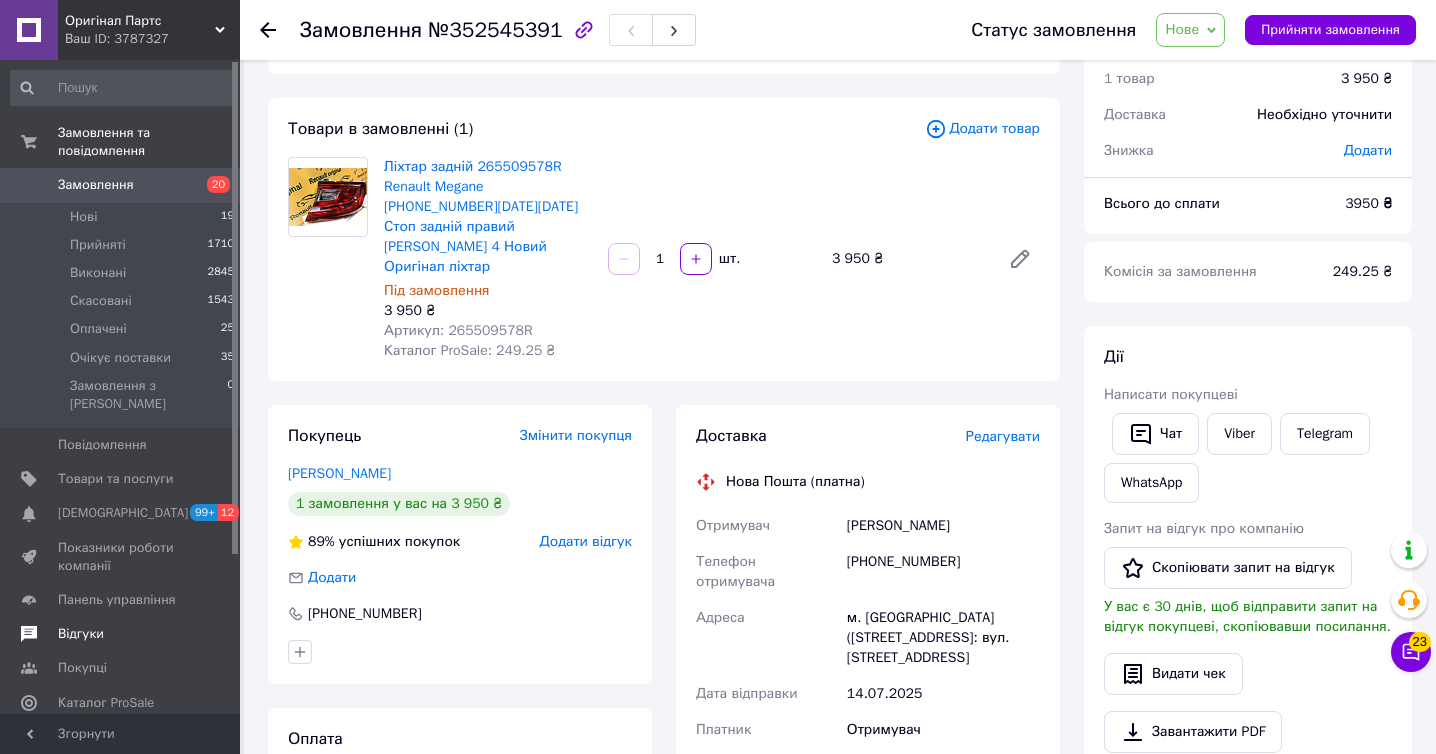 click on "[PERSON_NAME]" at bounding box center [943, 526] 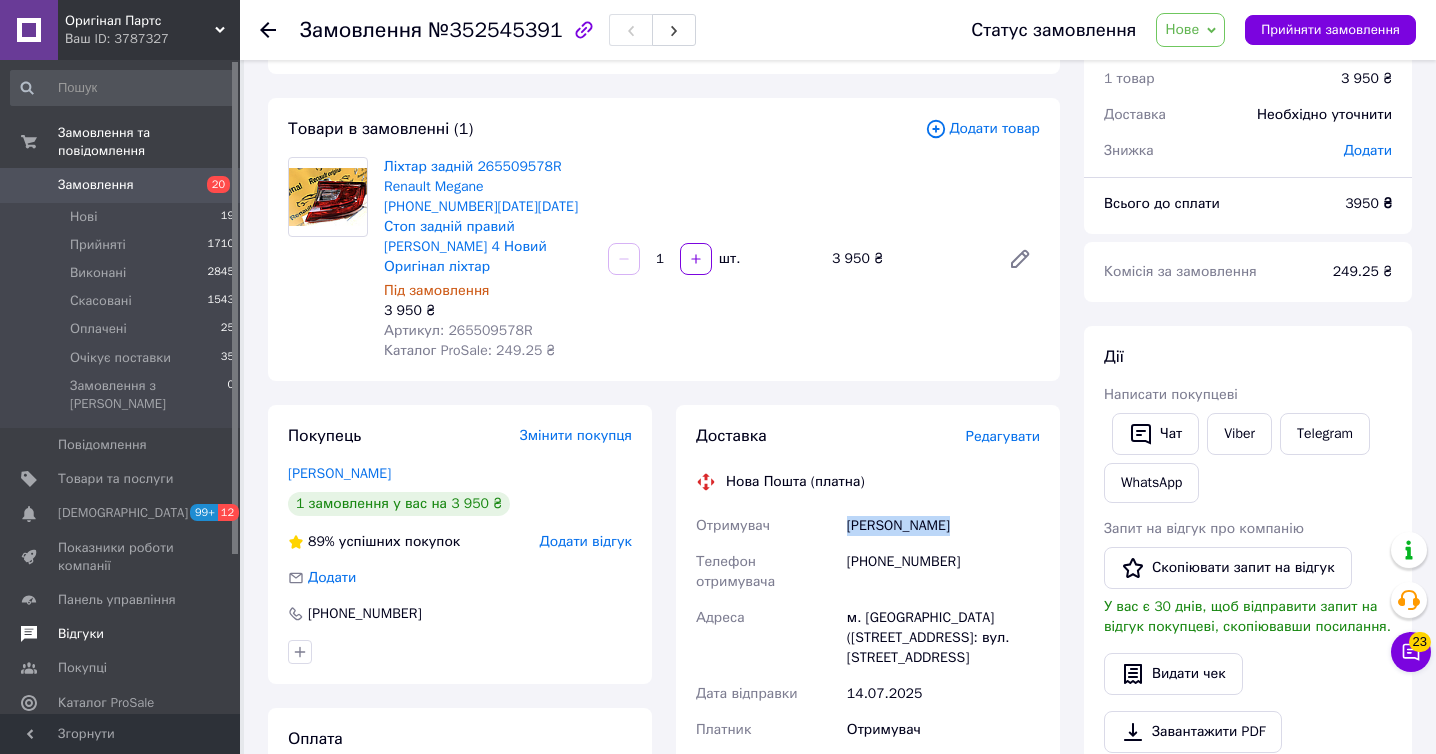 click on "[PERSON_NAME]" at bounding box center [943, 526] 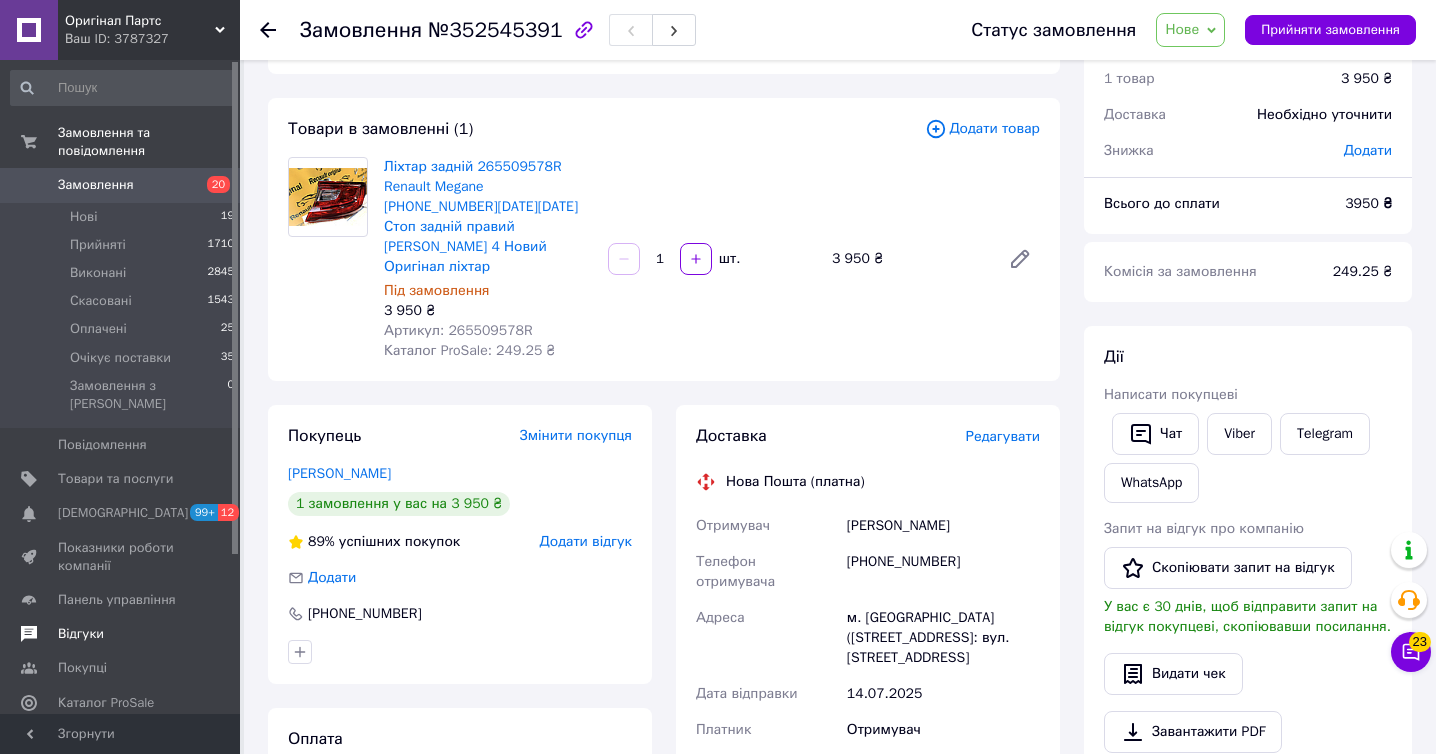 click on "Доставка Редагувати Нова Пошта (платна) Отримувач [PERSON_NAME] отримувача [PHONE_NUMBER] Адреса м. [GEOGRAPHIC_DATA] ([STREET_ADDRESS]: вул. Харківська, 3 Дата відправки [DATE] Платник Отримувач Оціночна вартість 3 950 ₴ Сума післяплати 3 950 ₴ Комісія за післяплату 99 ₴ Платник комісії післяплати Отримувач Передати номер або Згенерувати ЕН Платник Отримувач Відправник Прізвище отримувача [PERSON_NAME] Ім'я отримувача [PERSON_NAME] батькові отримувача Телефон отримувача [PHONE_NUMBER] Тип доставки У відділенні Кур'єром В поштоматі Місто Вантаж 3950" at bounding box center (868, 775) 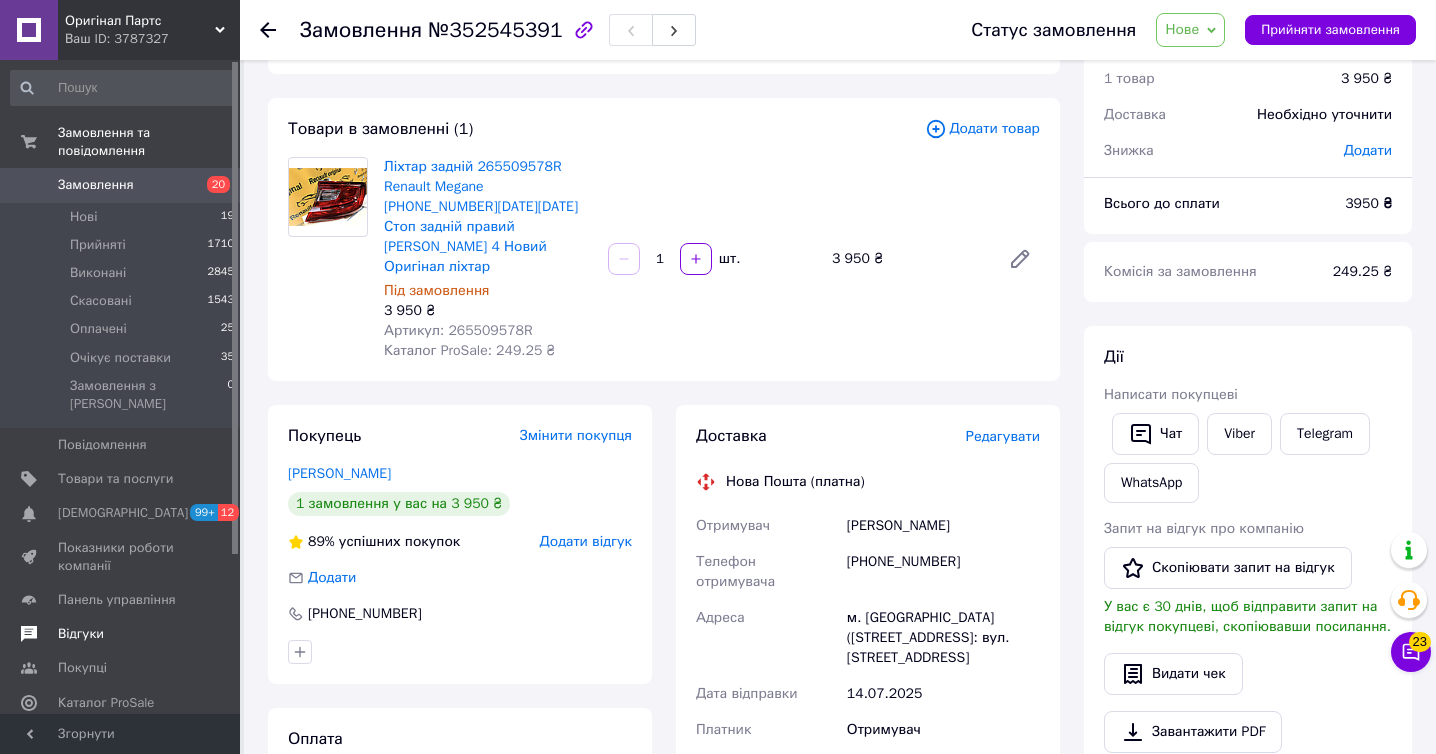 click on "м. [GEOGRAPHIC_DATA] ([STREET_ADDRESS]: вул. [STREET_ADDRESS]" at bounding box center (943, 638) 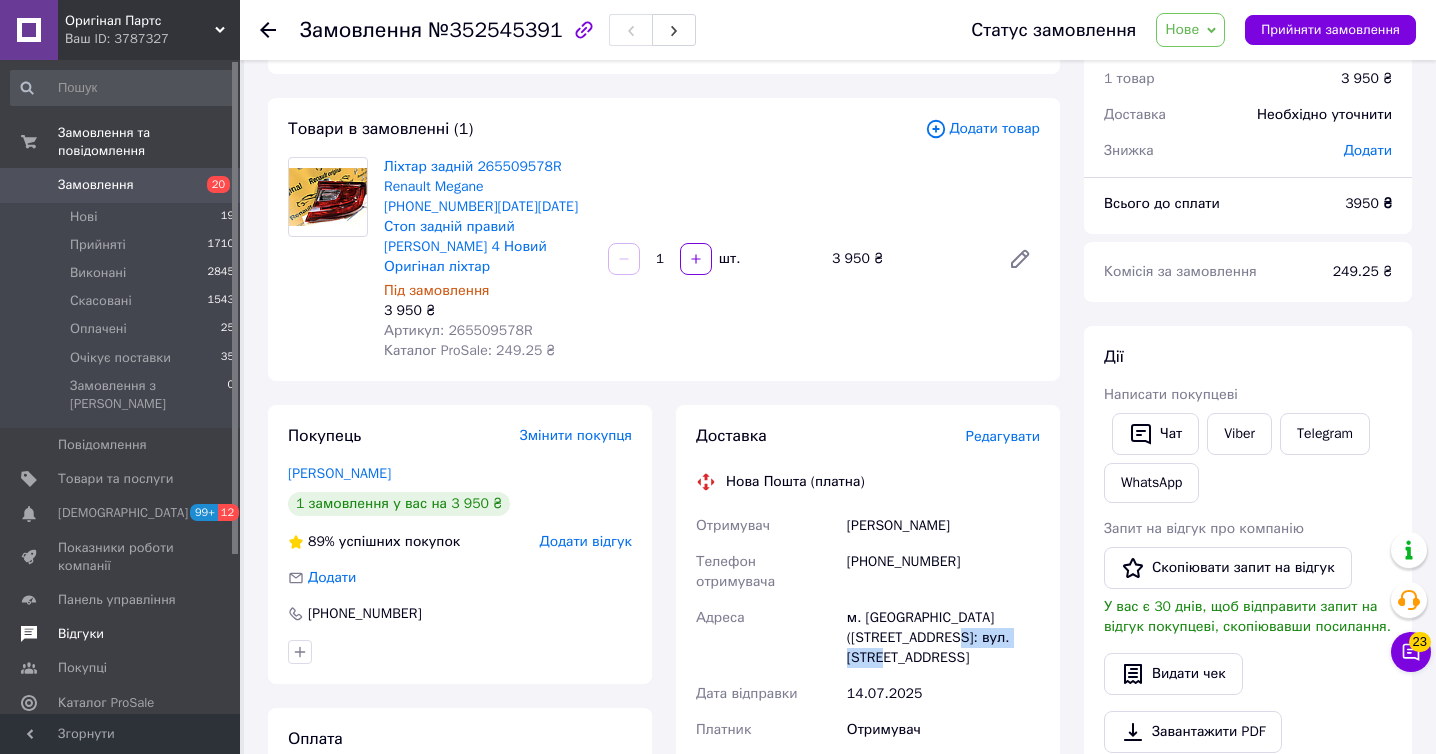 click on "м. [GEOGRAPHIC_DATA] ([STREET_ADDRESS]: вул. [STREET_ADDRESS]" at bounding box center [943, 638] 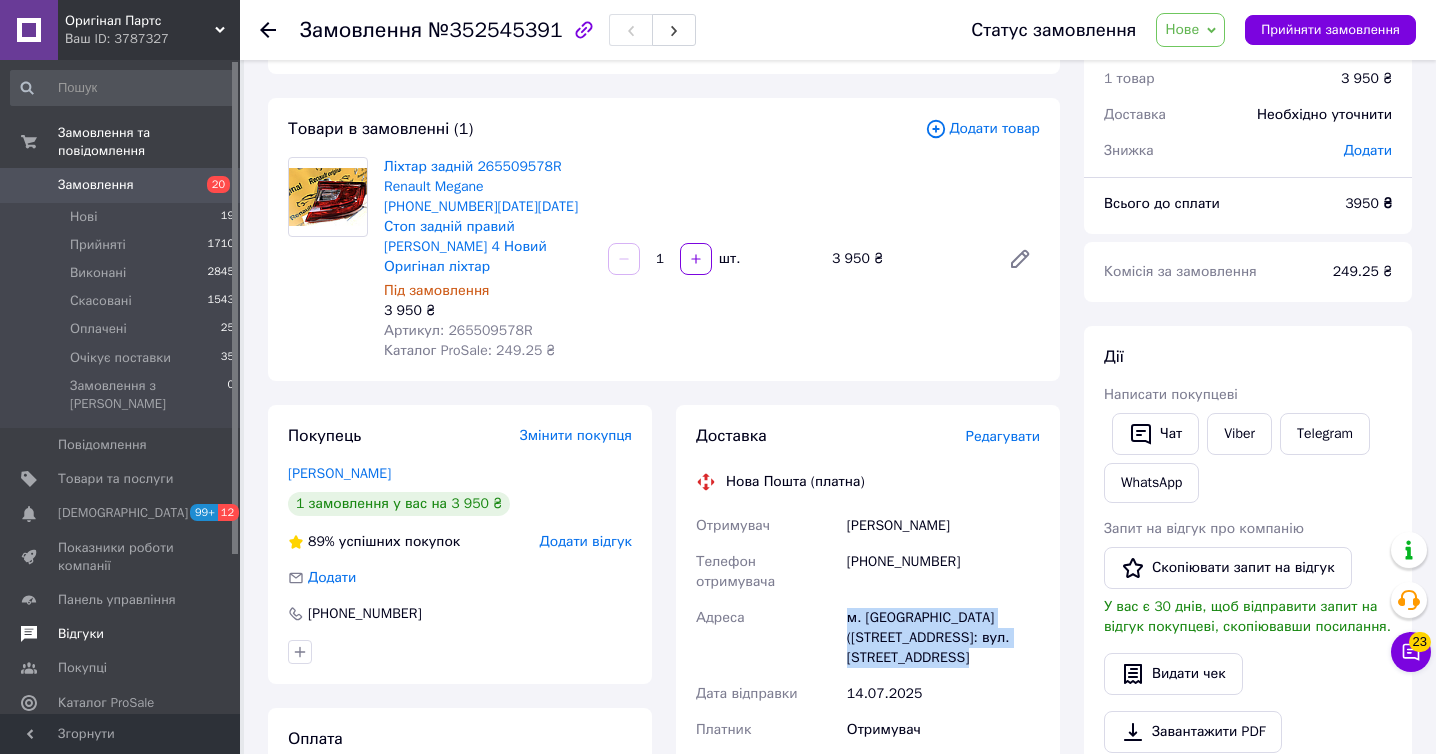 click on "м. [GEOGRAPHIC_DATA] ([STREET_ADDRESS]: вул. [STREET_ADDRESS]" at bounding box center (943, 638) 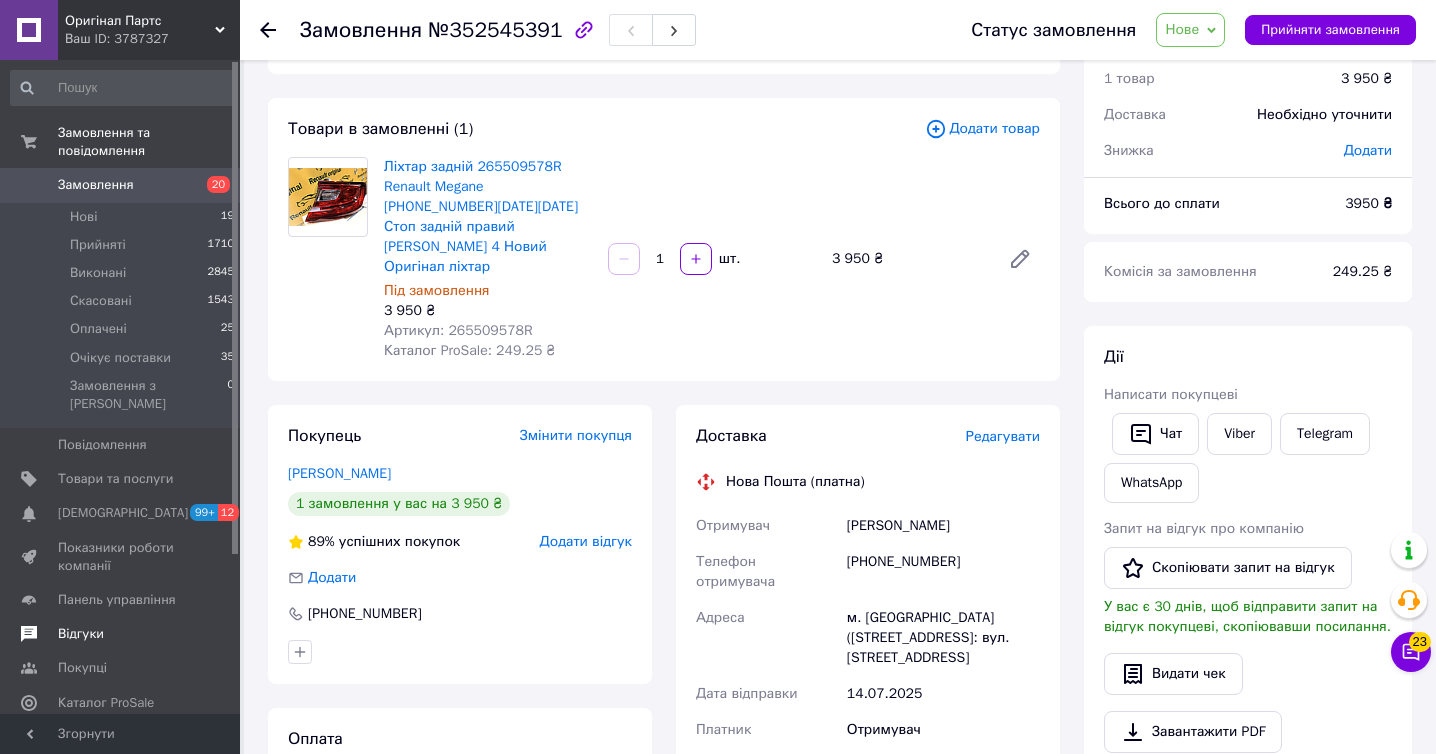 click on "Артикул: 265509578R" at bounding box center (458, 330) 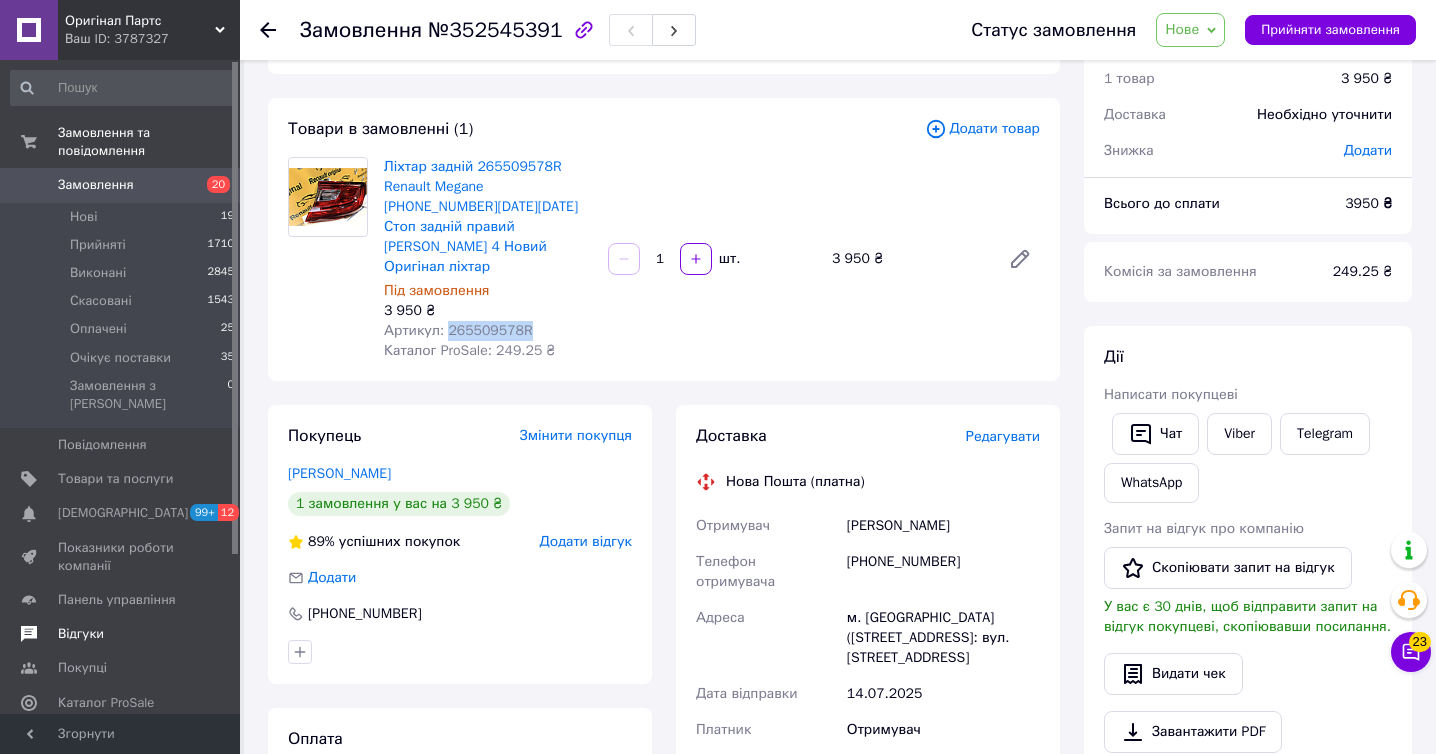 click on "Артикул: 265509578R" at bounding box center (458, 330) 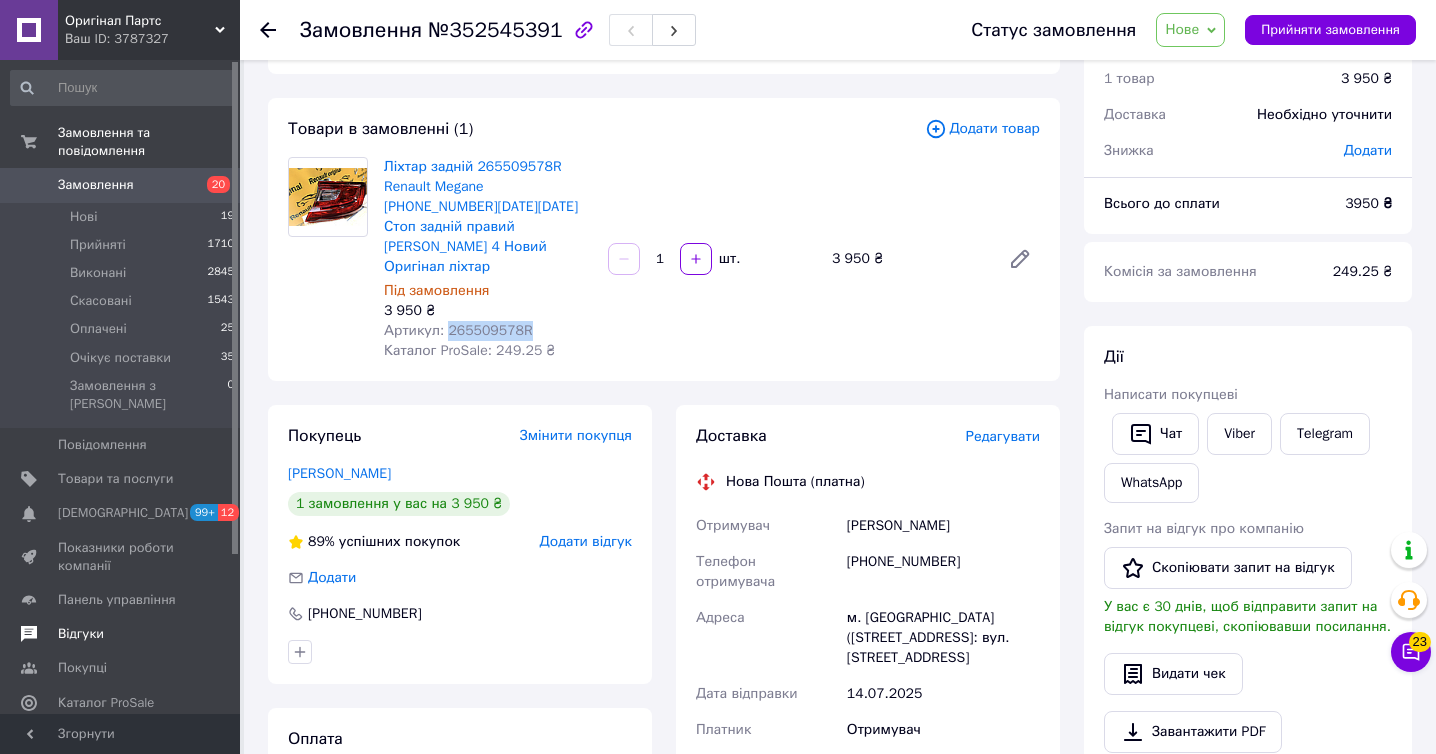 click on "Артикул: 265509578R" at bounding box center [458, 330] 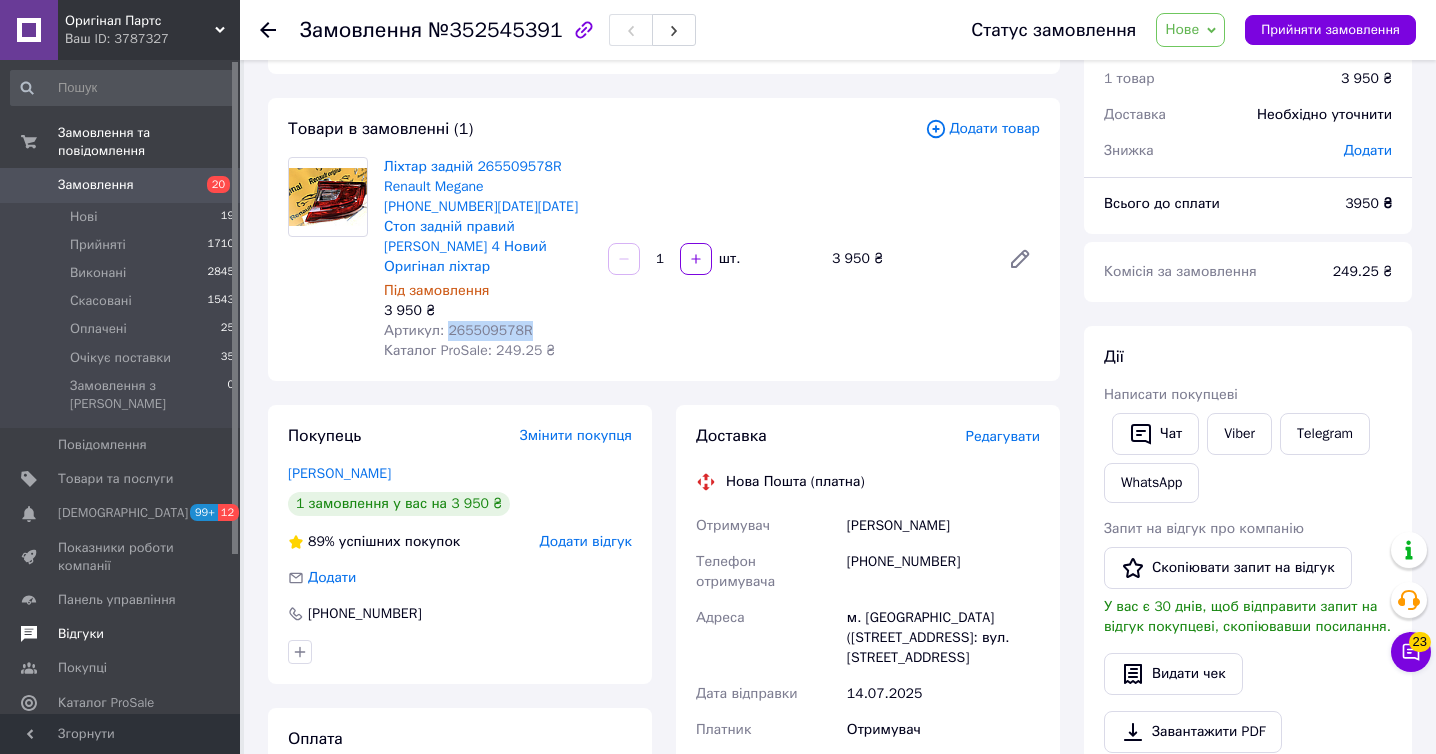 click on "Артикул: 265509578R" at bounding box center [458, 330] 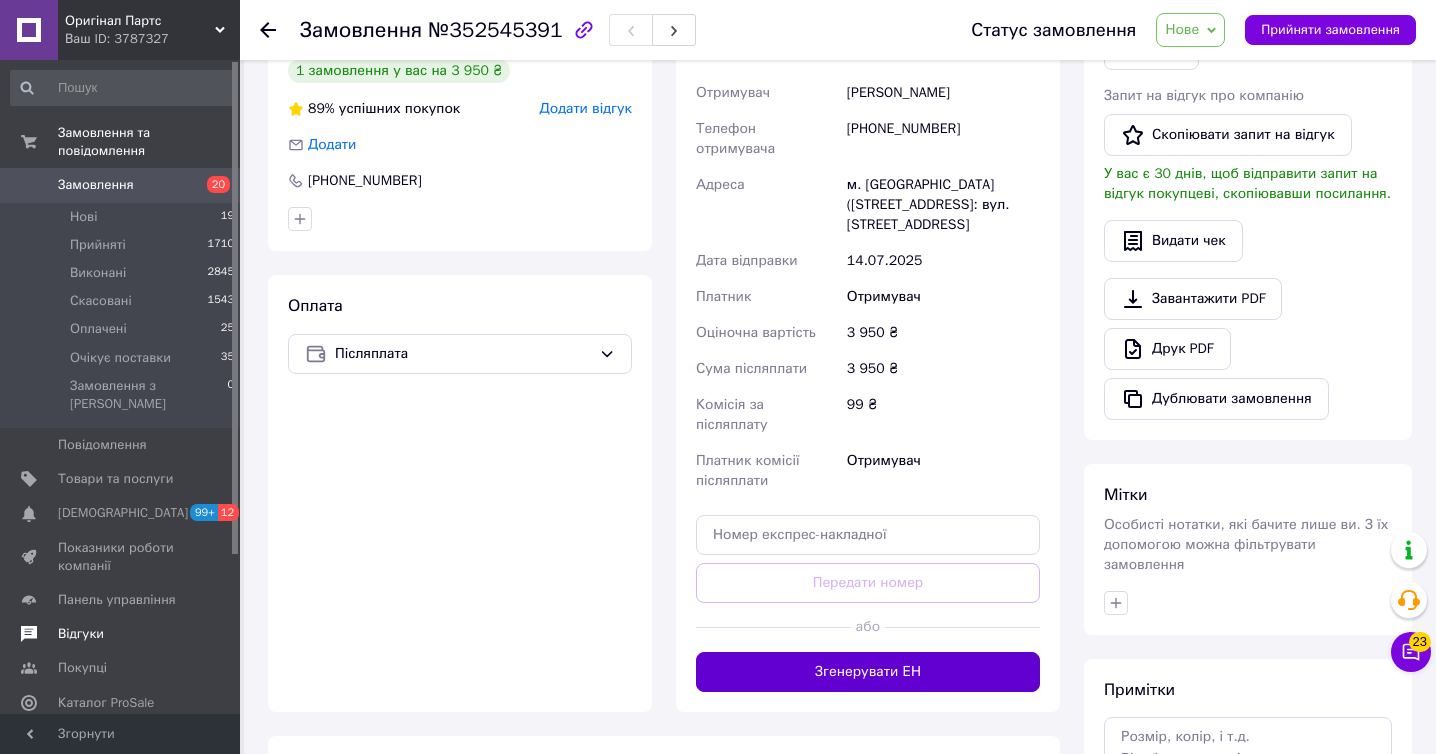 click on "Згенерувати ЕН" at bounding box center [868, 672] 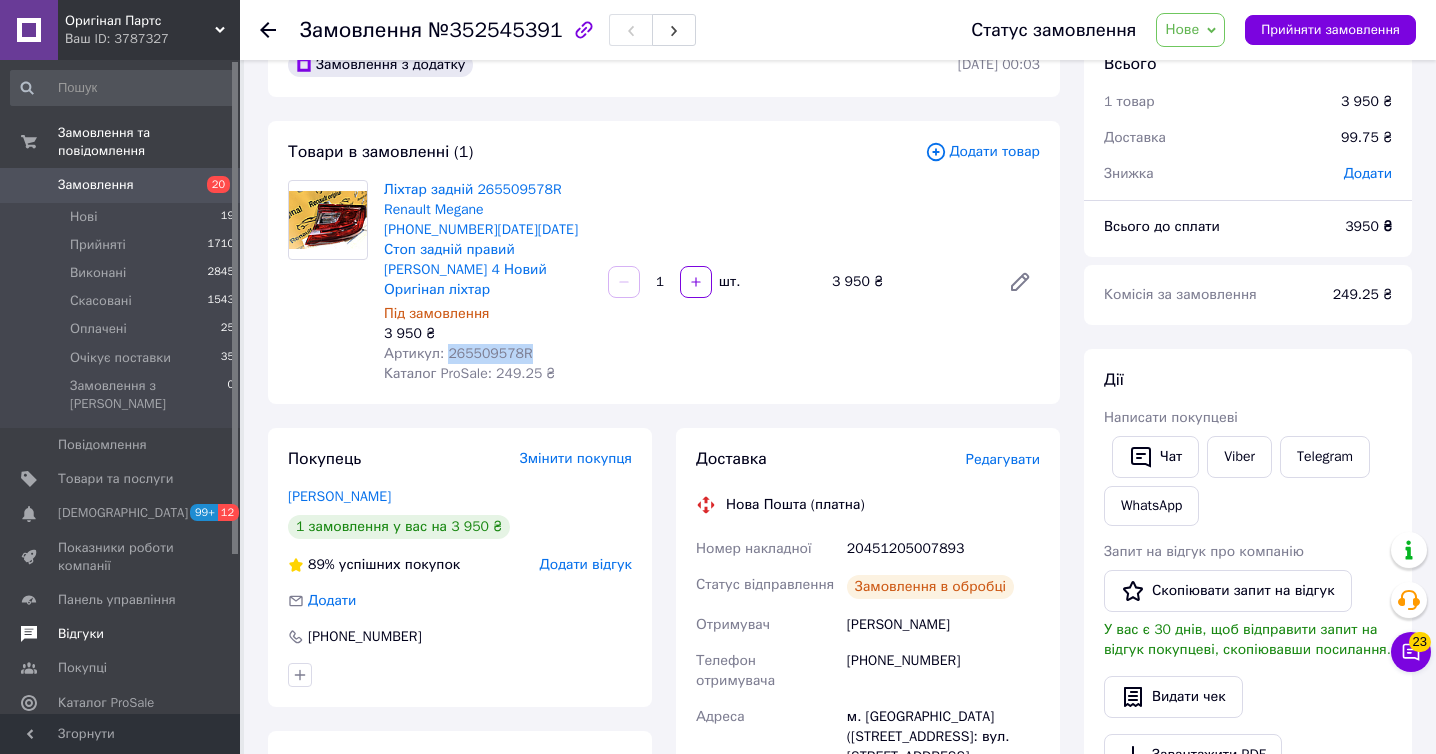 scroll, scrollTop: 0, scrollLeft: 0, axis: both 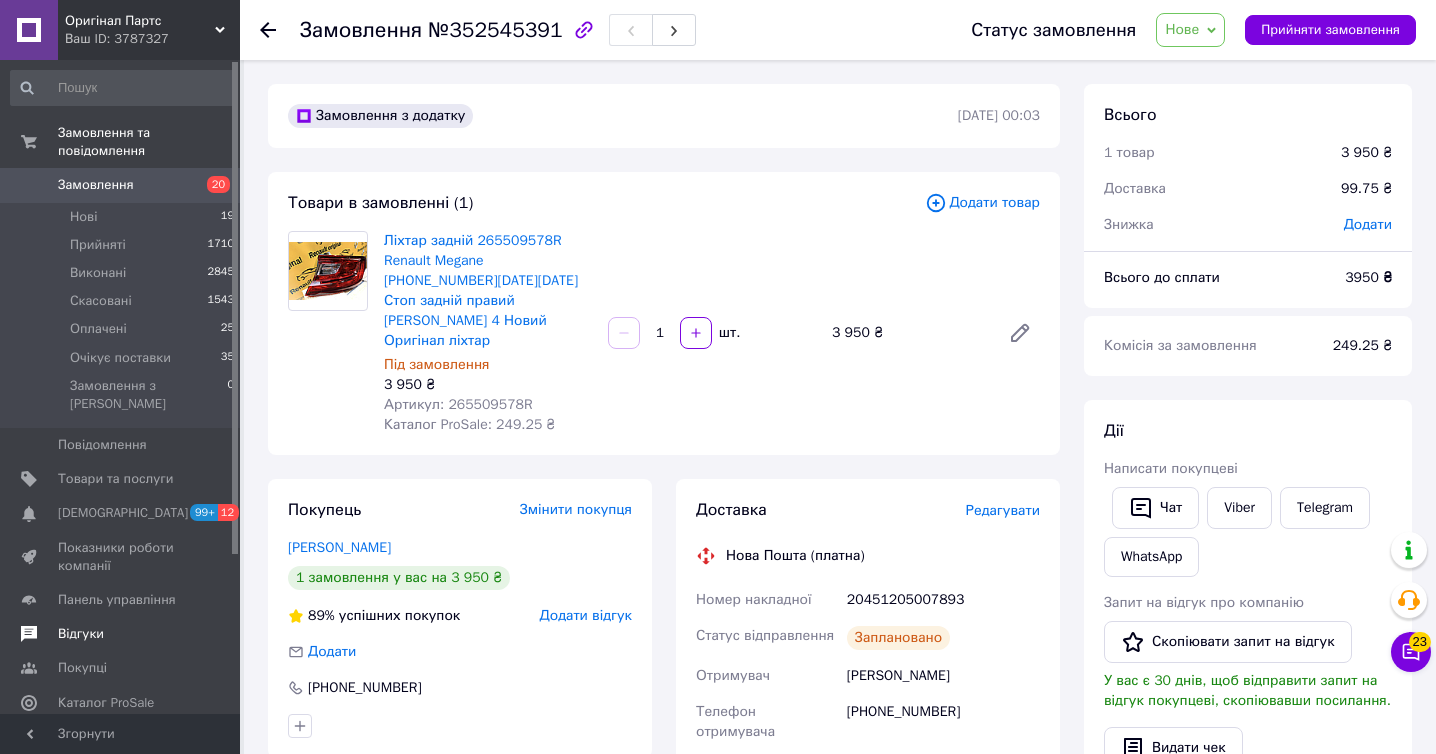click on "20451205007893" at bounding box center (943, 600) 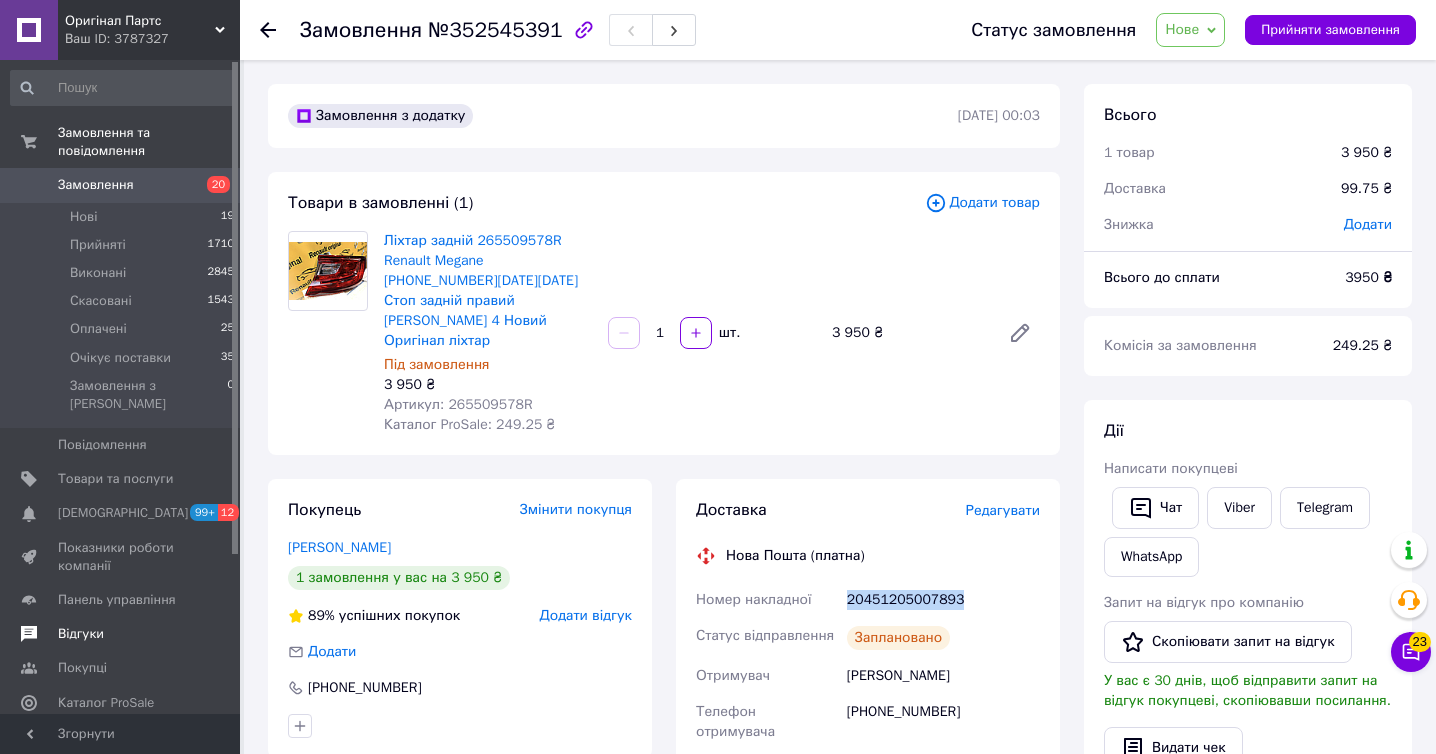 click on "20451205007893" at bounding box center (943, 600) 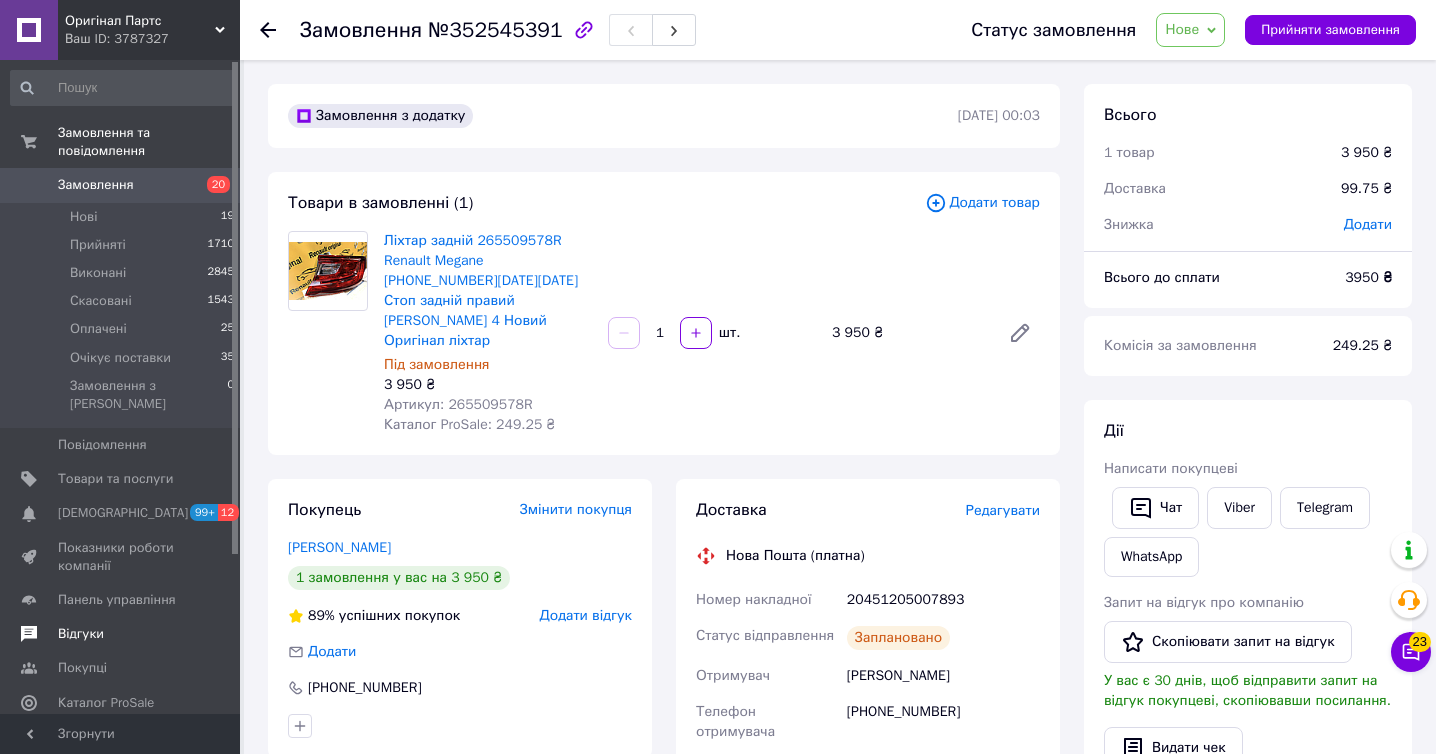 click 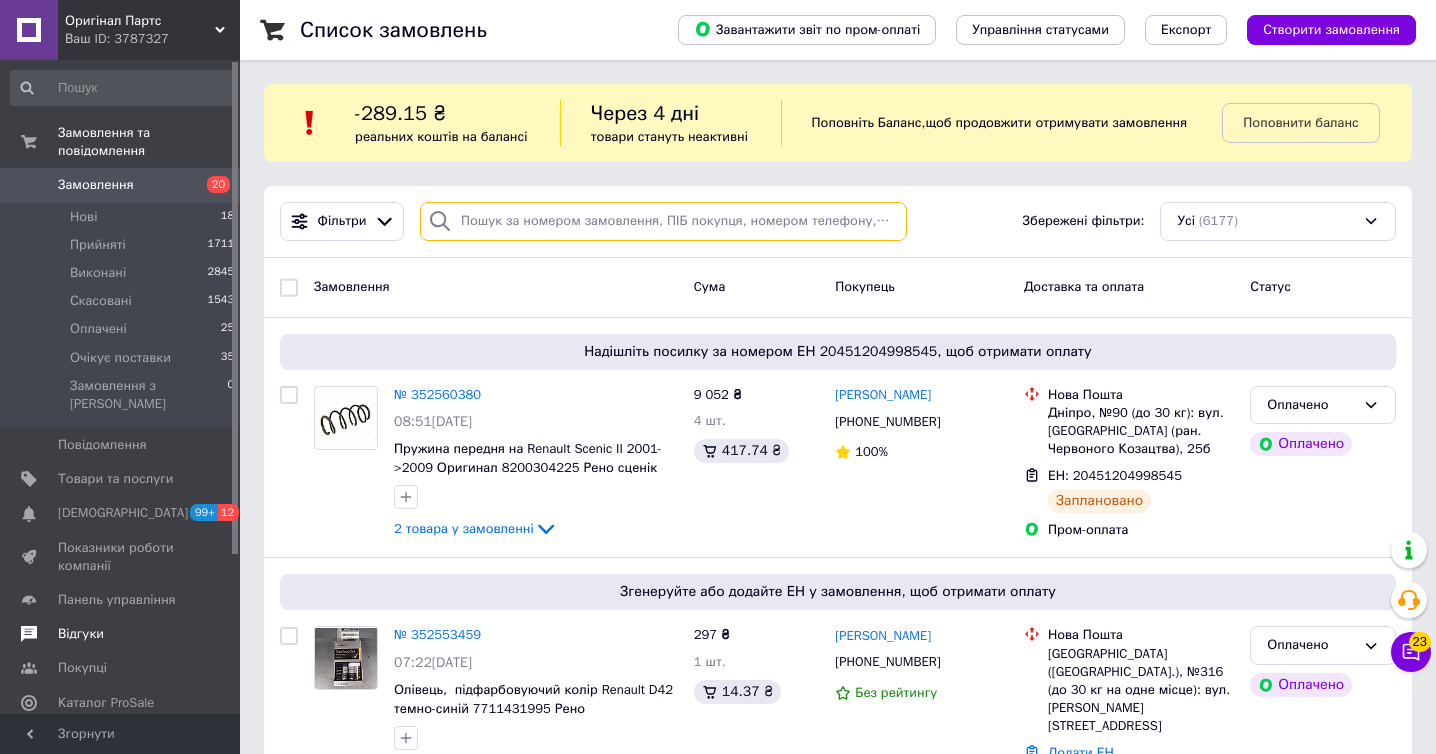 click at bounding box center (663, 221) 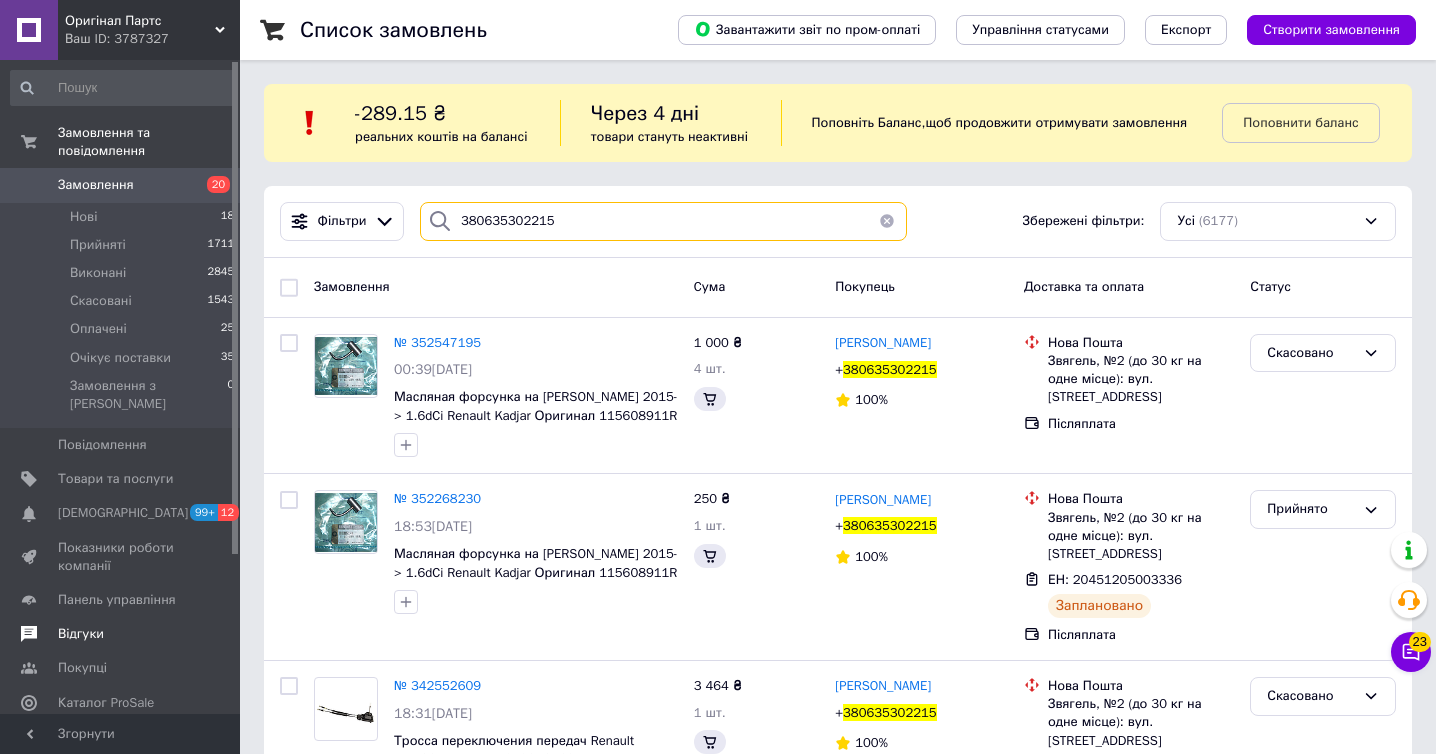 type on "380635302215" 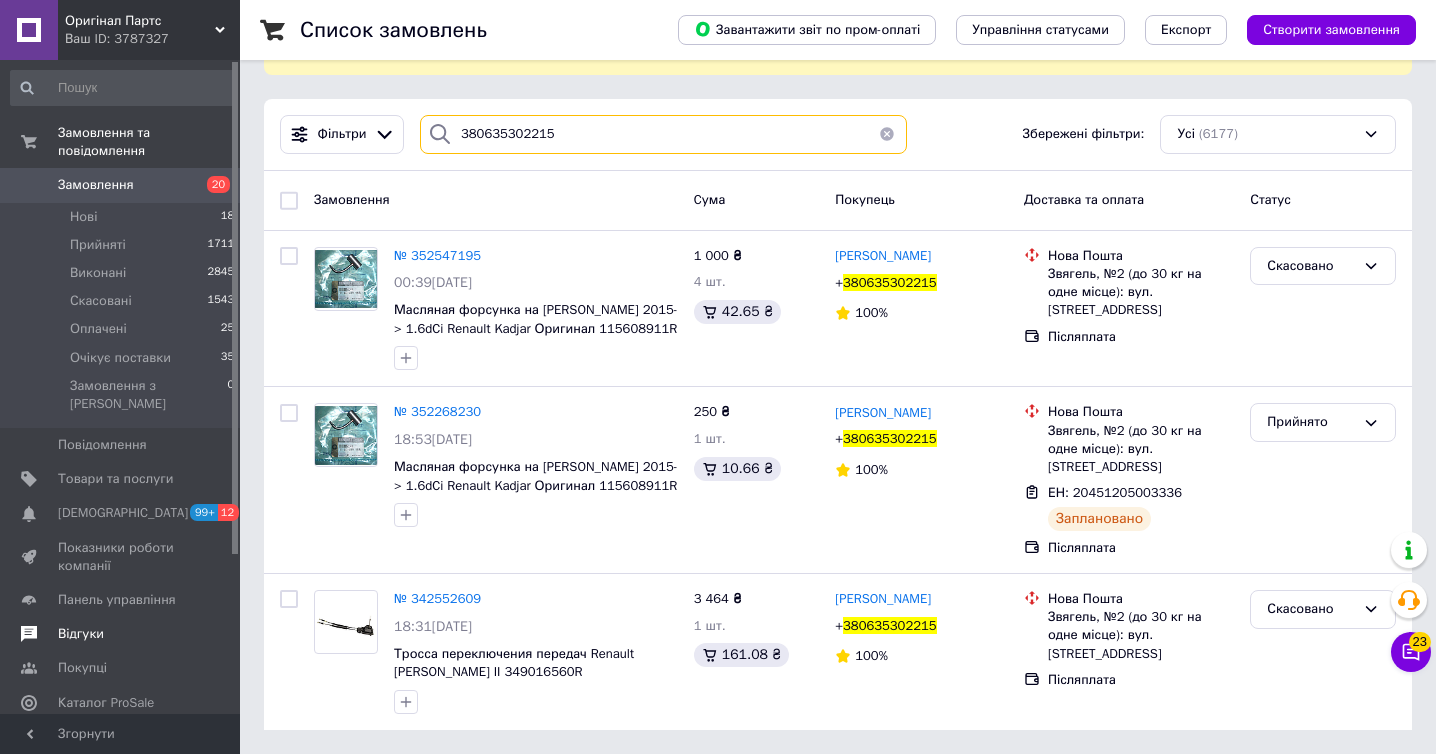 scroll, scrollTop: 105, scrollLeft: 0, axis: vertical 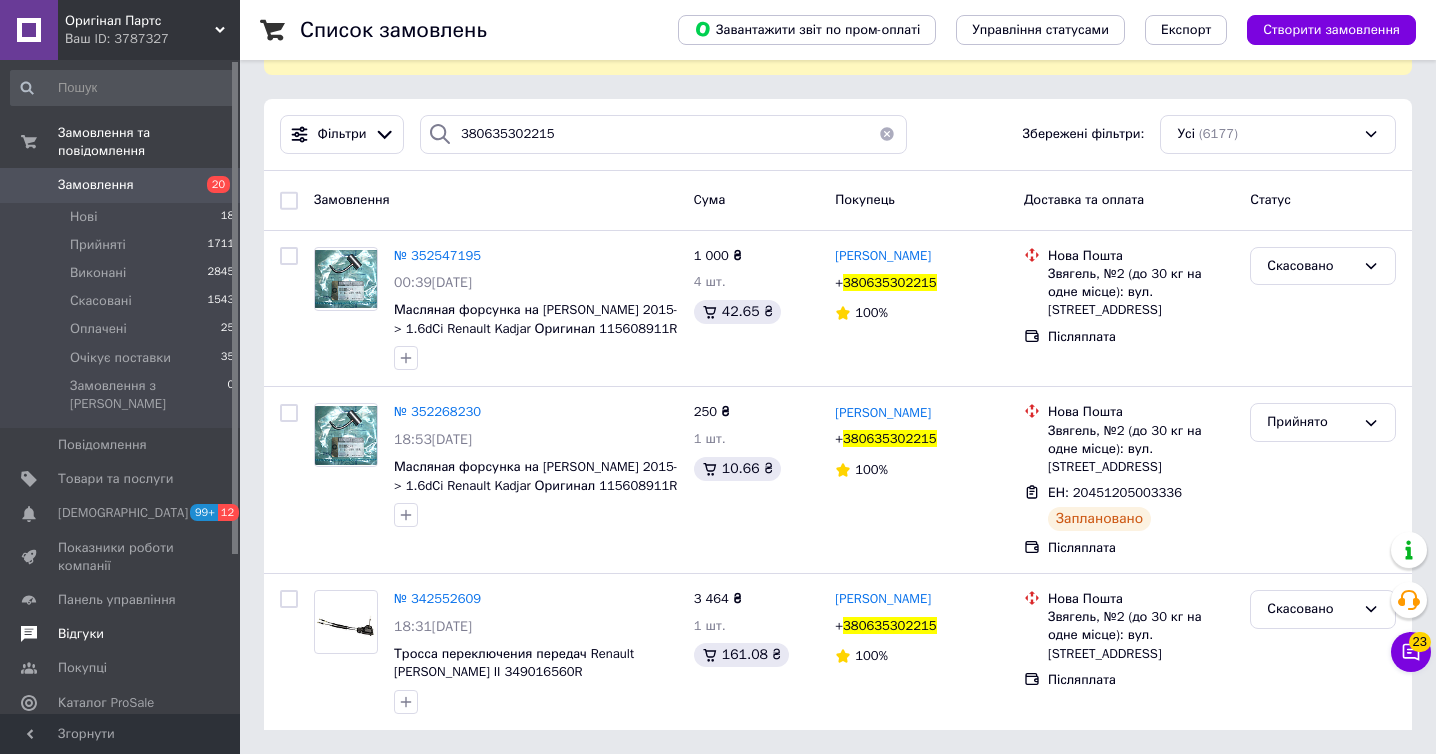 click on "Замовлення" at bounding box center [121, 185] 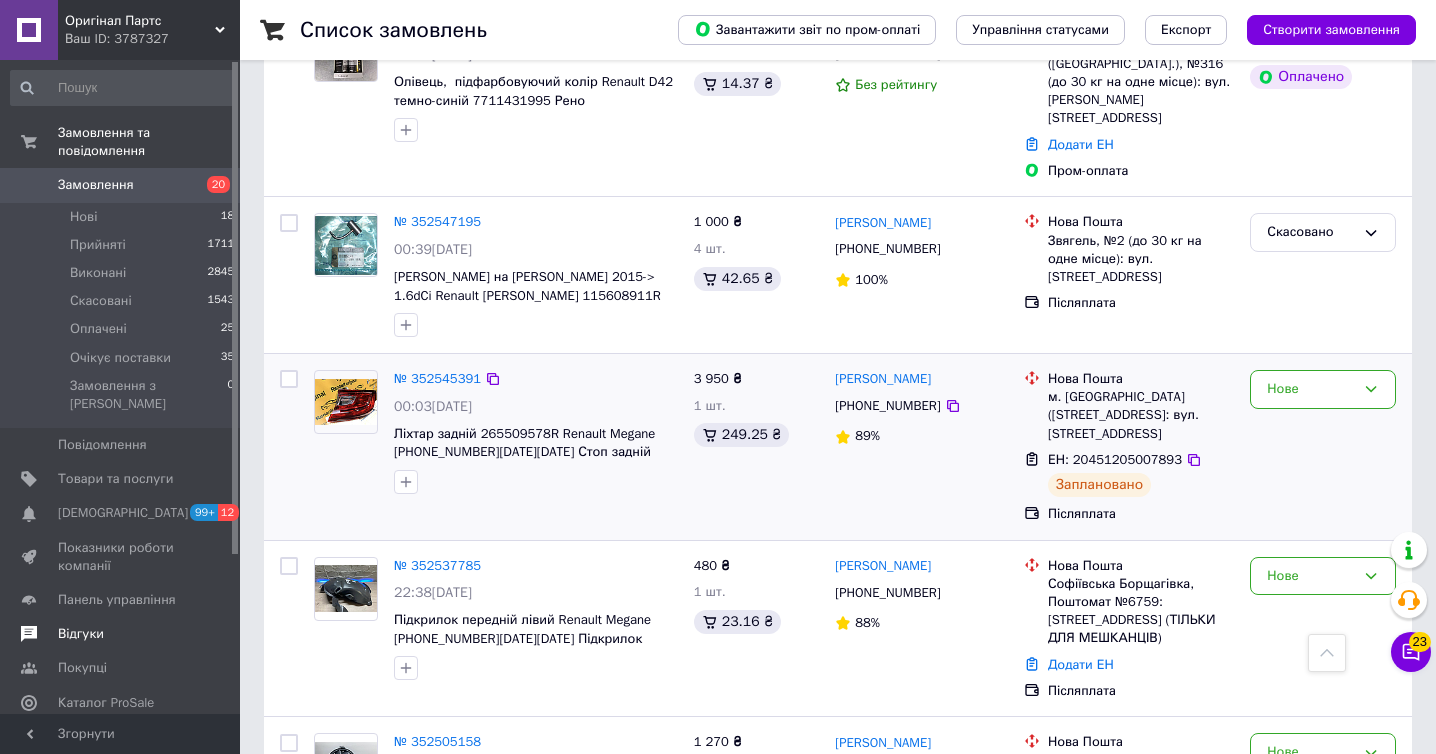 scroll, scrollTop: 605, scrollLeft: 0, axis: vertical 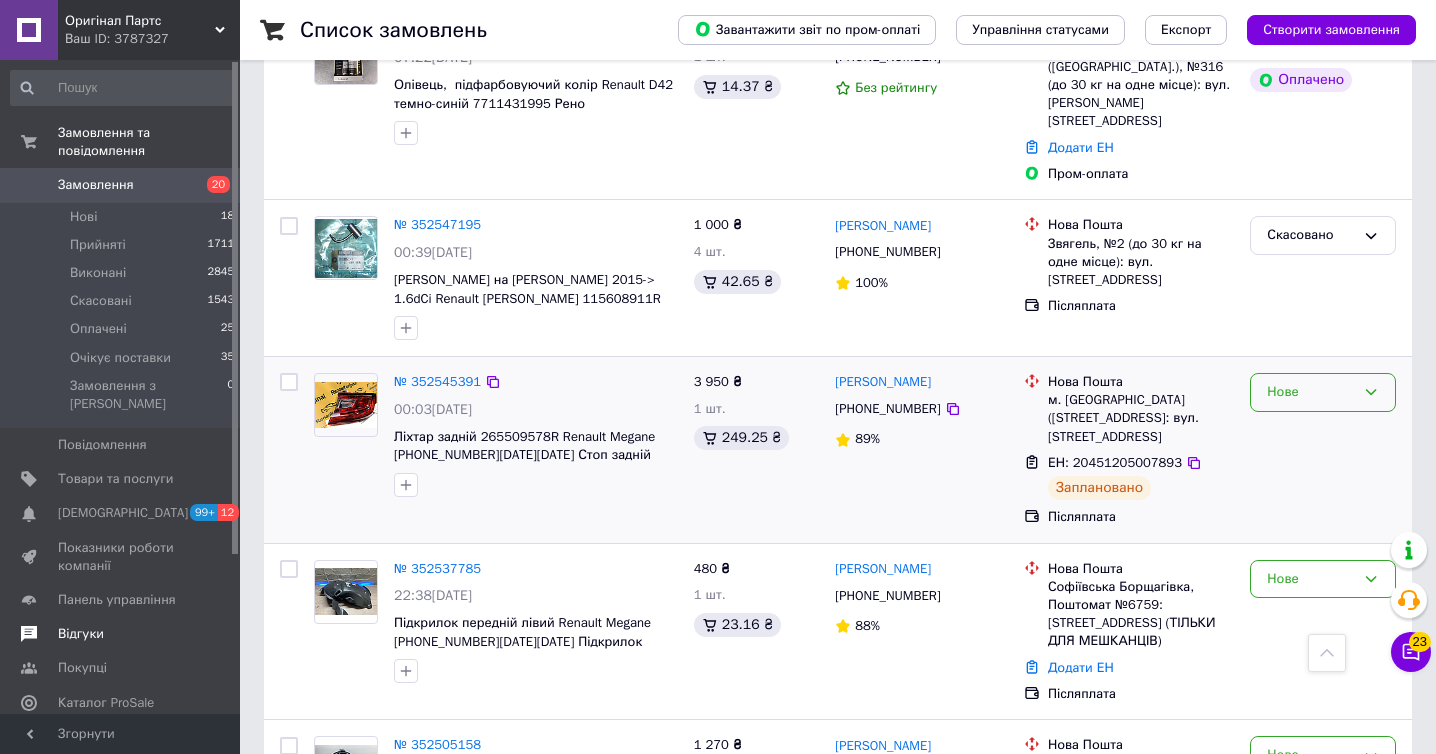 click on "Нове" at bounding box center (1311, 392) 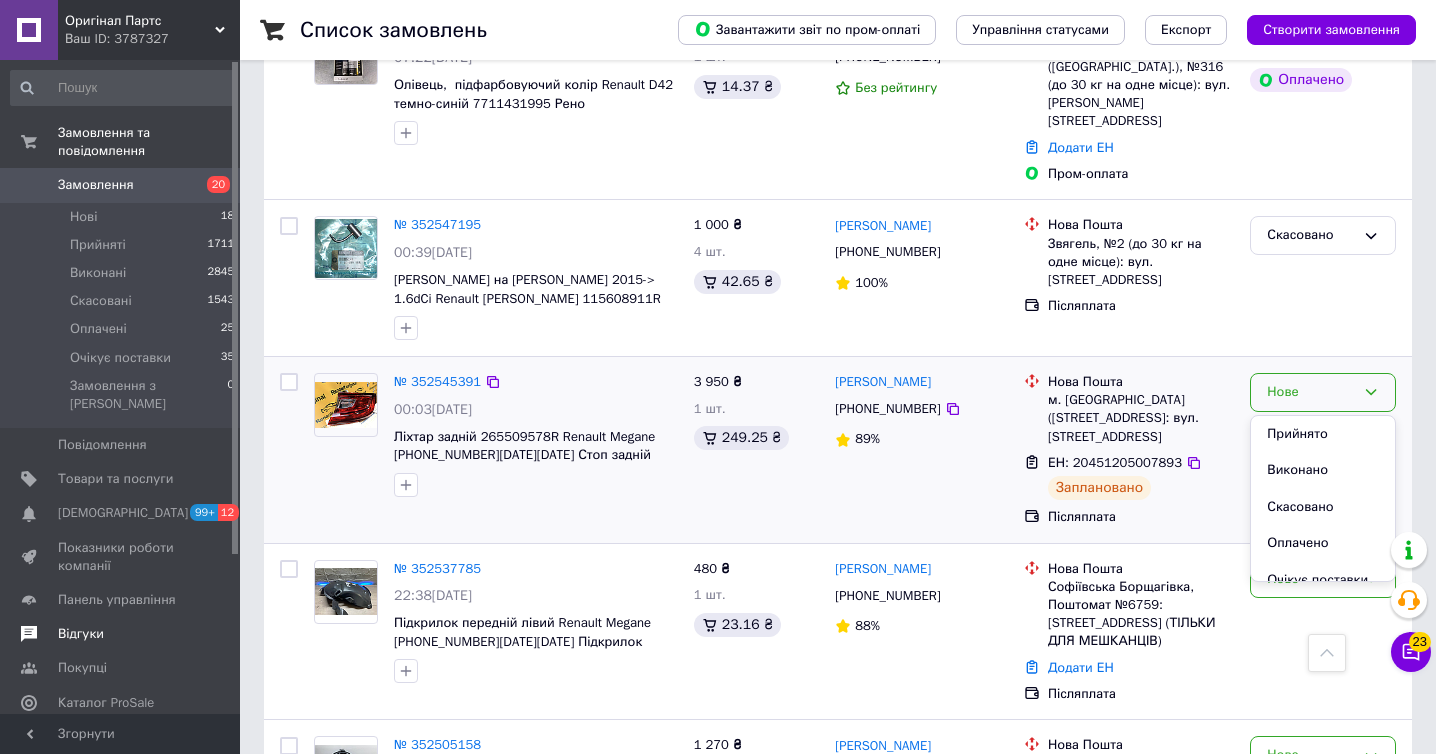click on "Прийнято" at bounding box center (1323, 434) 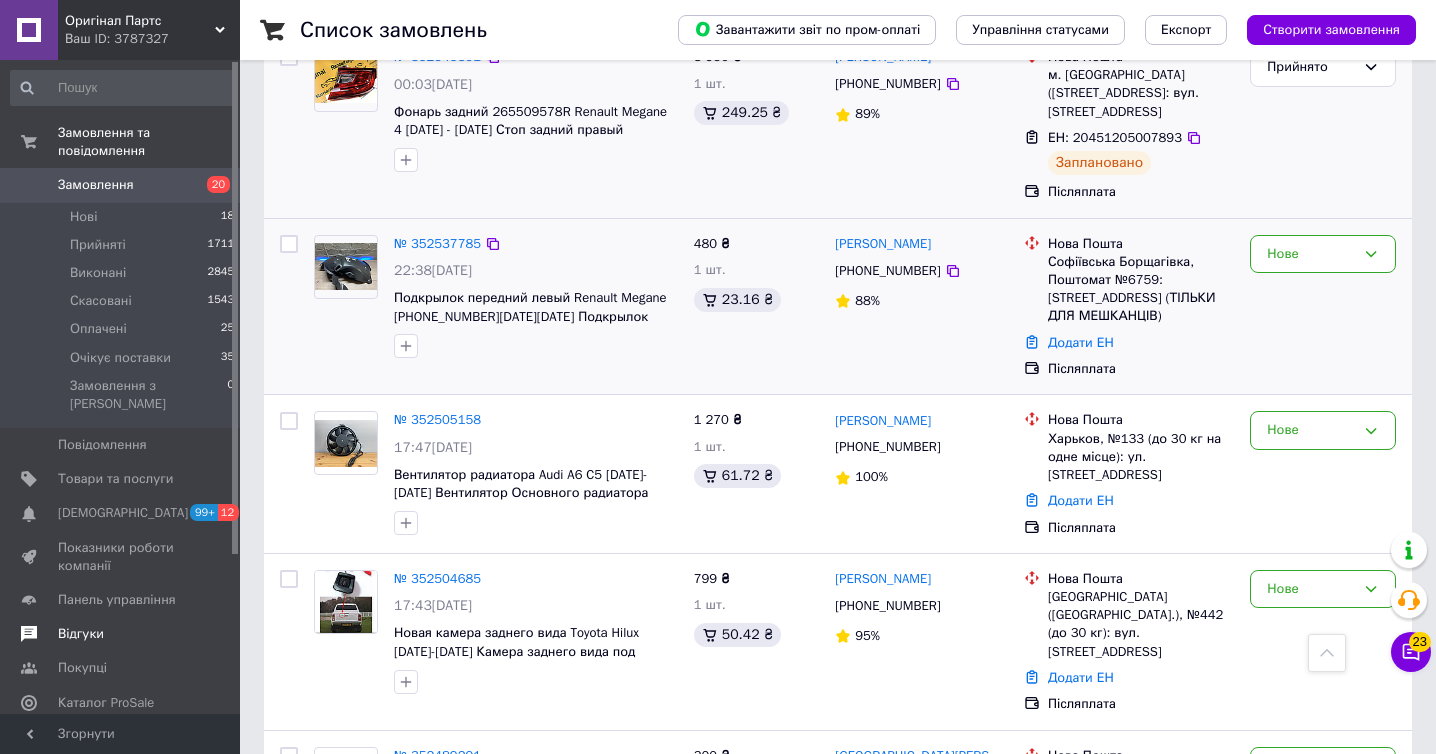scroll, scrollTop: 934, scrollLeft: 0, axis: vertical 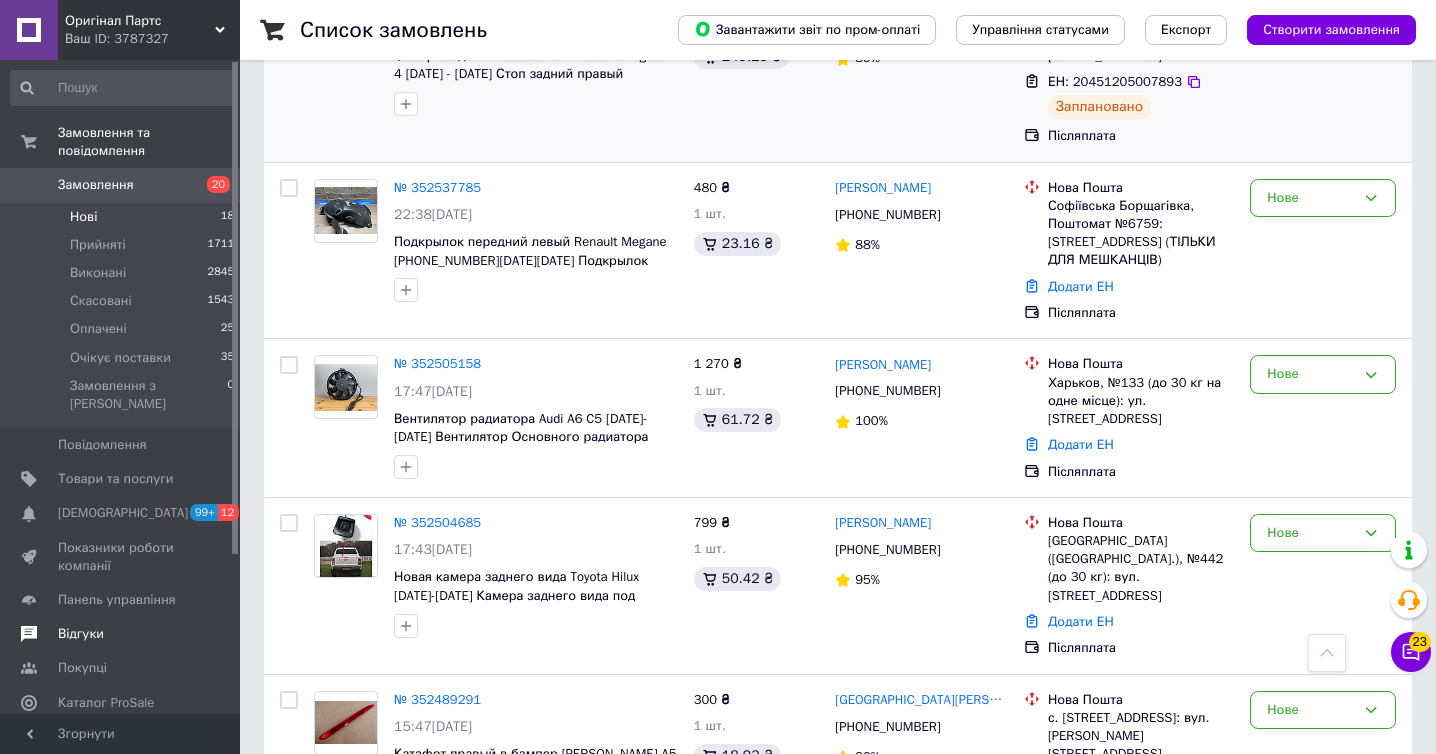 click on "Нові 18" at bounding box center [123, 217] 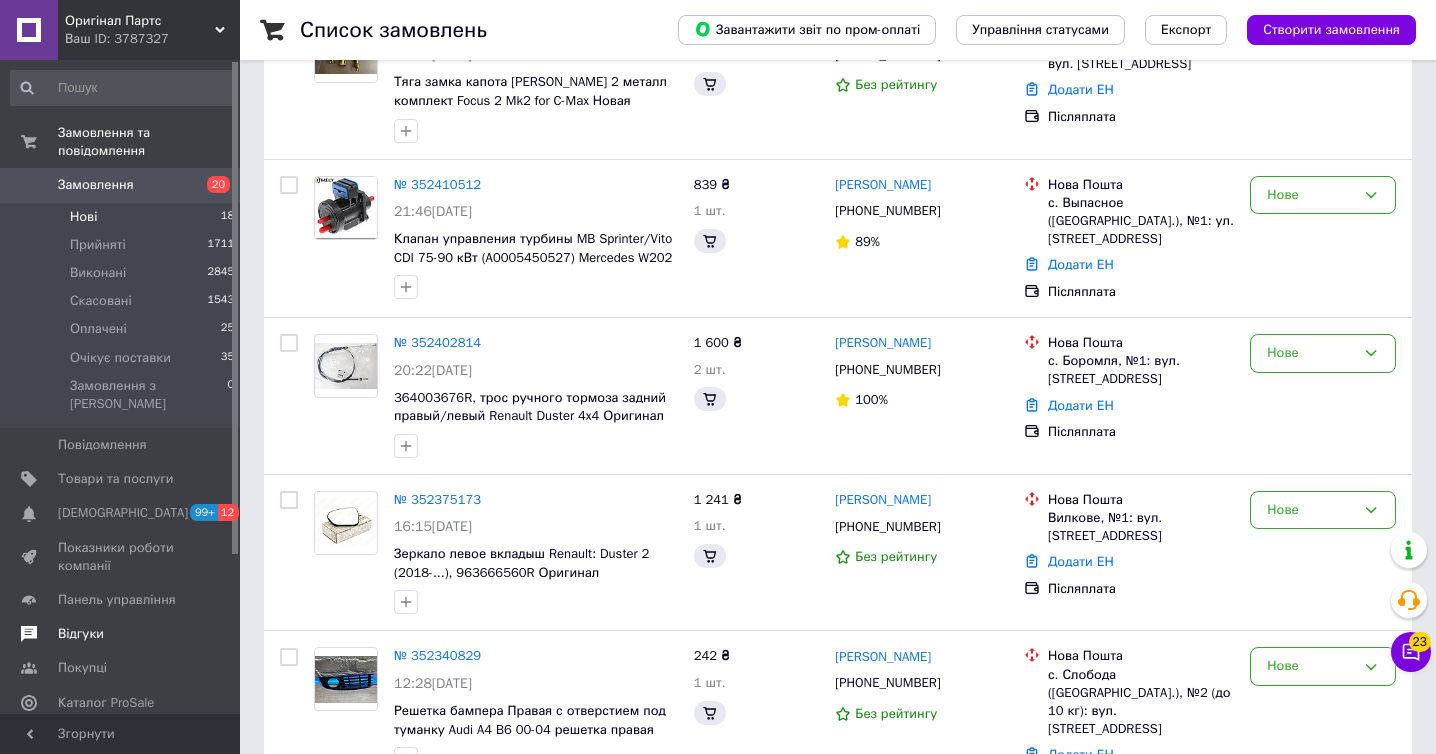 scroll, scrollTop: 0, scrollLeft: 0, axis: both 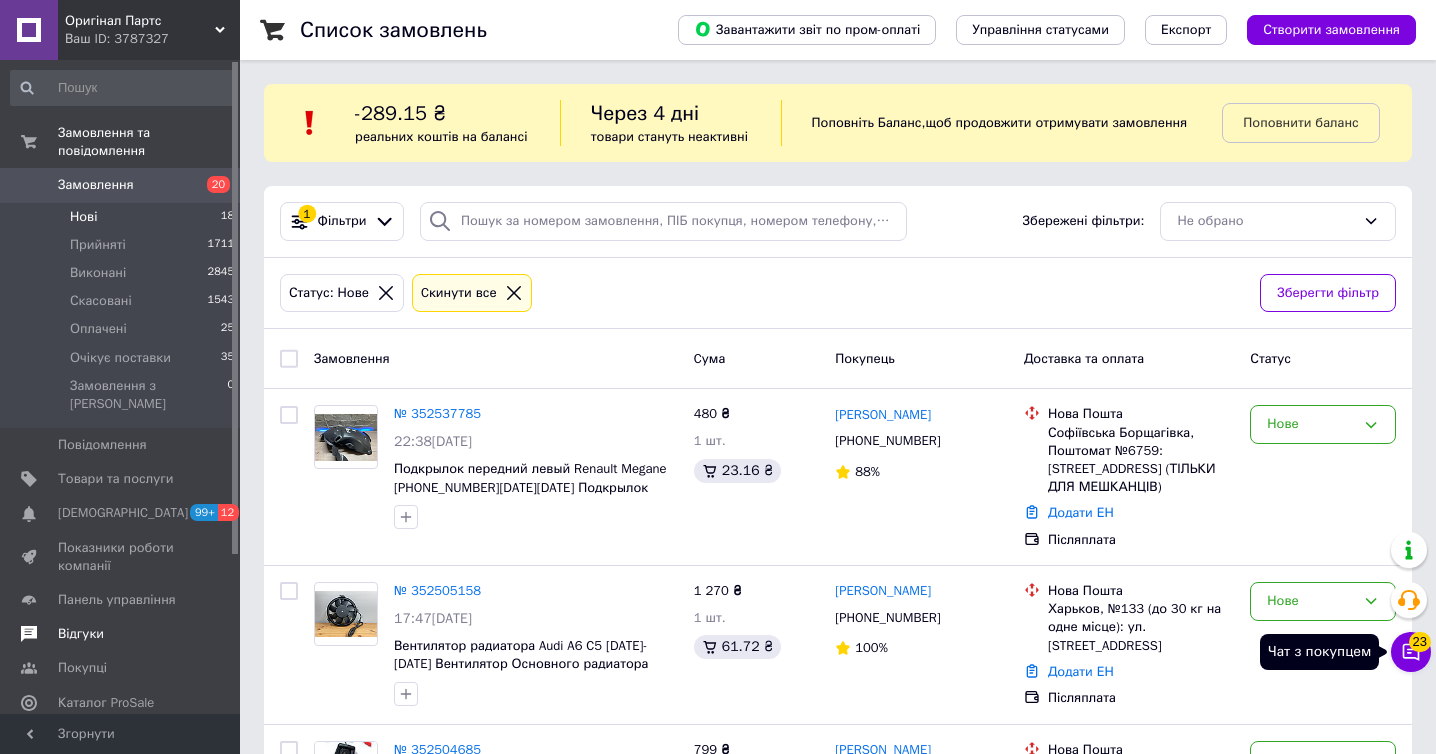 click 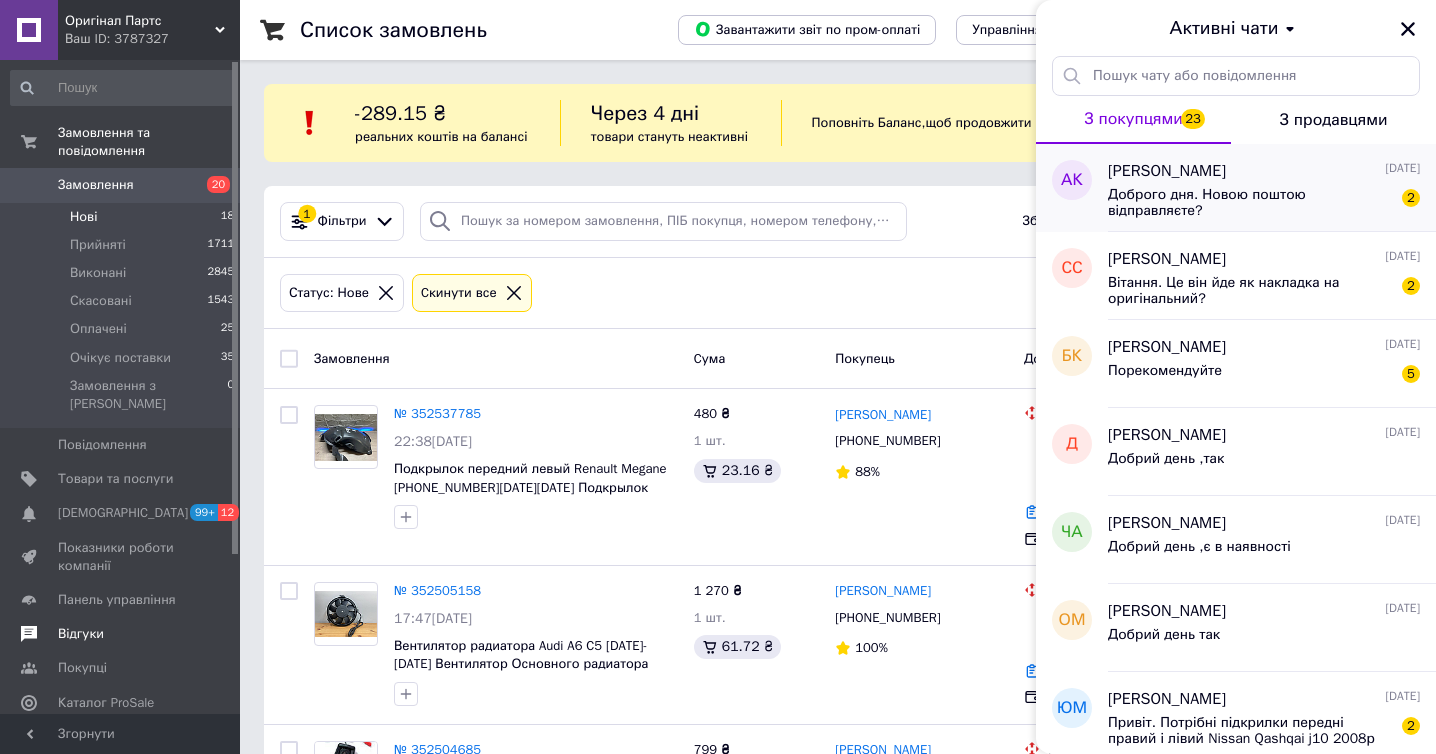 click on "[PERSON_NAME]" at bounding box center (1167, 171) 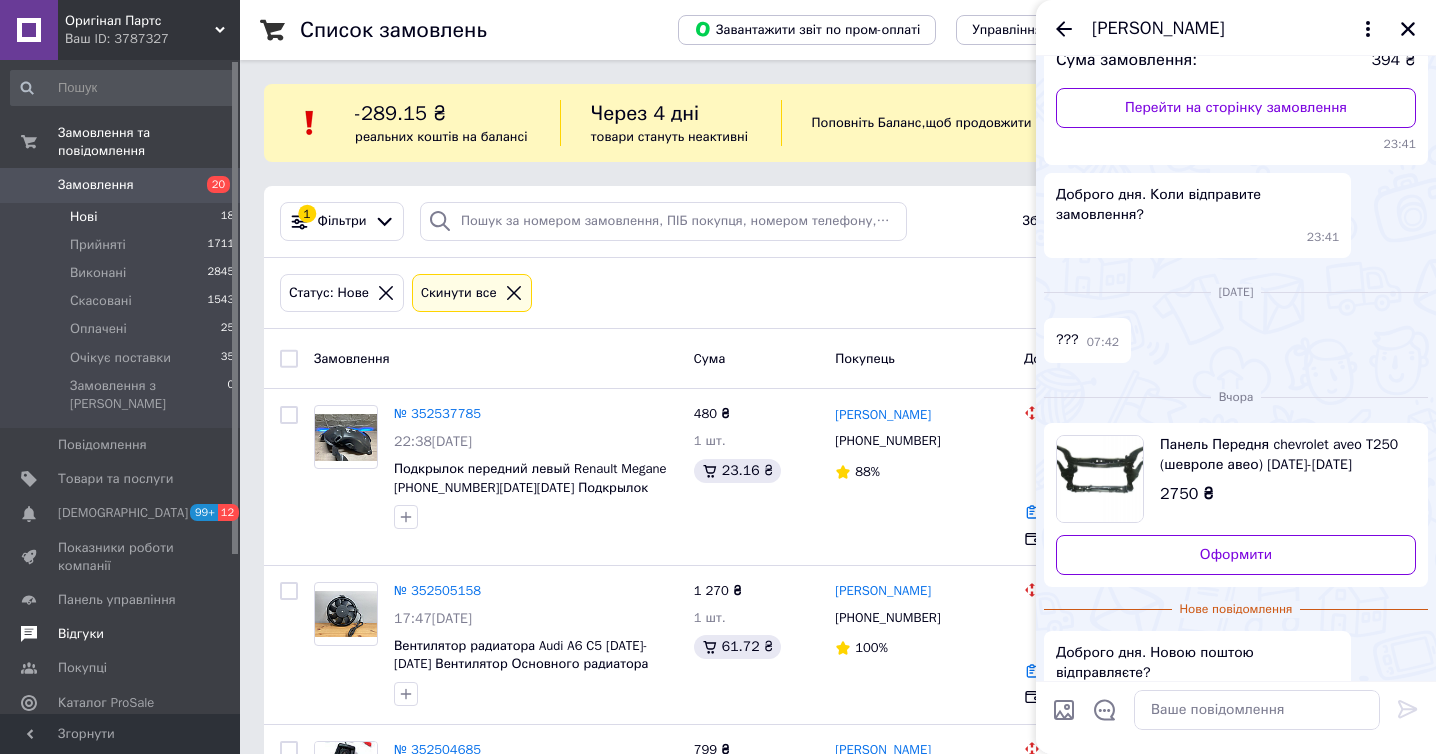 scroll, scrollTop: 353, scrollLeft: 0, axis: vertical 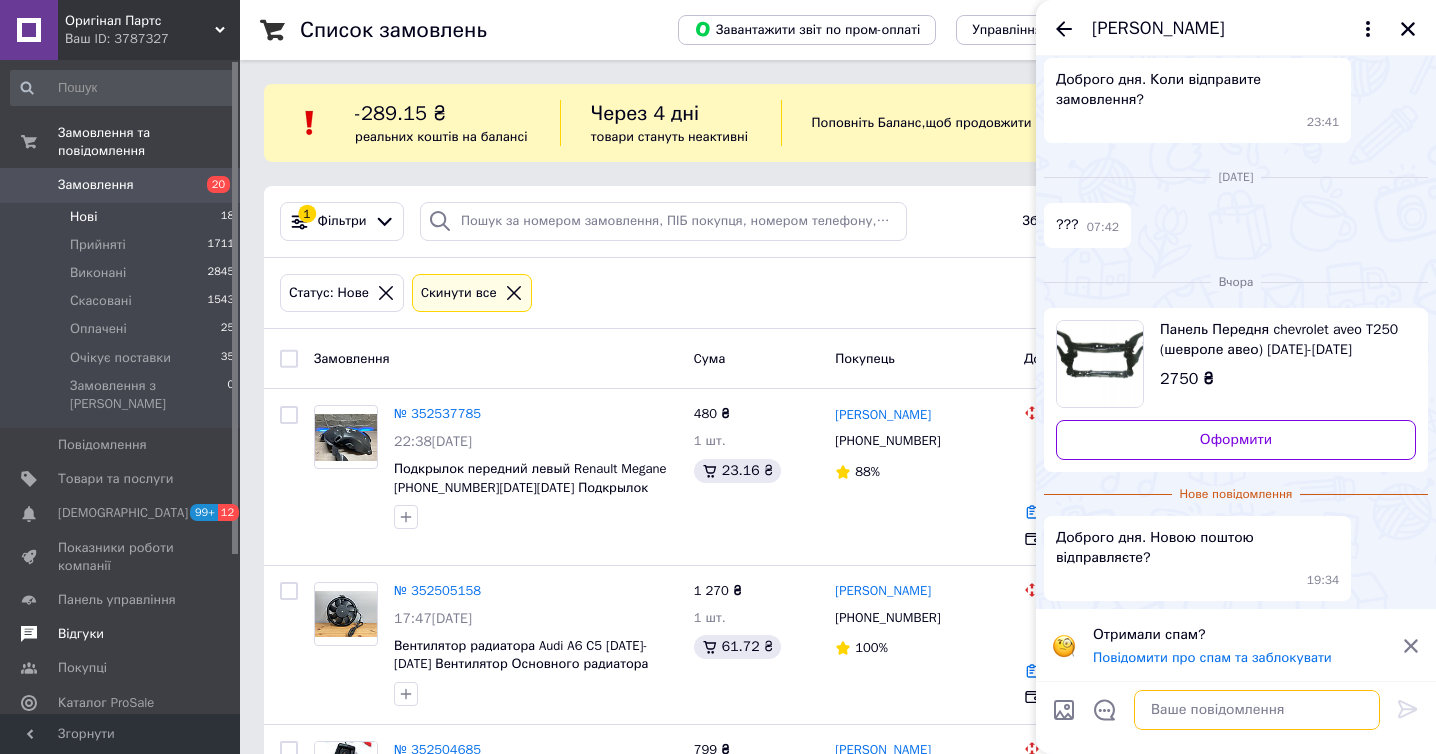 click at bounding box center (1257, 710) 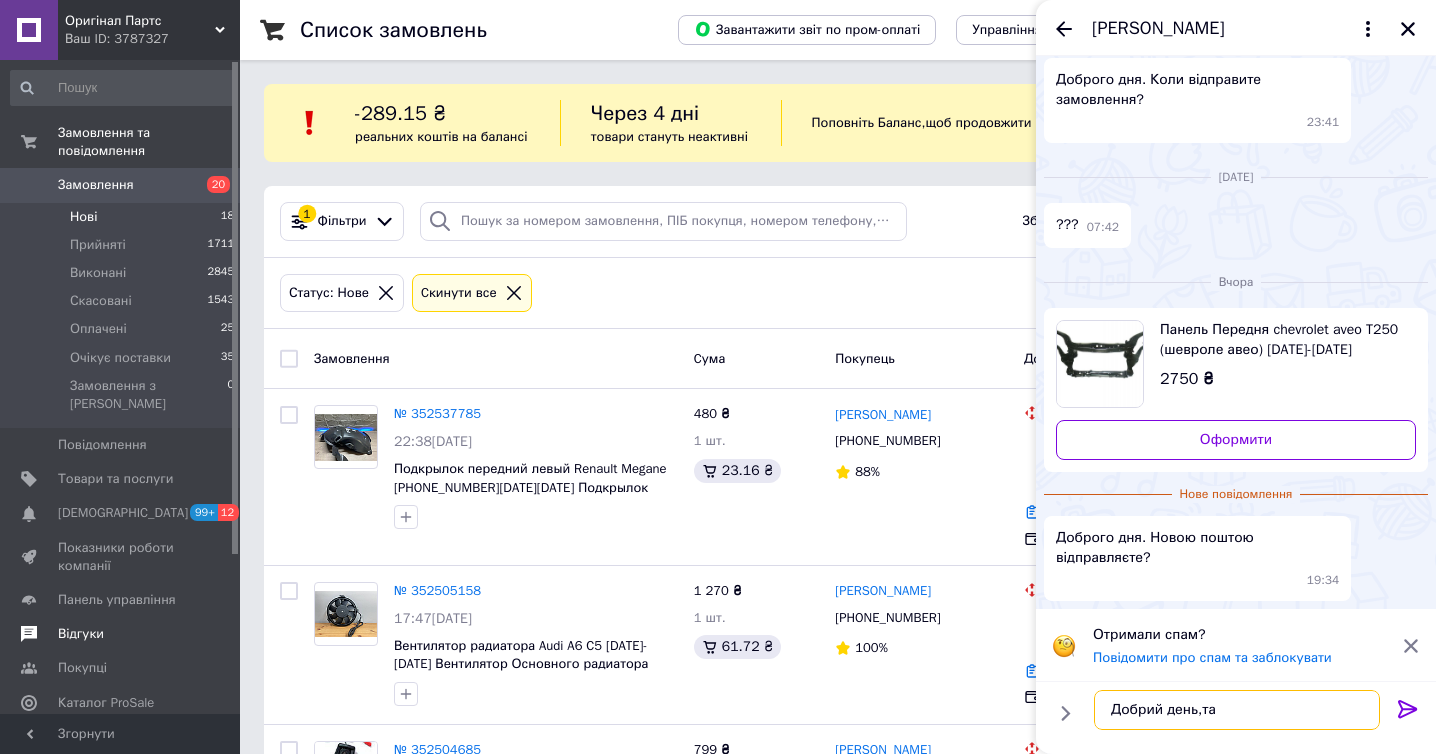 type on "Добрий день,так" 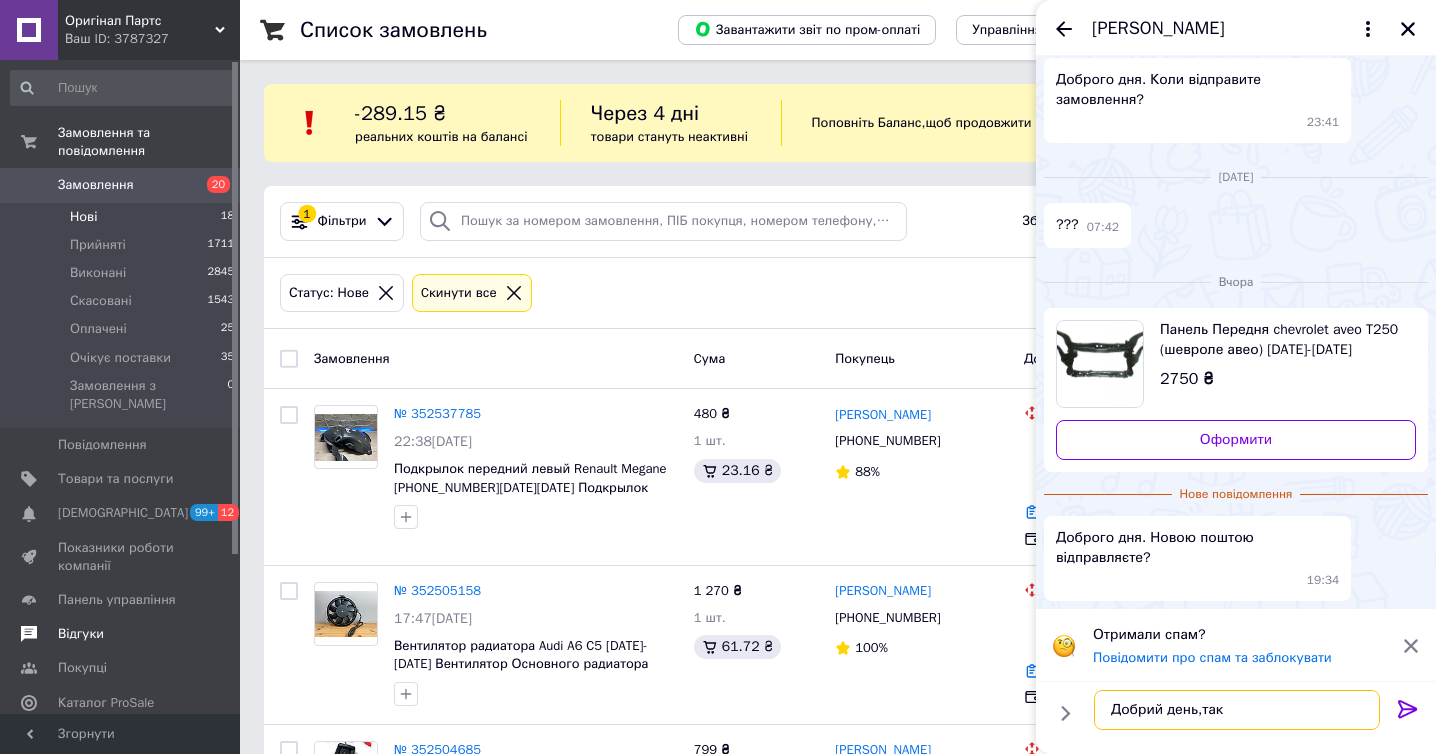 type 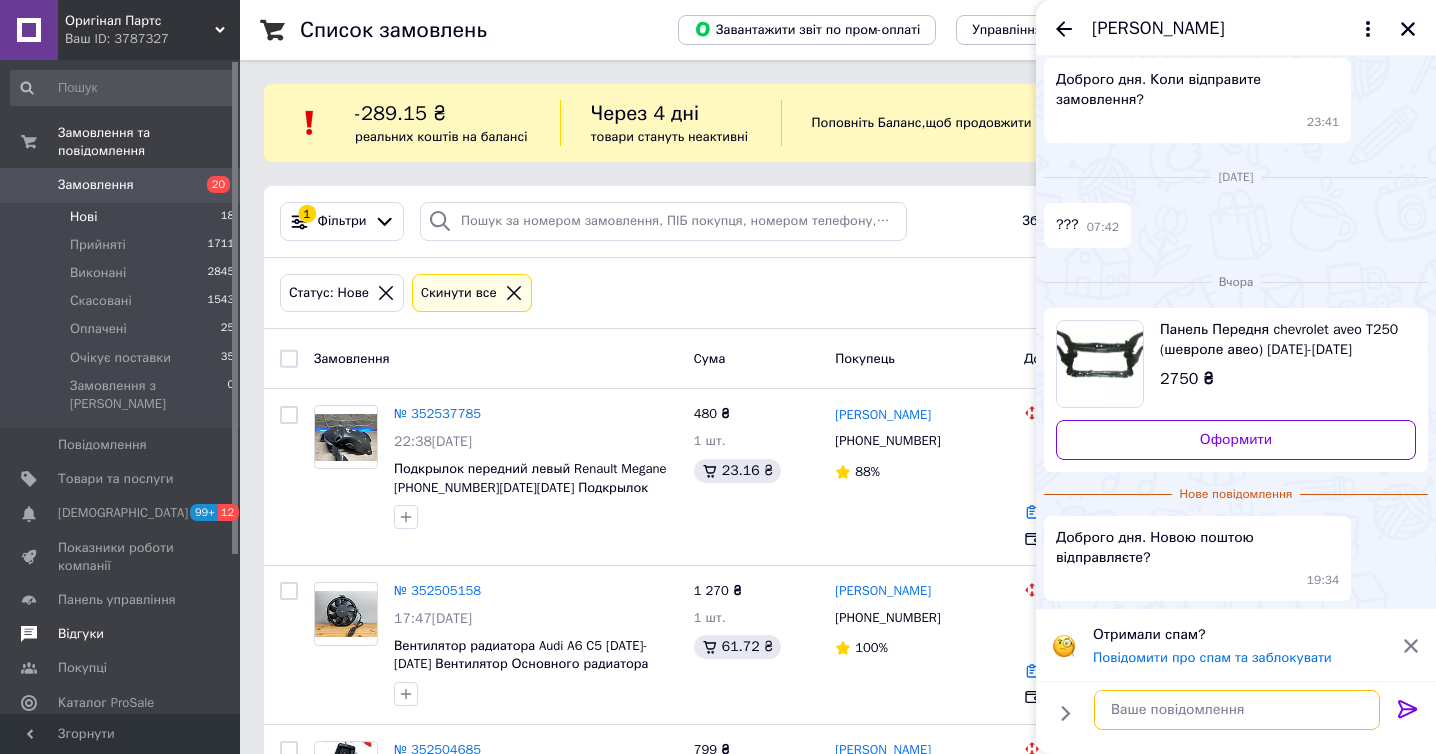 scroll, scrollTop: 350, scrollLeft: 0, axis: vertical 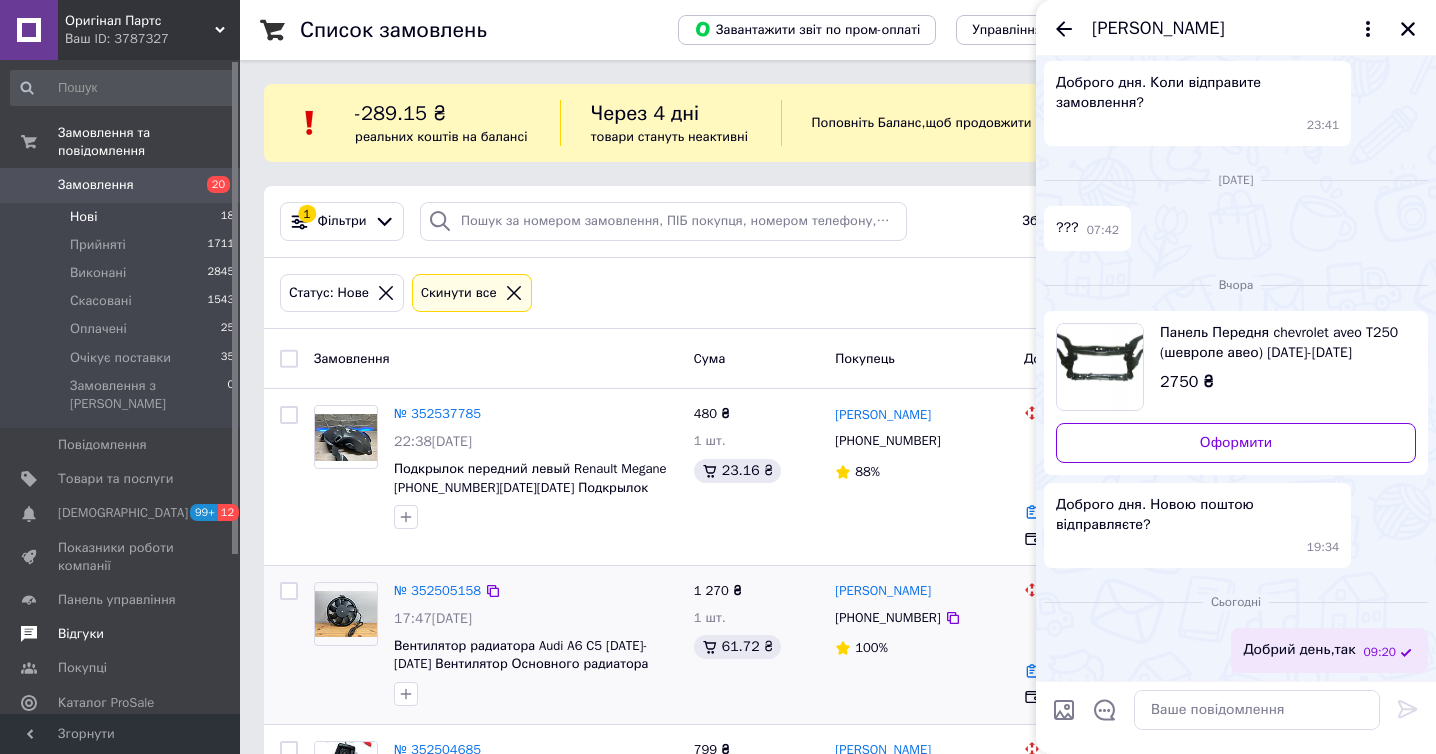 click on "1 270 ₴ 1 шт. 61.72 ₴" at bounding box center [757, 645] 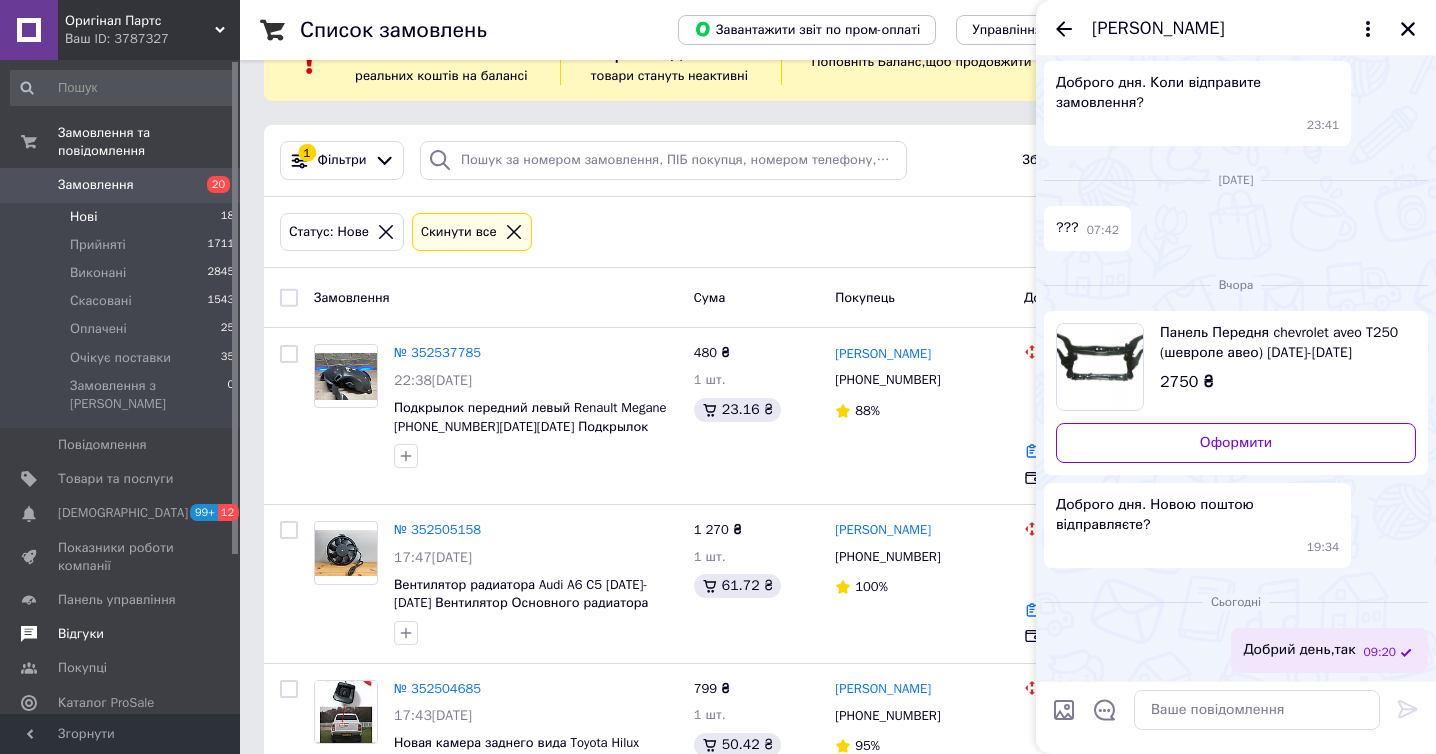 scroll, scrollTop: 62, scrollLeft: 0, axis: vertical 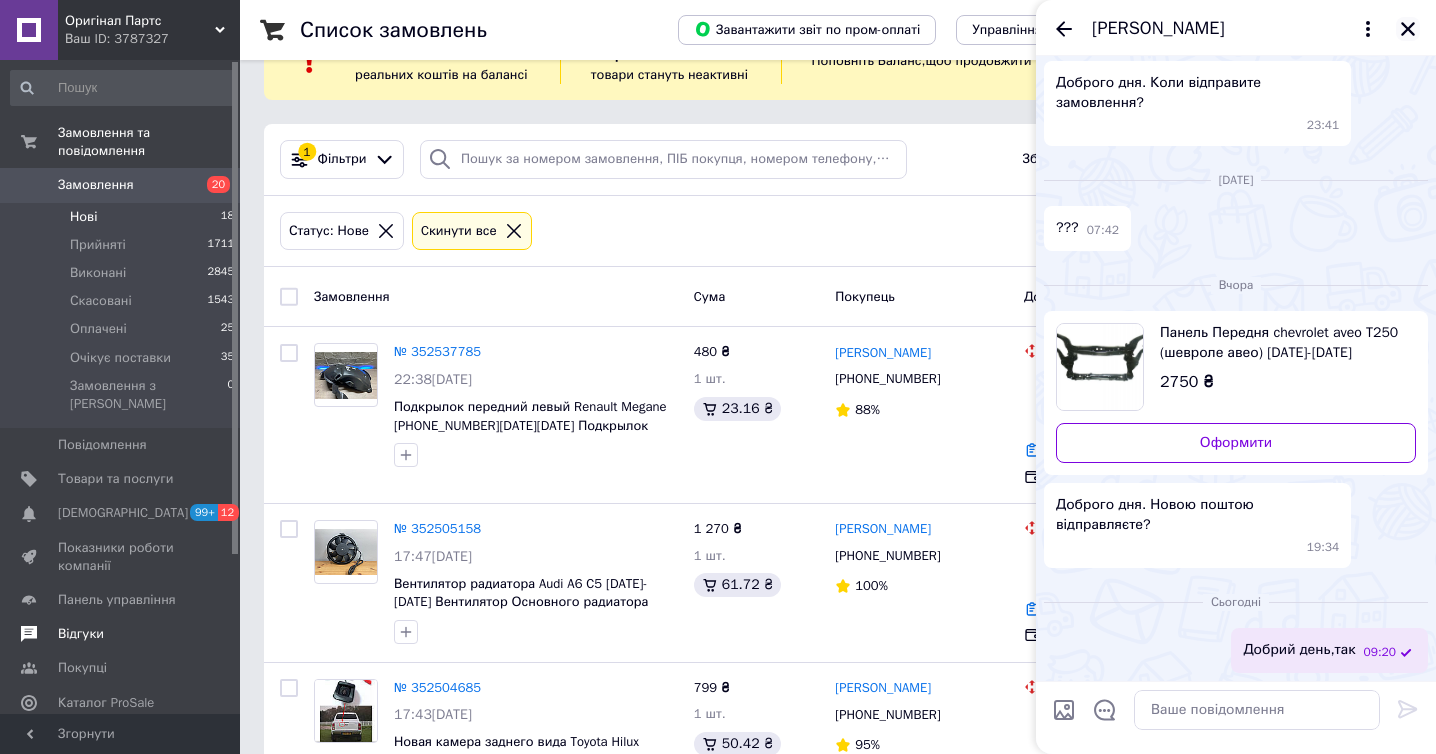 click 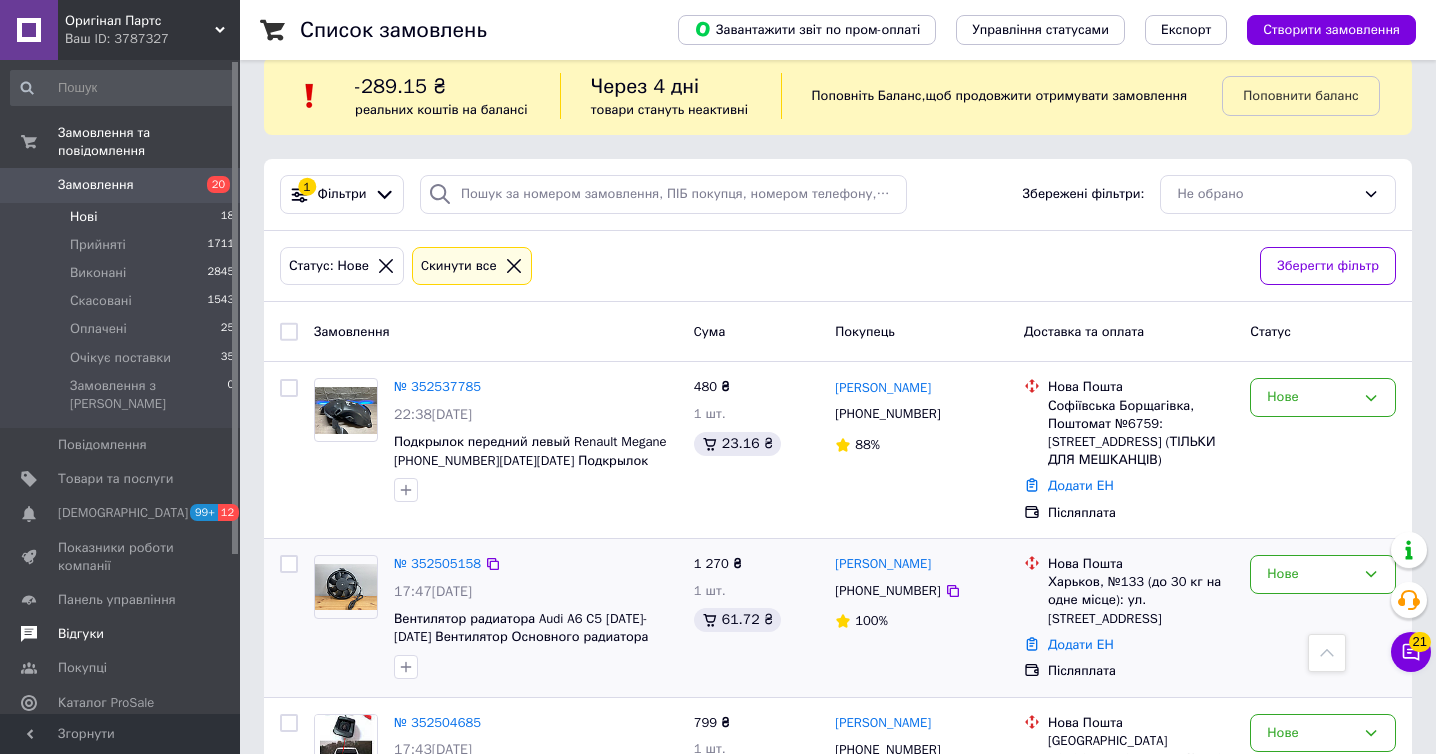 scroll, scrollTop: 0, scrollLeft: 0, axis: both 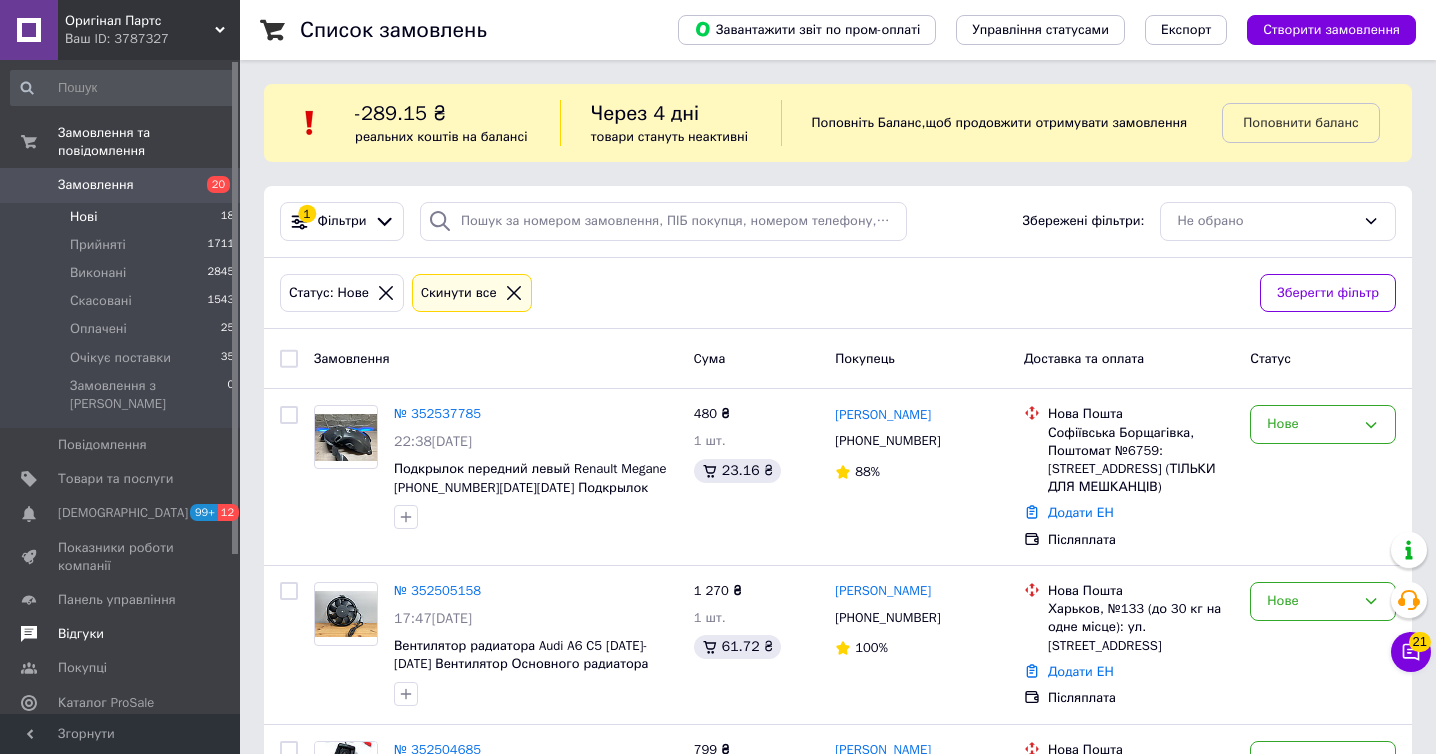 click on "Оригінал Партс" at bounding box center (140, 21) 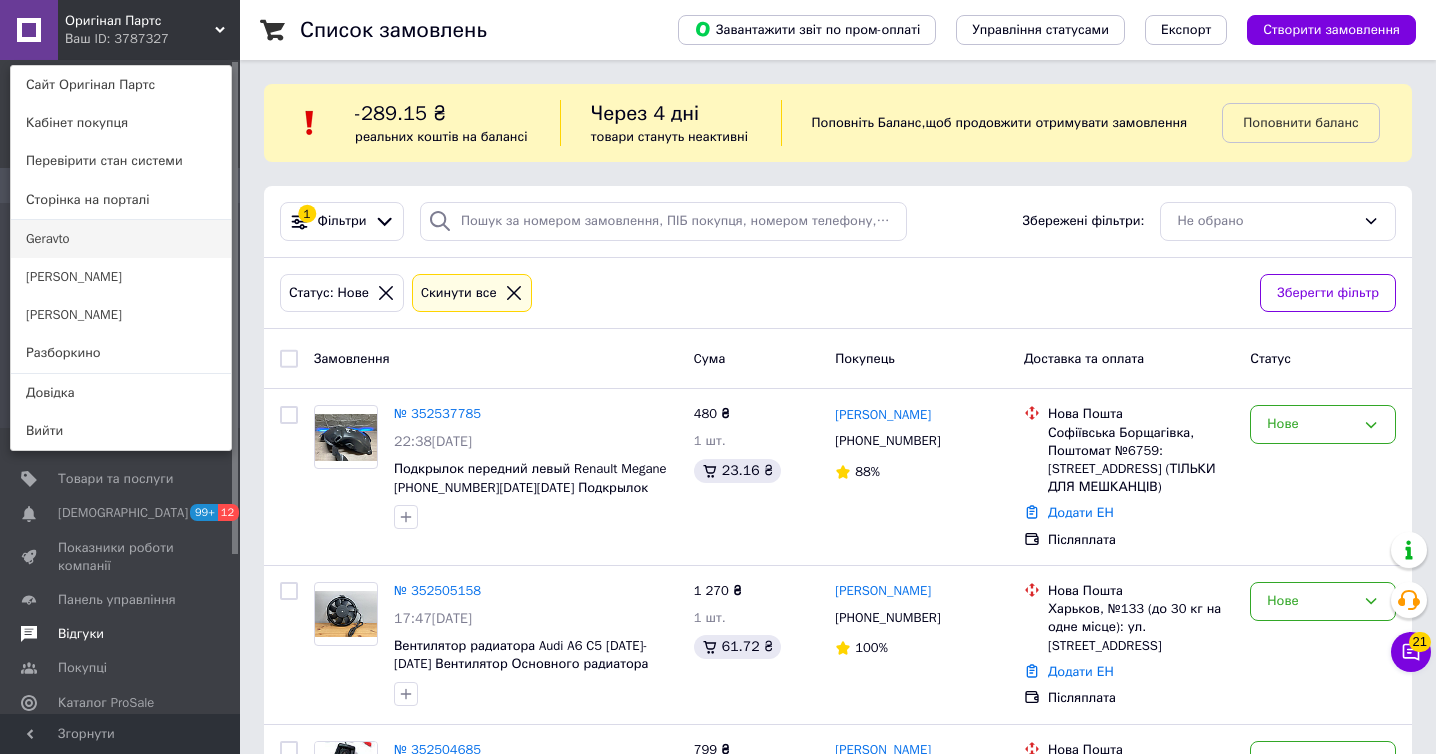 click on "Geravto" at bounding box center [121, 239] 